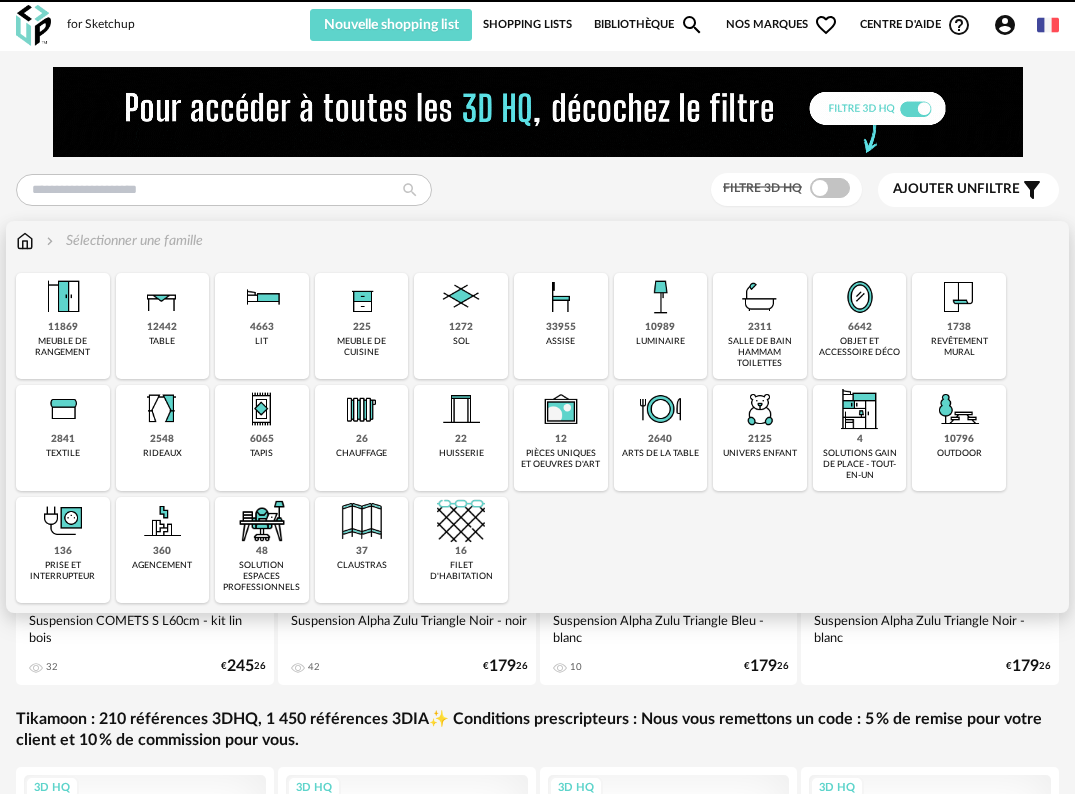scroll, scrollTop: 0, scrollLeft: 0, axis: both 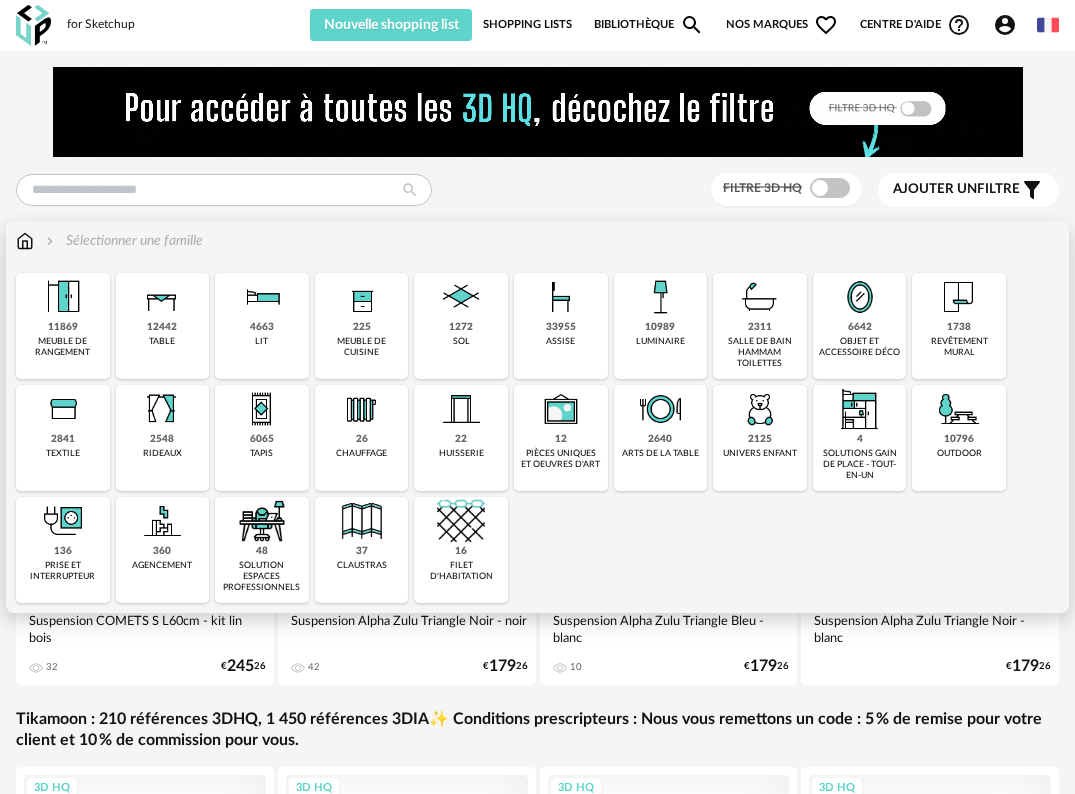 click on "1738" at bounding box center (959, 327) 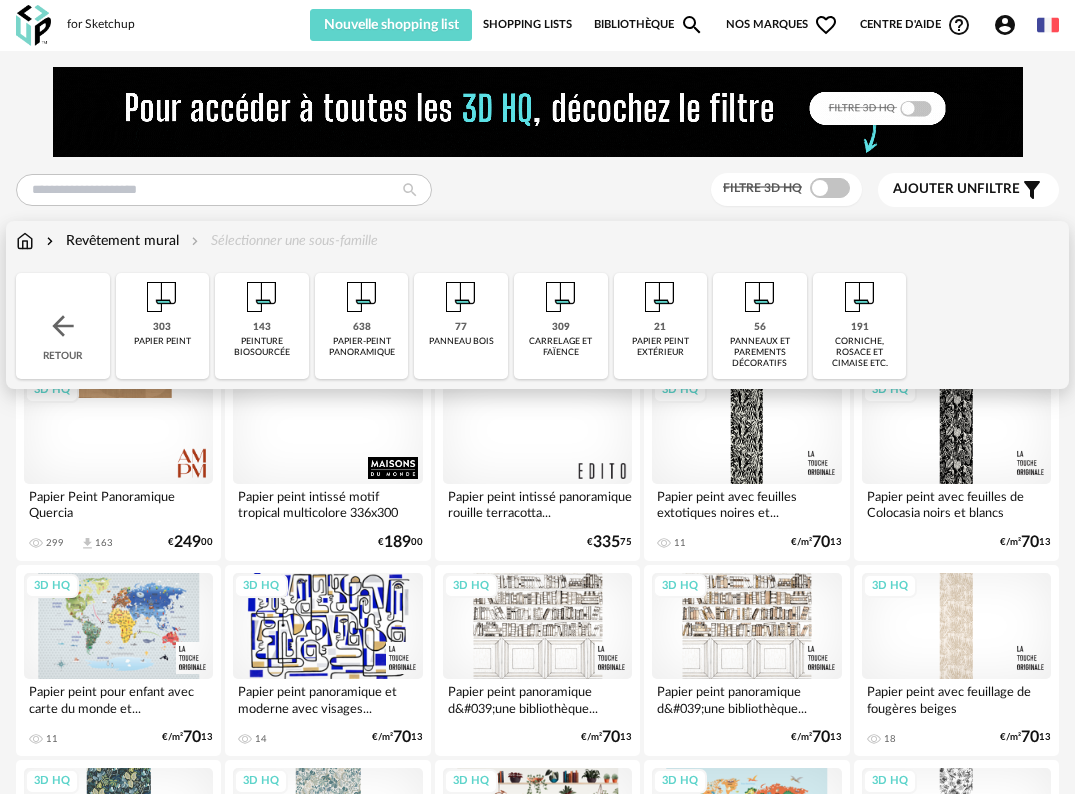 click on "303
papier peint" at bounding box center (163, 326) 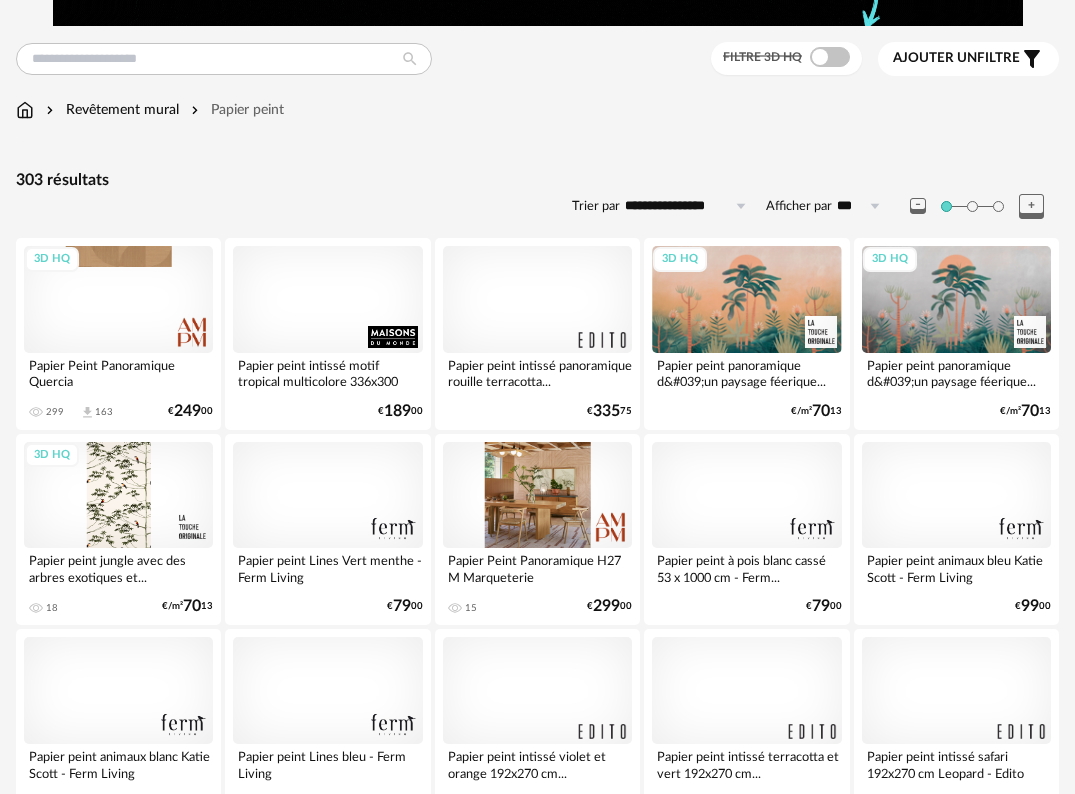 scroll, scrollTop: 0, scrollLeft: 0, axis: both 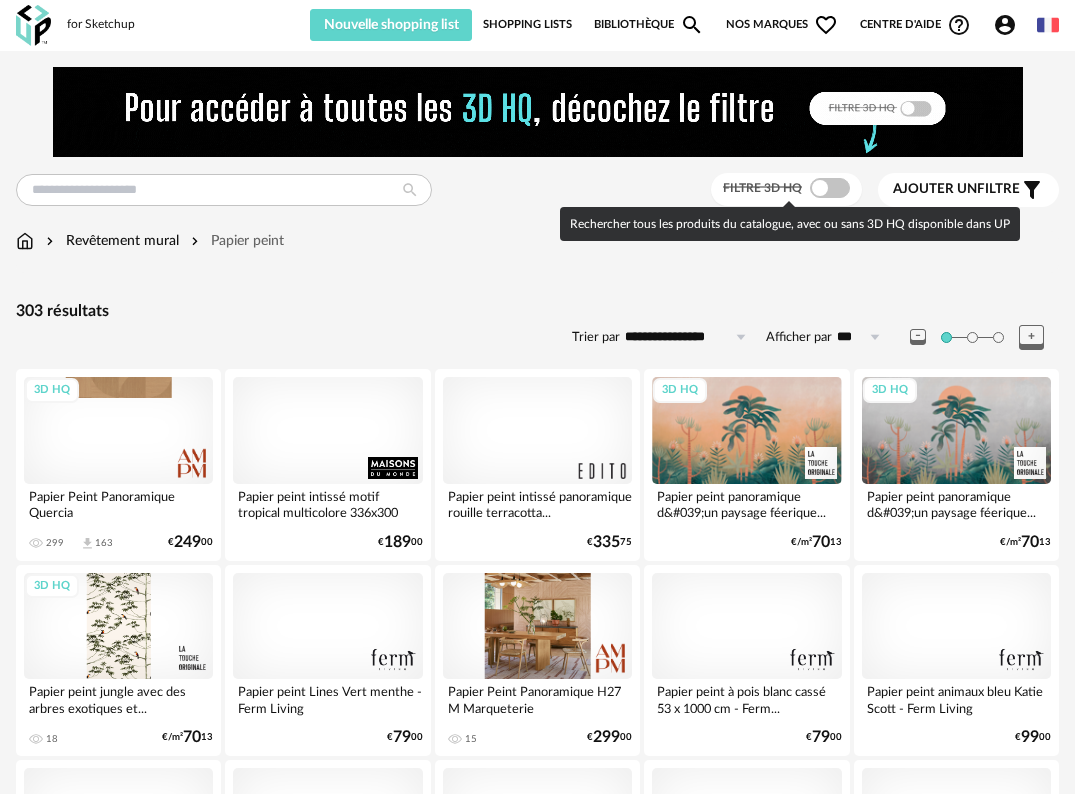 click at bounding box center (830, 188) 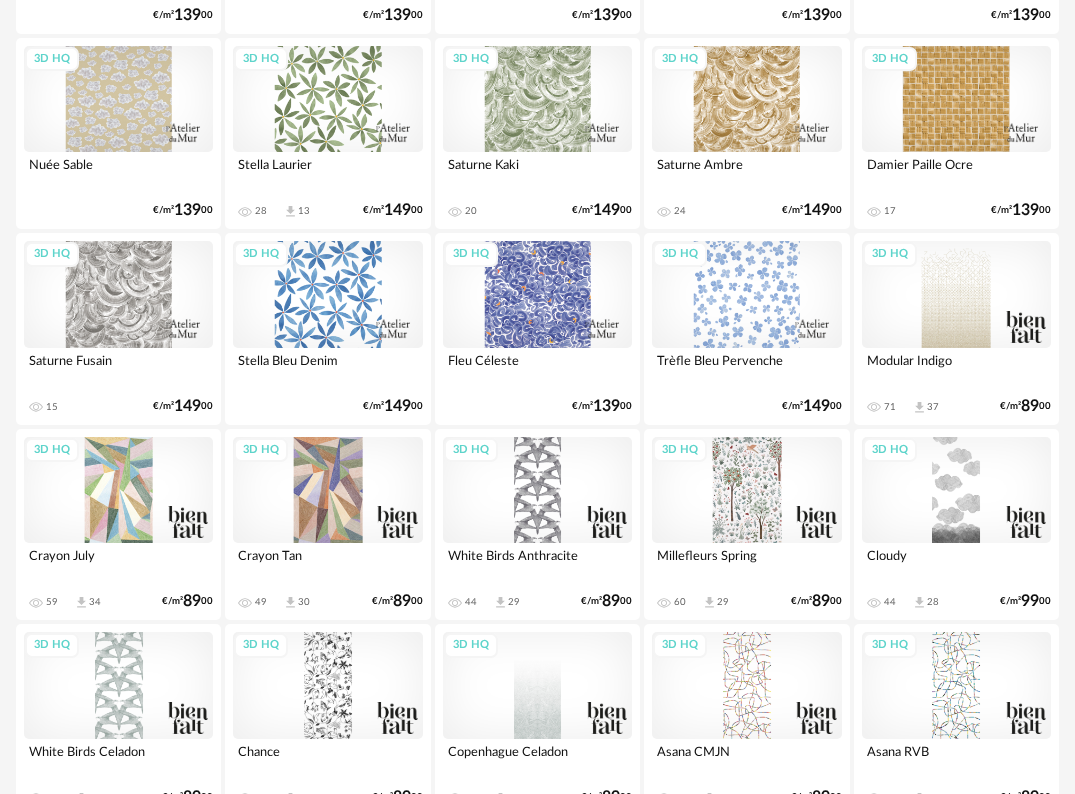 scroll, scrollTop: 1900, scrollLeft: 0, axis: vertical 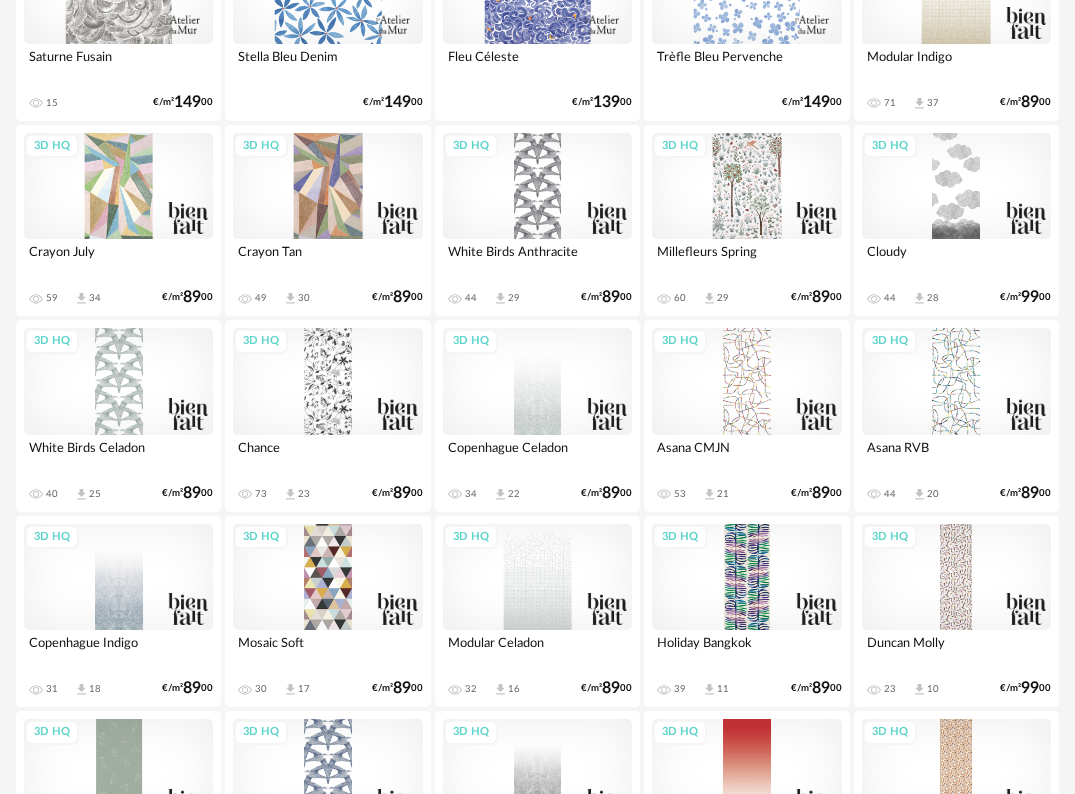 click on "3D HQ" at bounding box center (327, 381) 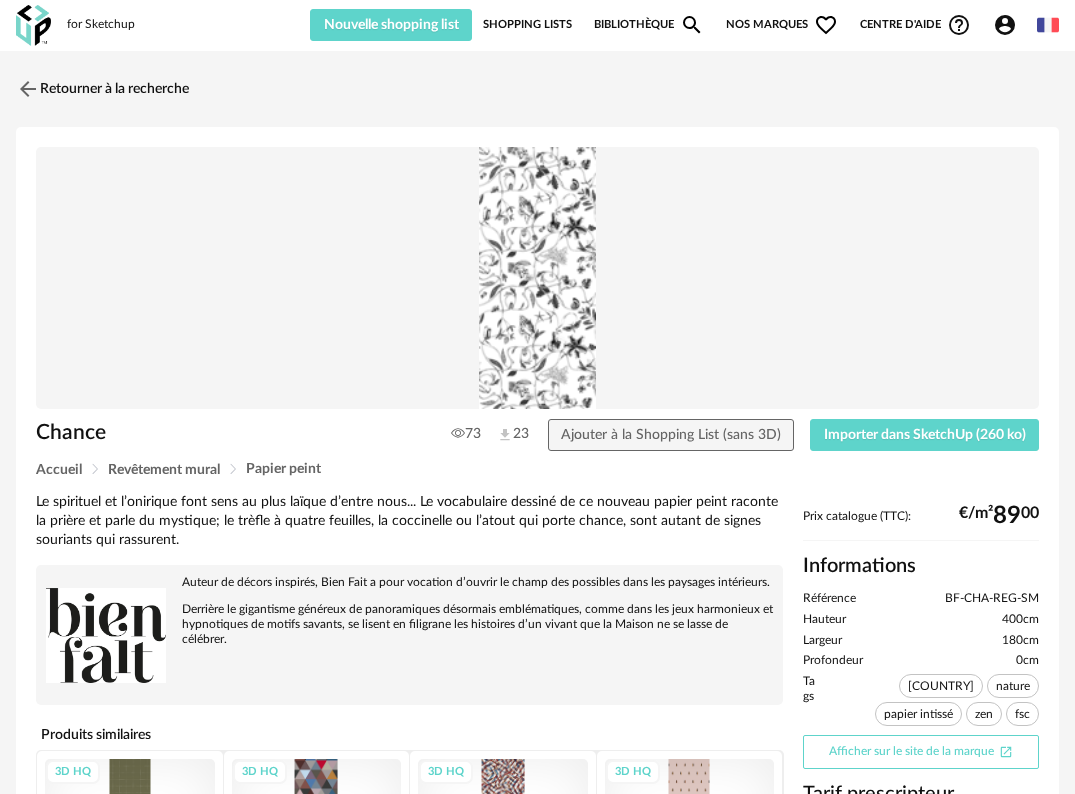 click on "Afficher sur le site de la marque
Open In New icon" at bounding box center [921, 752] 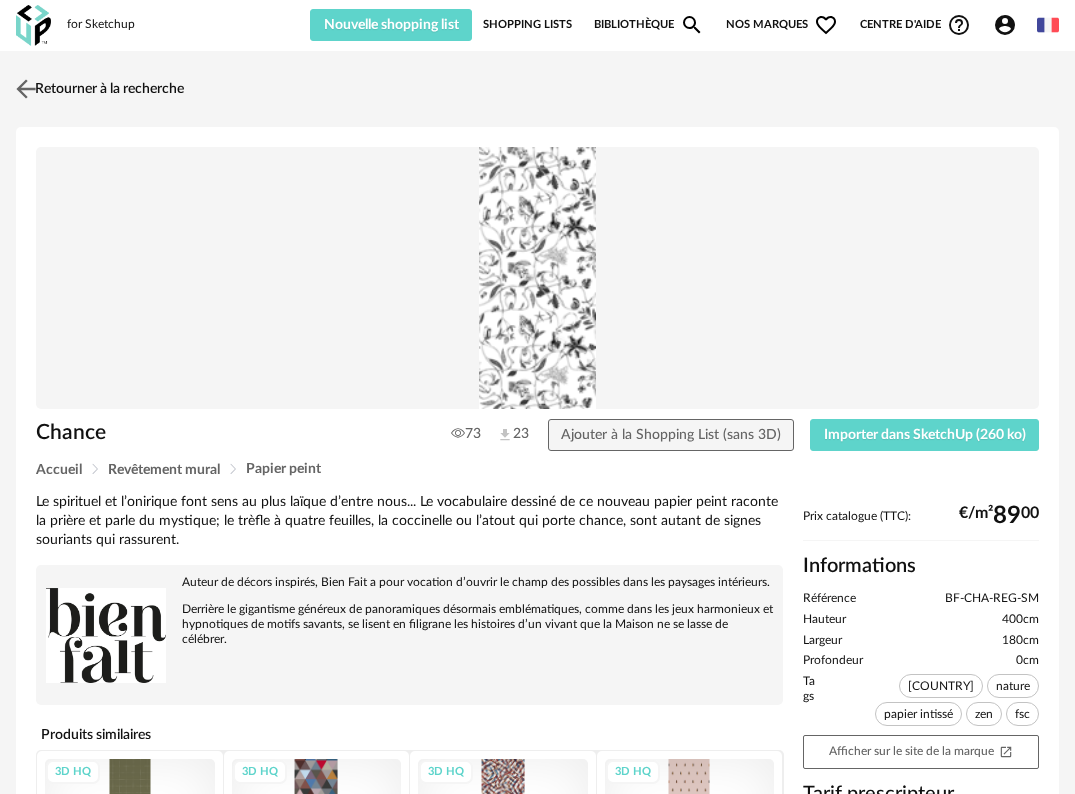click at bounding box center (26, 88) 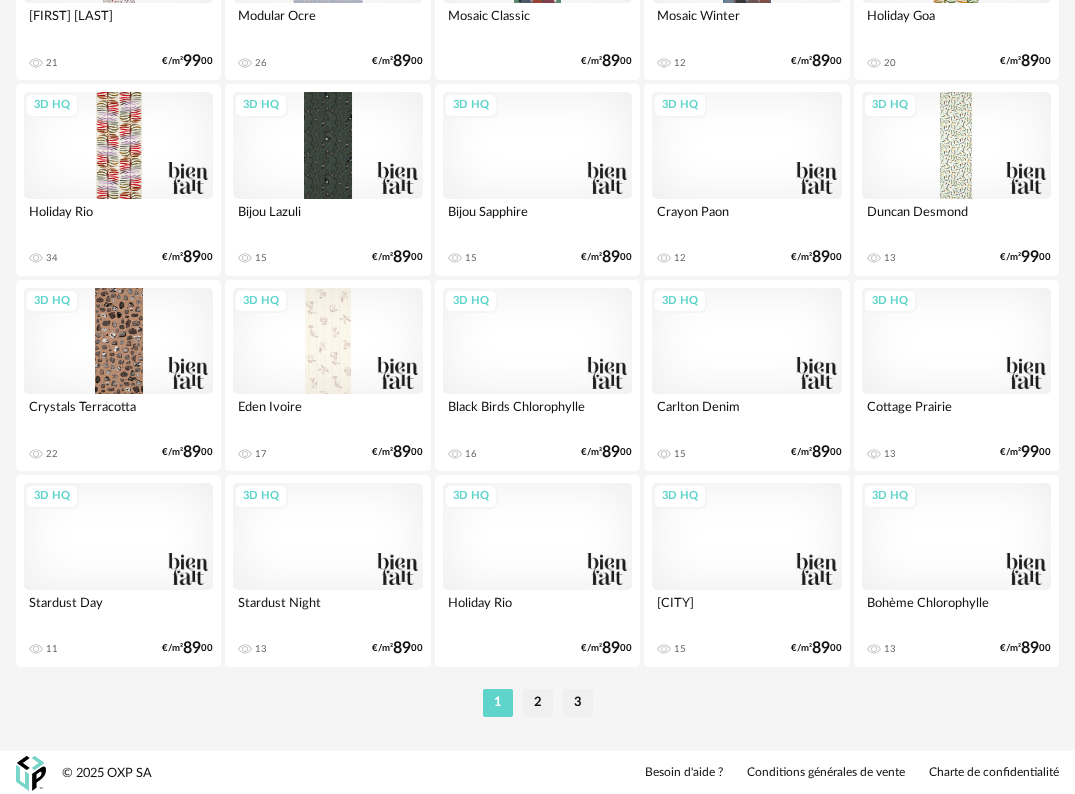 scroll, scrollTop: 3610, scrollLeft: 0, axis: vertical 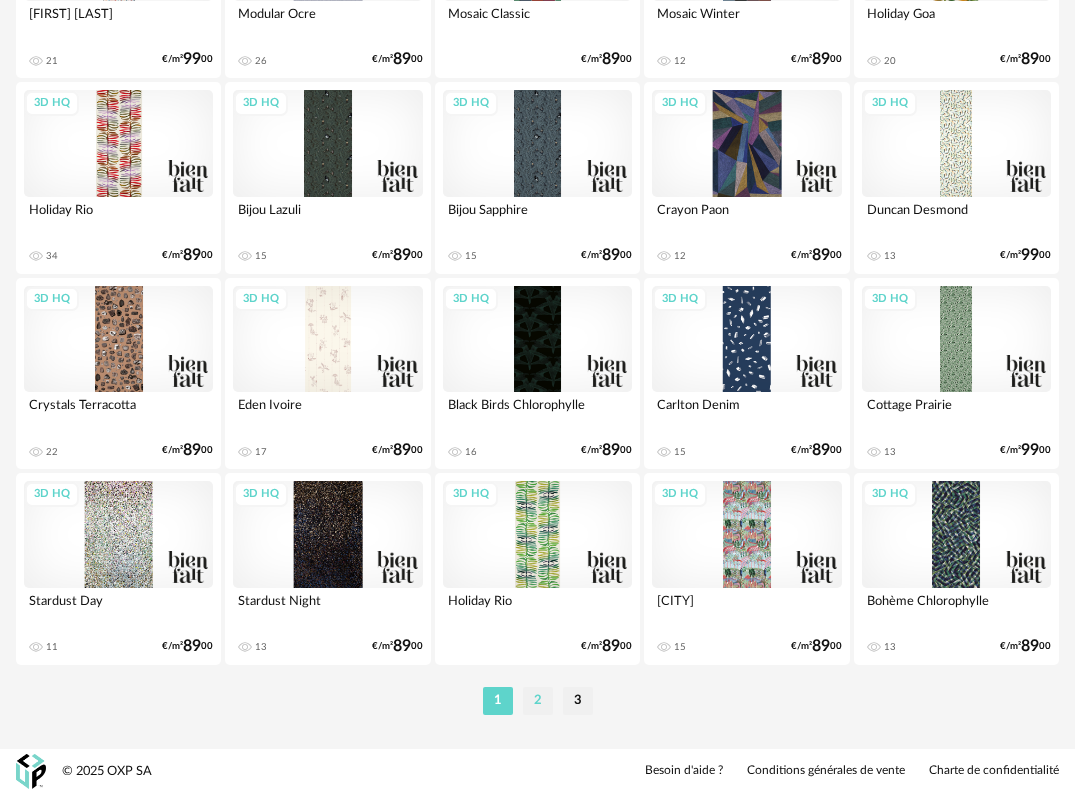 click on "2" at bounding box center [538, 701] 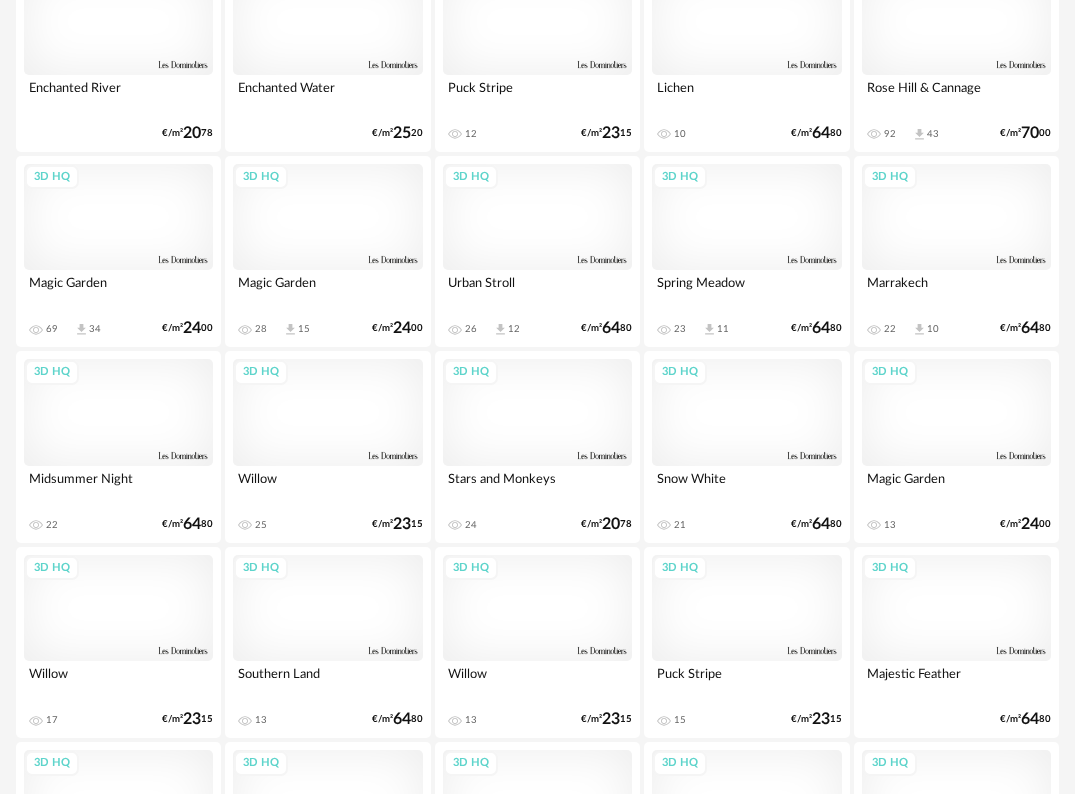 scroll, scrollTop: 2200, scrollLeft: 0, axis: vertical 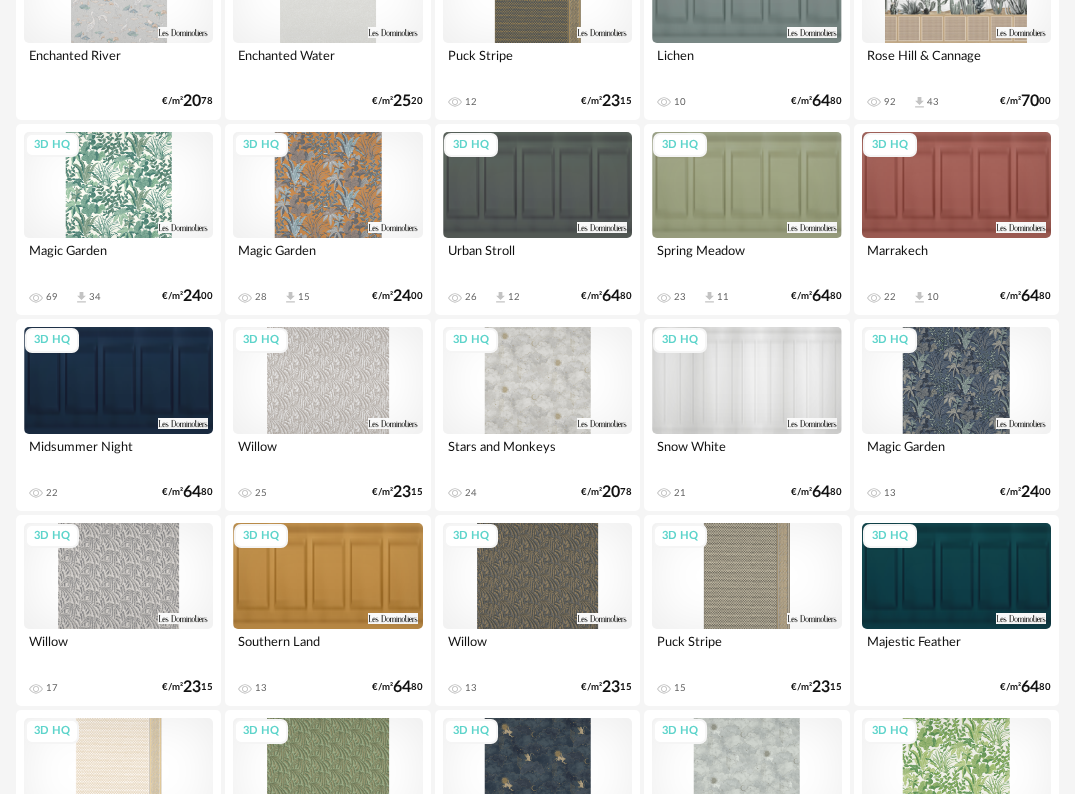 click on "3D HQ" at bounding box center (956, 380) 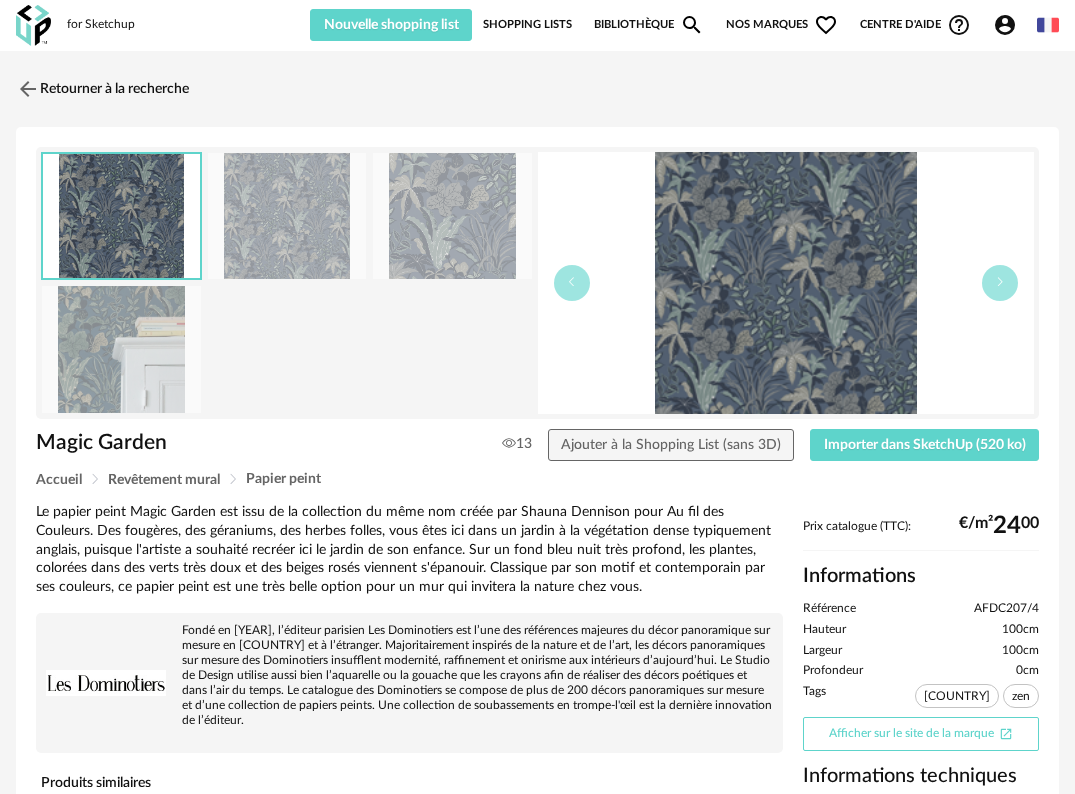 click on "Afficher sur le site de la marque
Open In New icon" at bounding box center [921, 734] 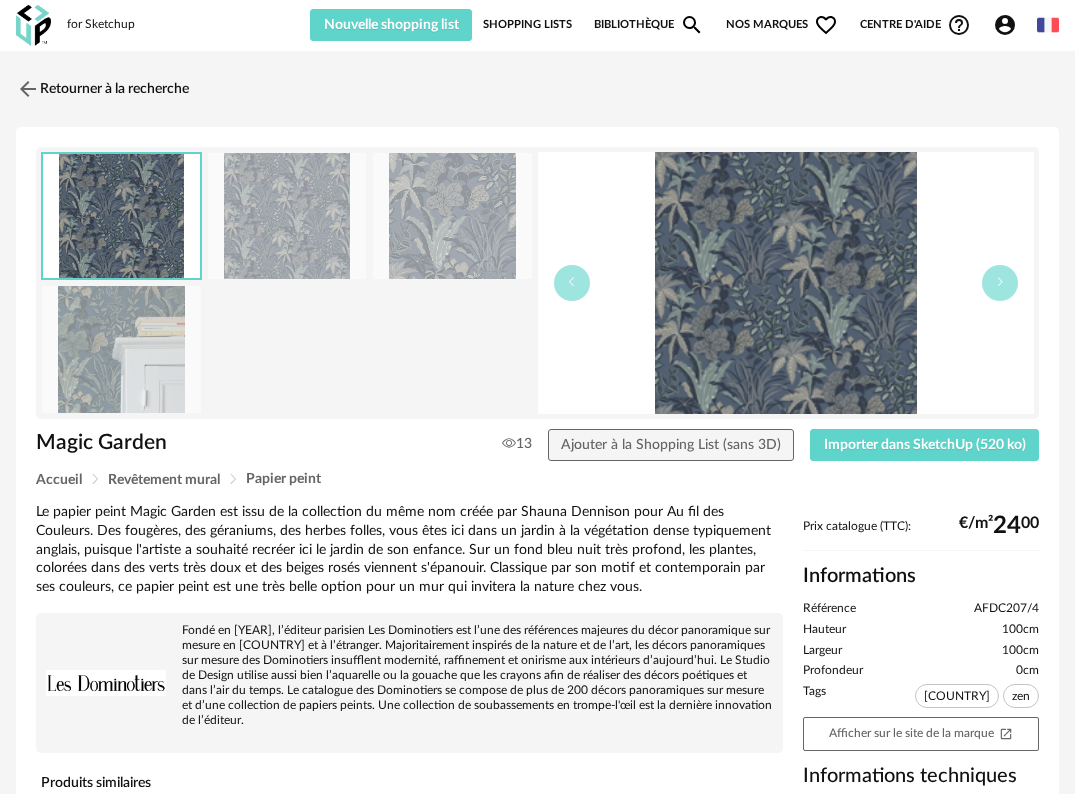 click at bounding box center (33, 25) 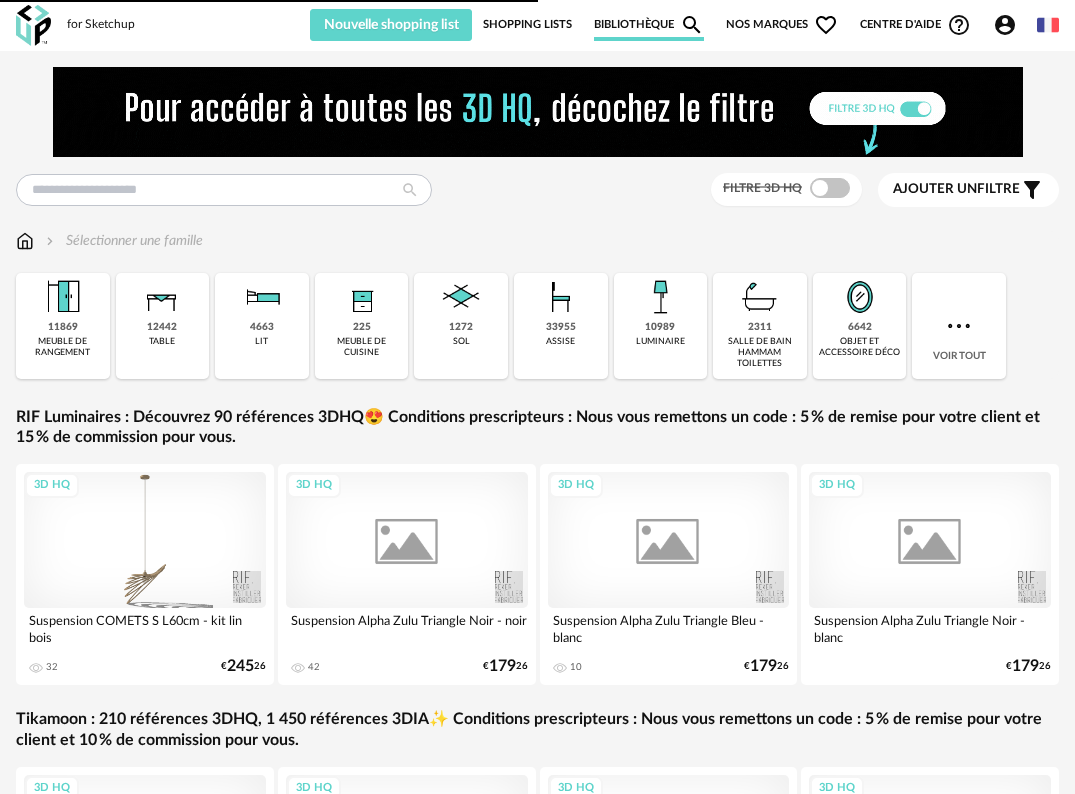 scroll, scrollTop: 0, scrollLeft: 0, axis: both 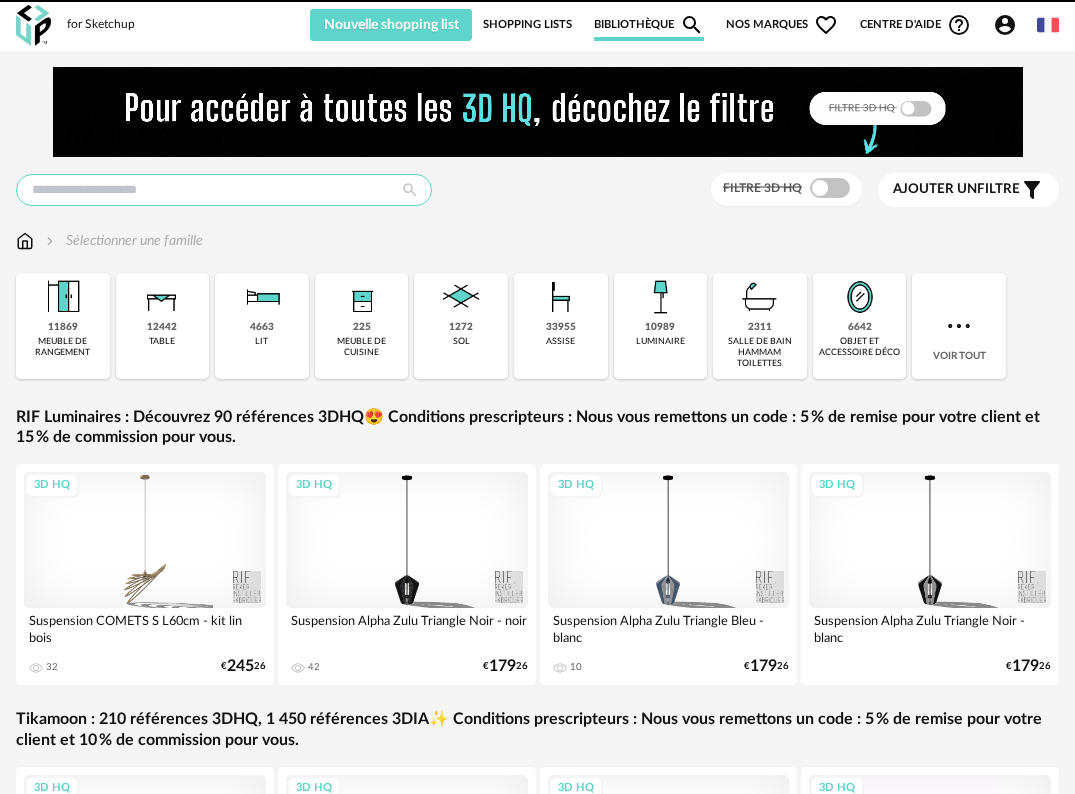 click at bounding box center [224, 190] 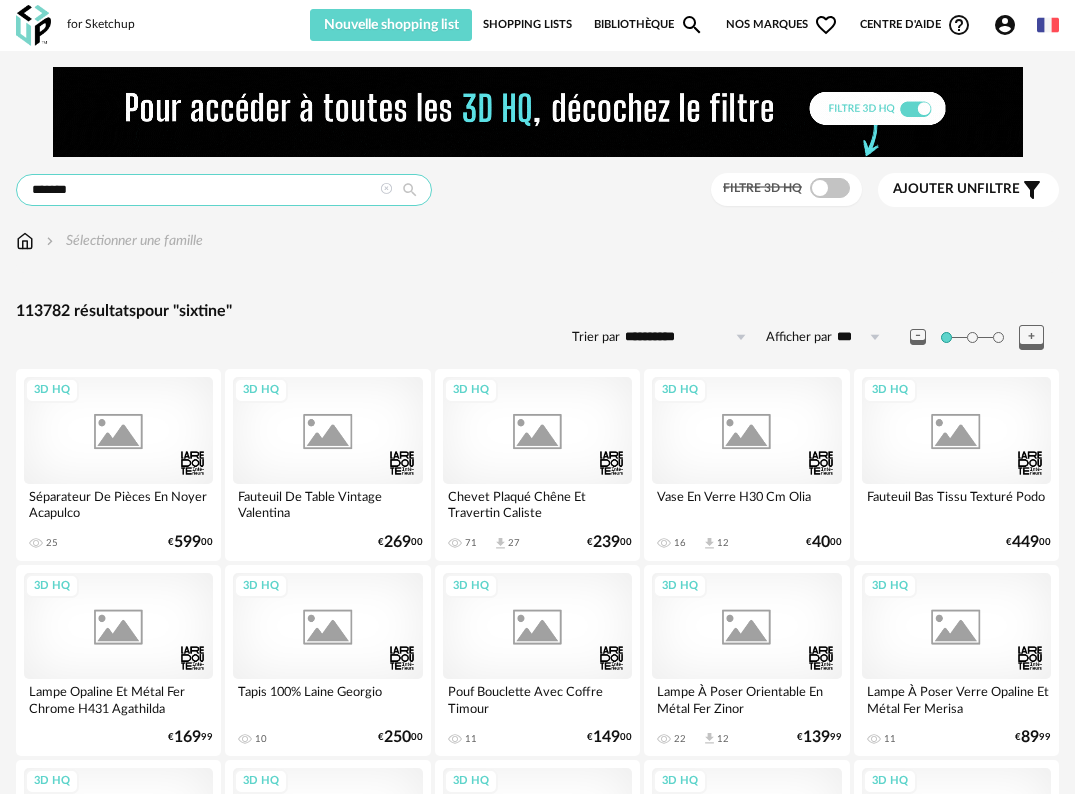type on "*******" 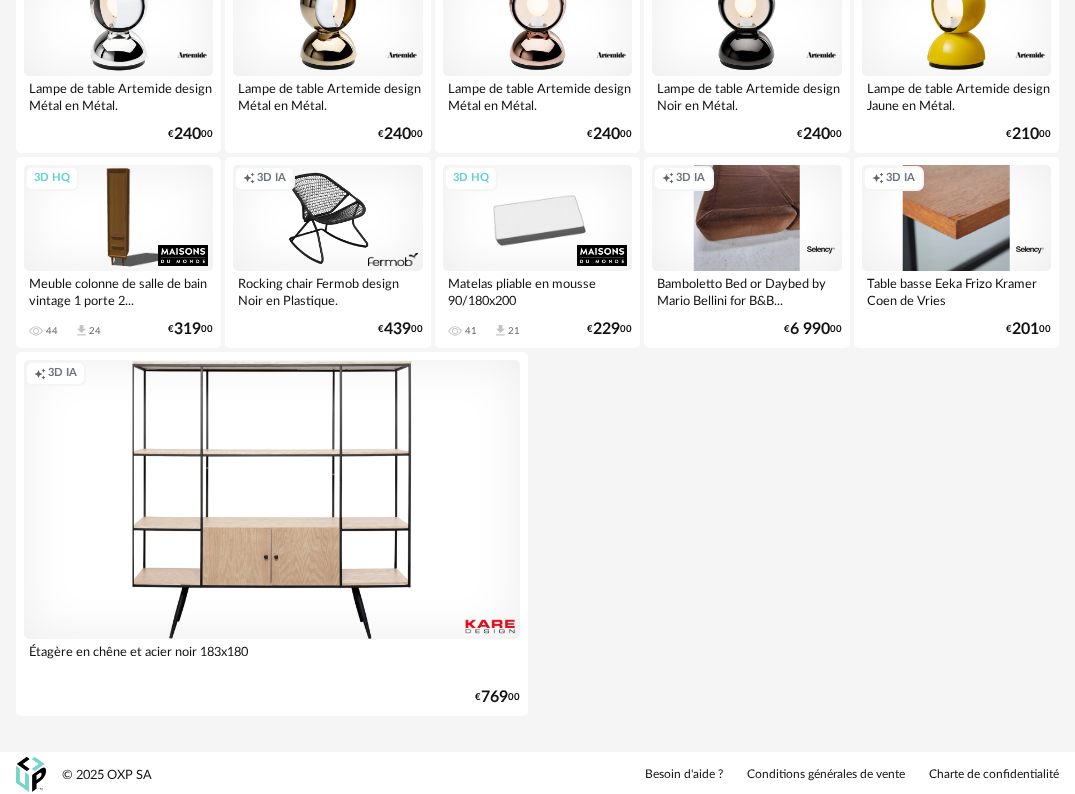 scroll, scrollTop: 1193, scrollLeft: 0, axis: vertical 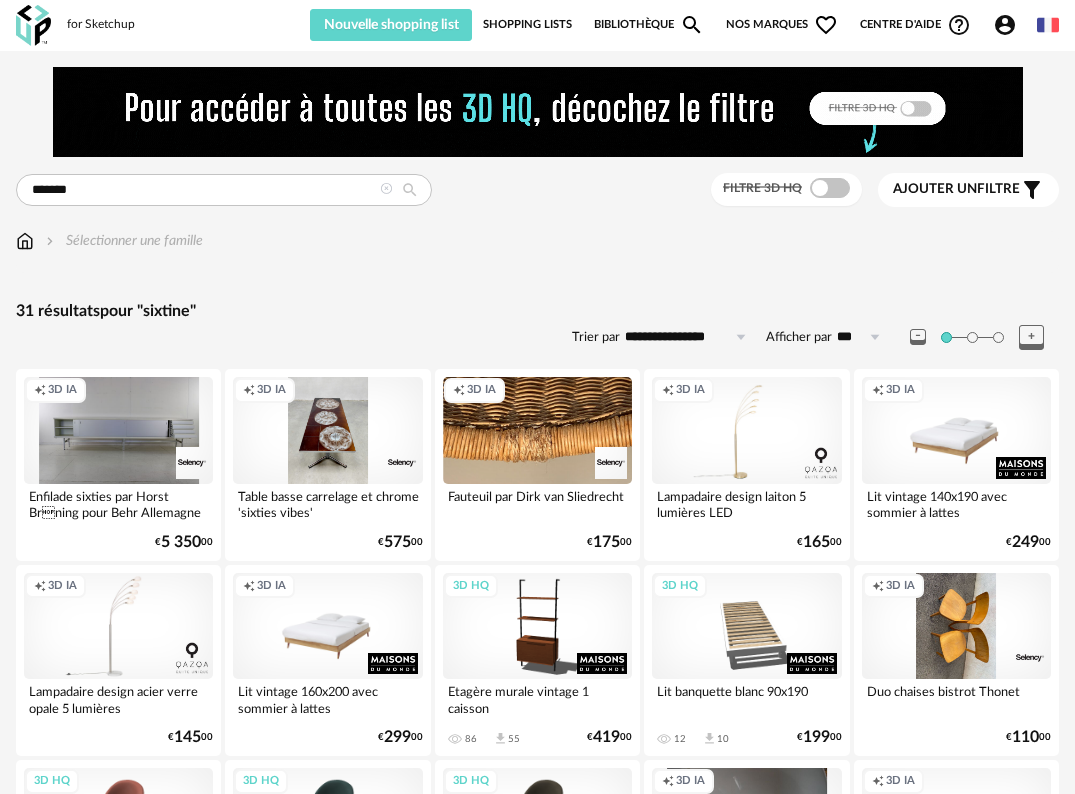 click at bounding box center (33, 25) 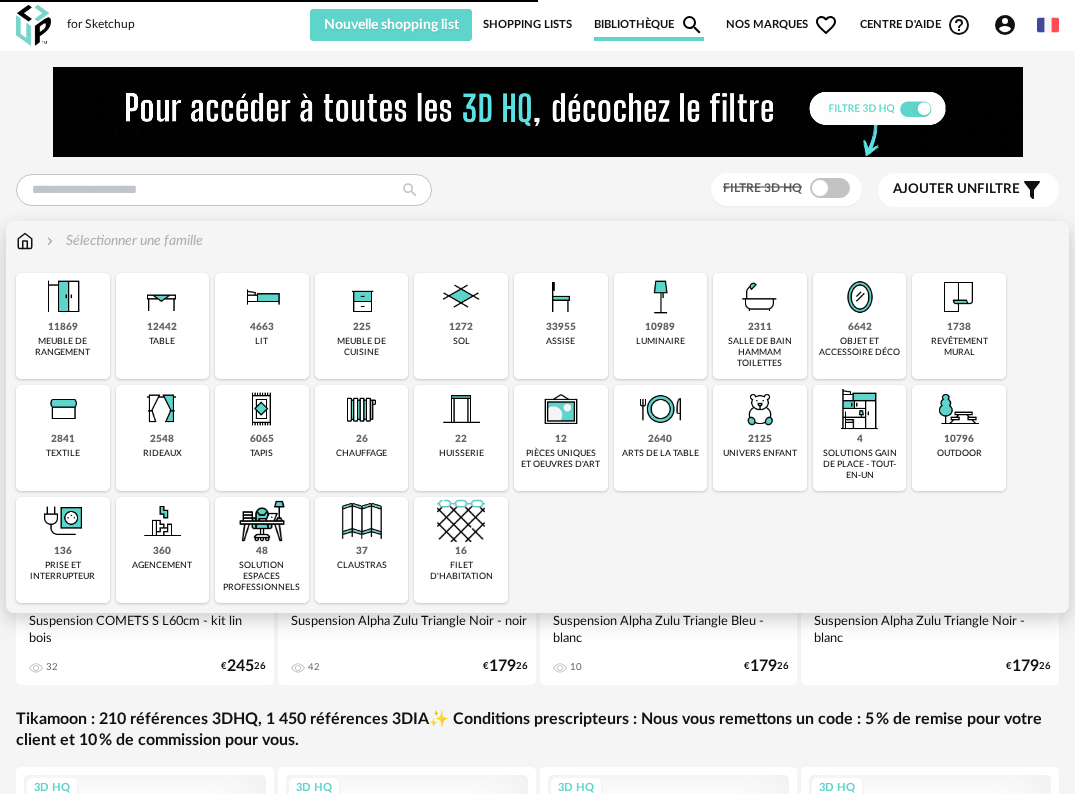 scroll, scrollTop: 0, scrollLeft: 0, axis: both 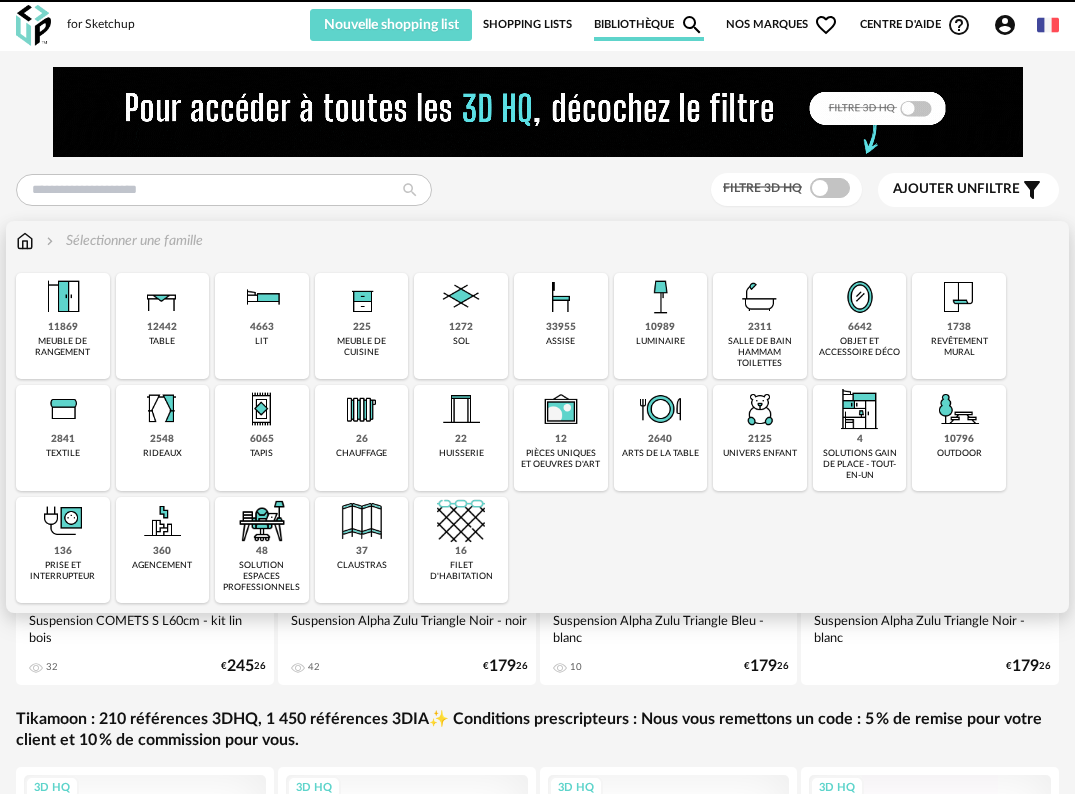click on "10989" at bounding box center (660, 327) 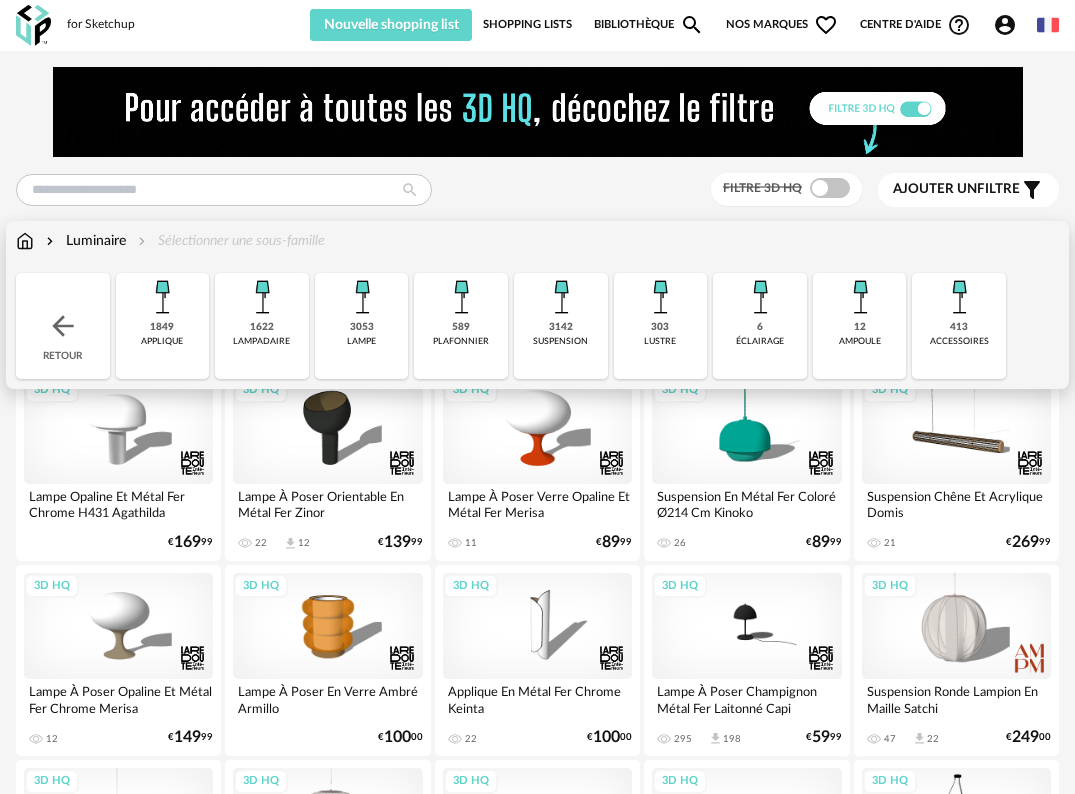 click on "lampadaire" at bounding box center [261, 341] 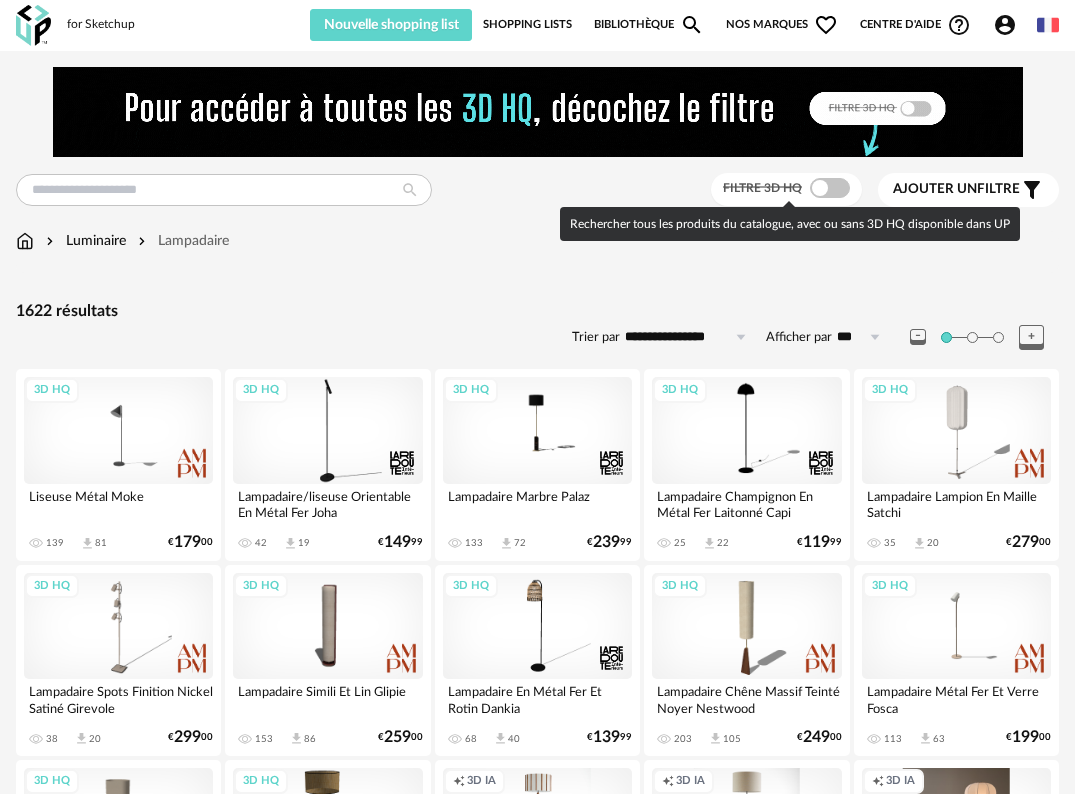 click at bounding box center [830, 188] 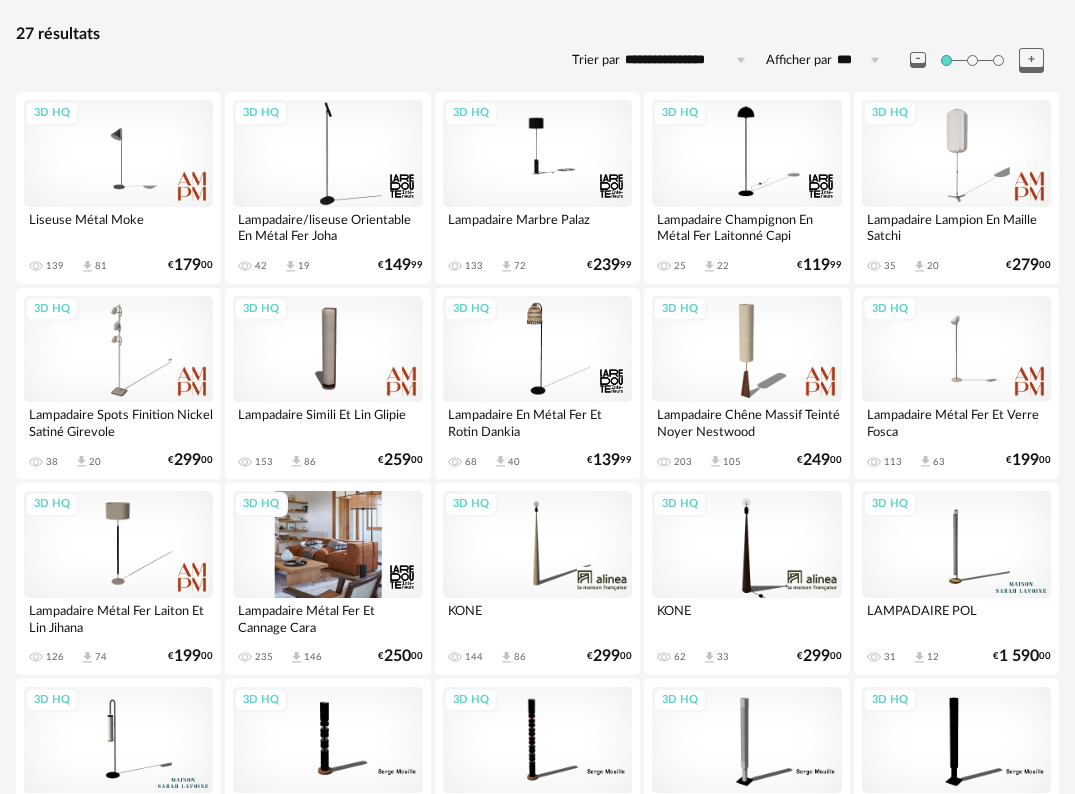 scroll, scrollTop: 300, scrollLeft: 0, axis: vertical 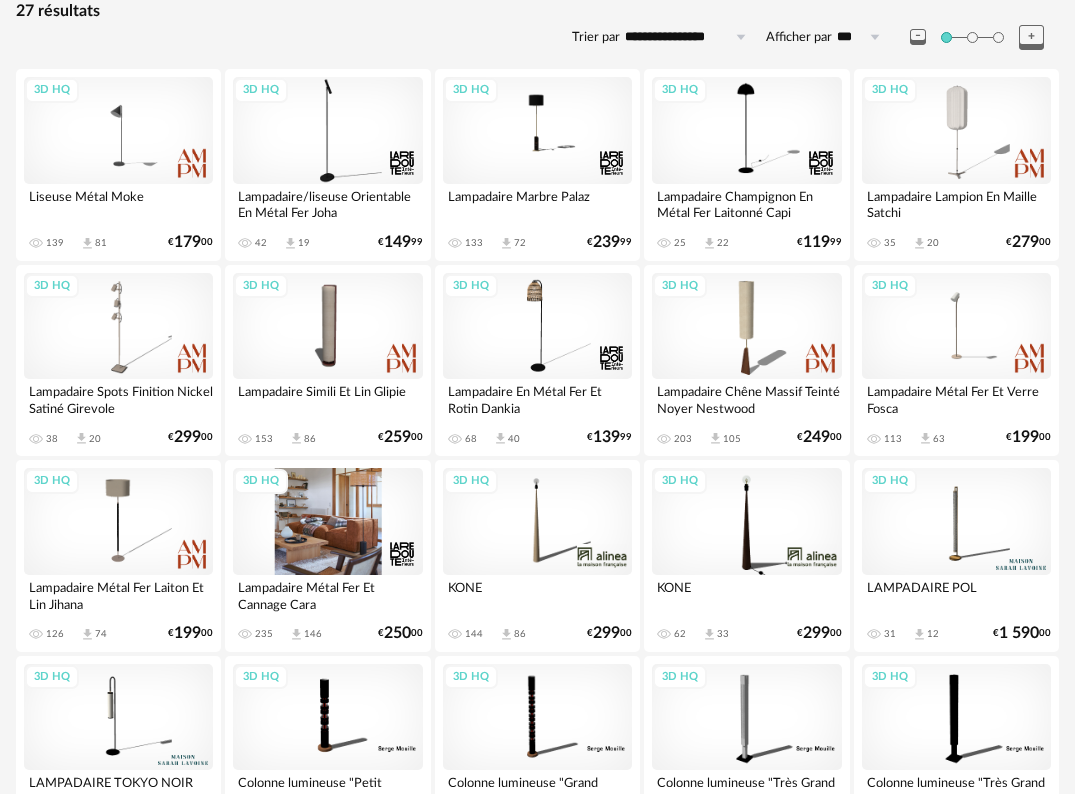 click on "3D HQ" at bounding box center (327, 521) 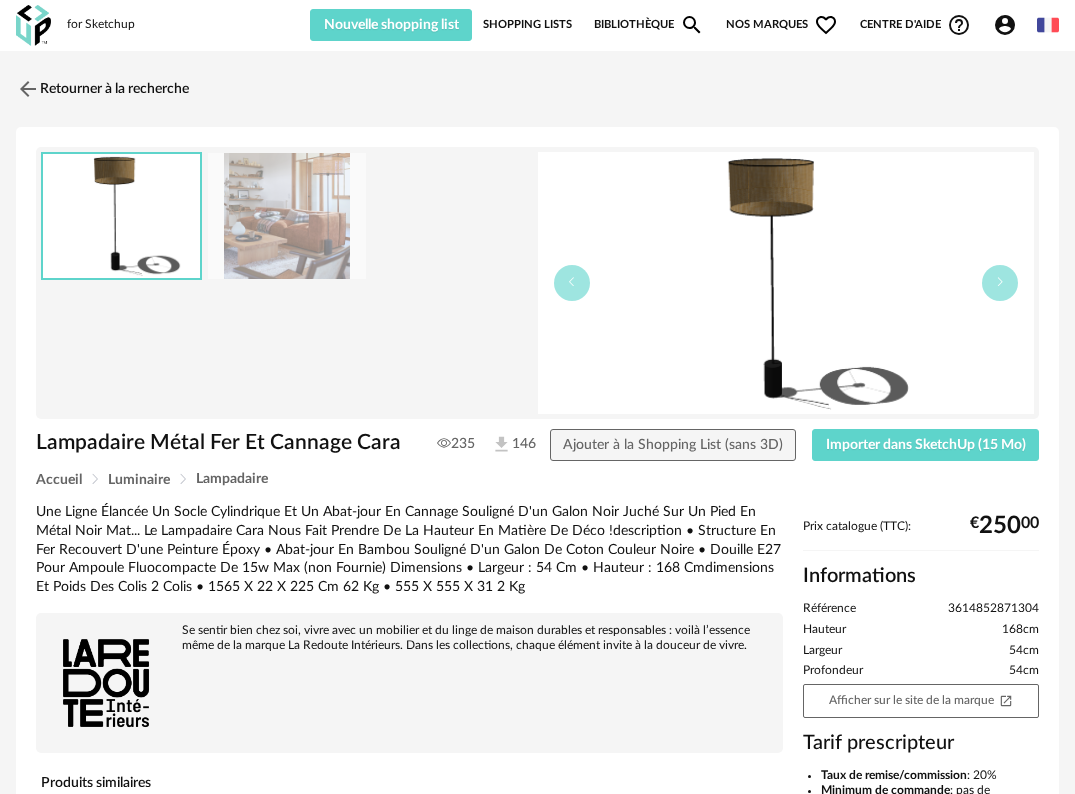 click at bounding box center (287, 216) 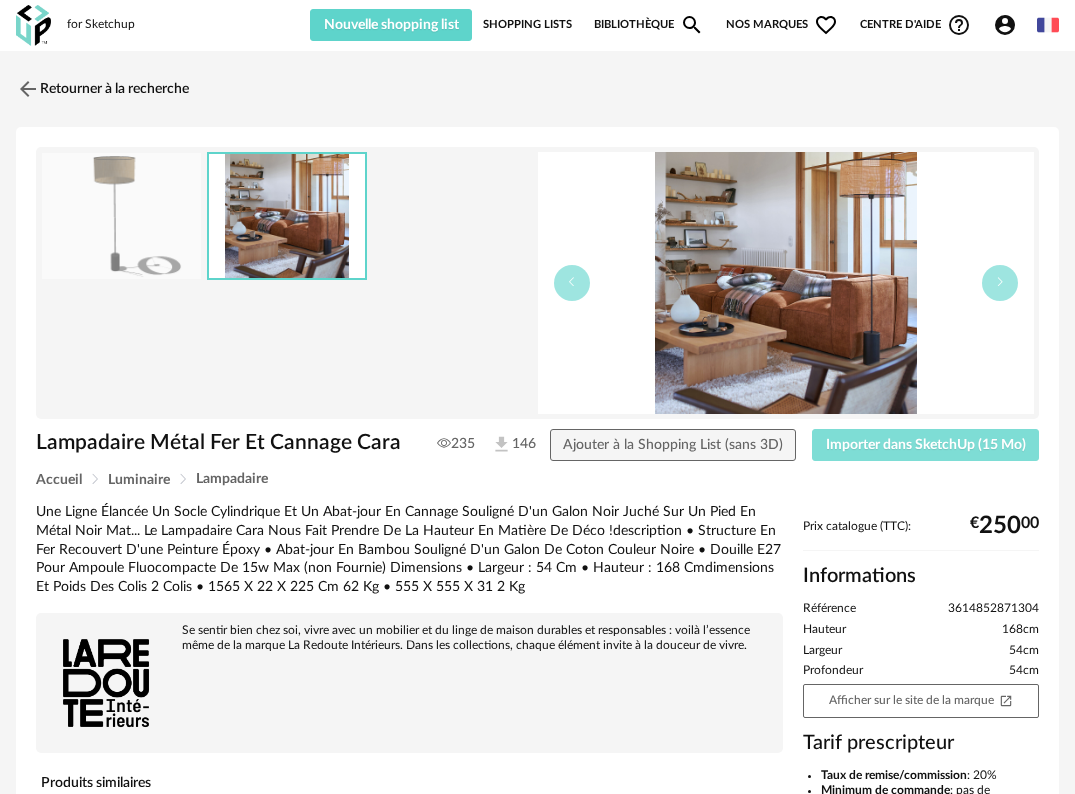 click on "Importer dans SketchUp (15 Mo)" at bounding box center [926, 445] 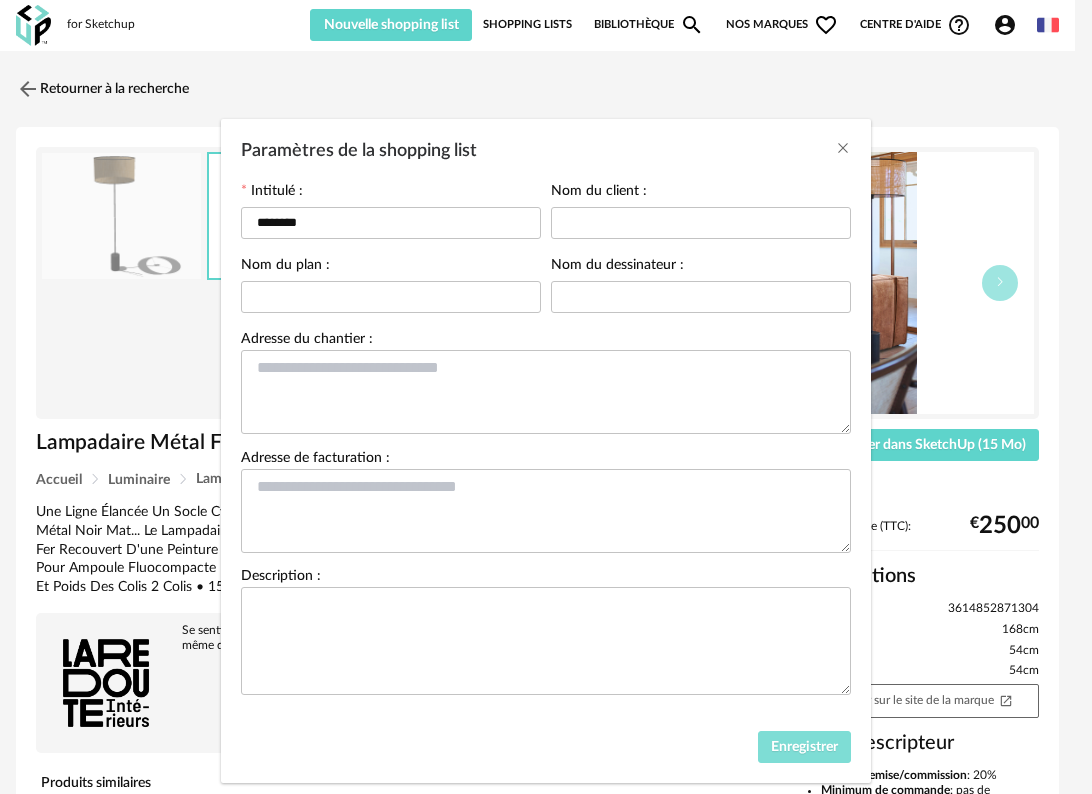 click on "Enregistrer" at bounding box center (804, 747) 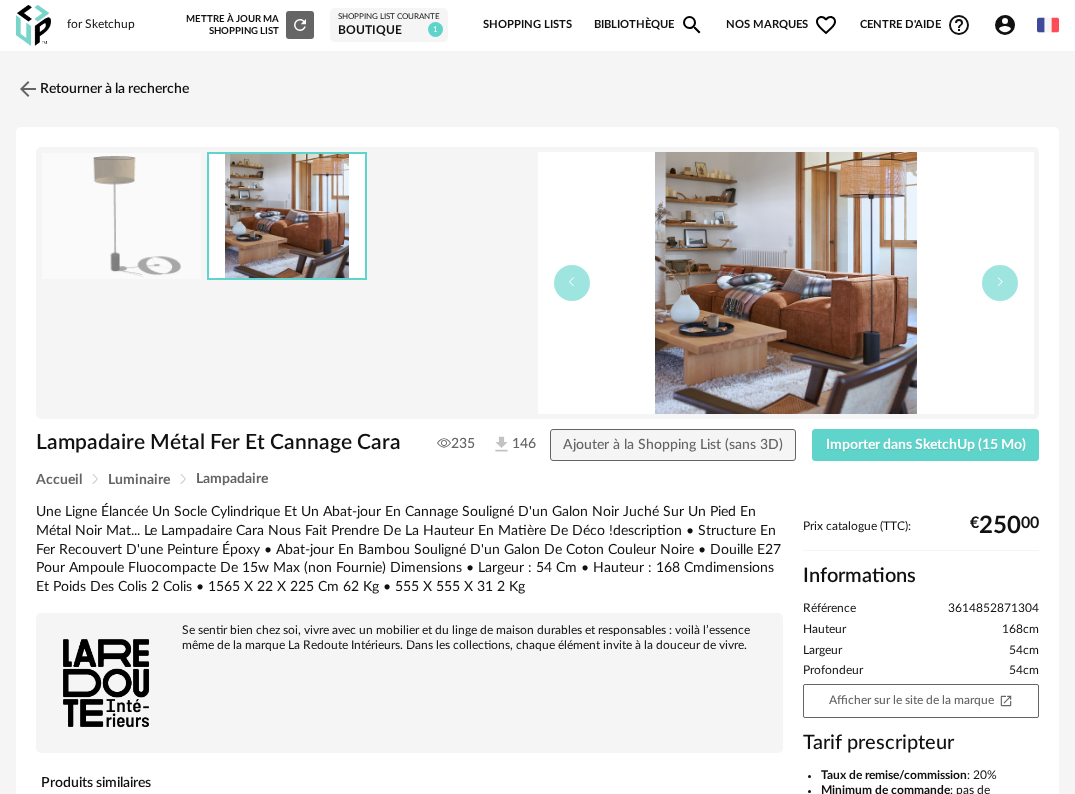 click at bounding box center [33, 25] 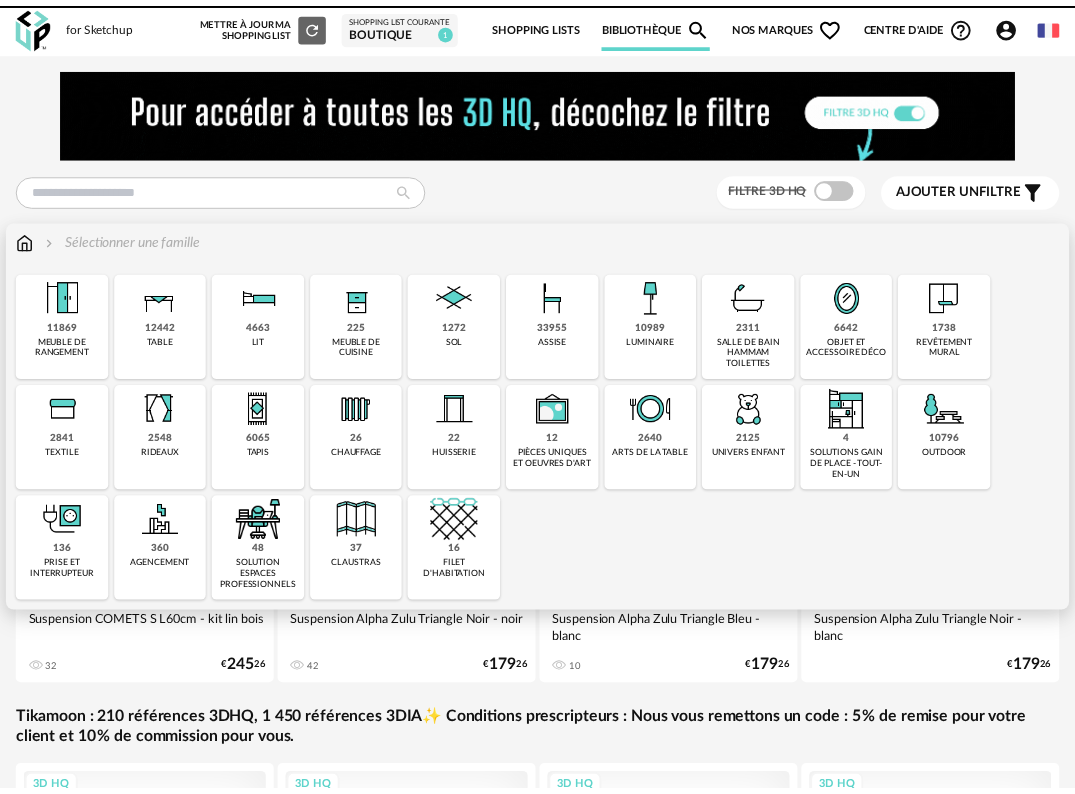 scroll, scrollTop: 0, scrollLeft: 0, axis: both 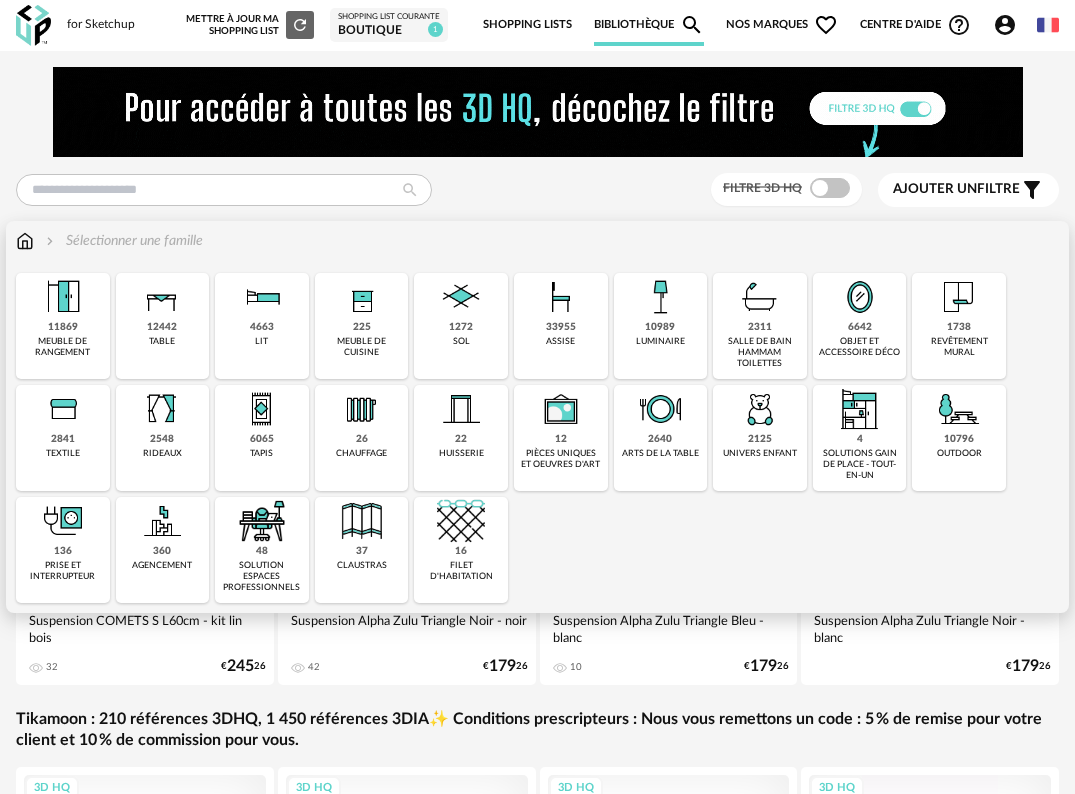 click on "rideaux" at bounding box center (162, 453) 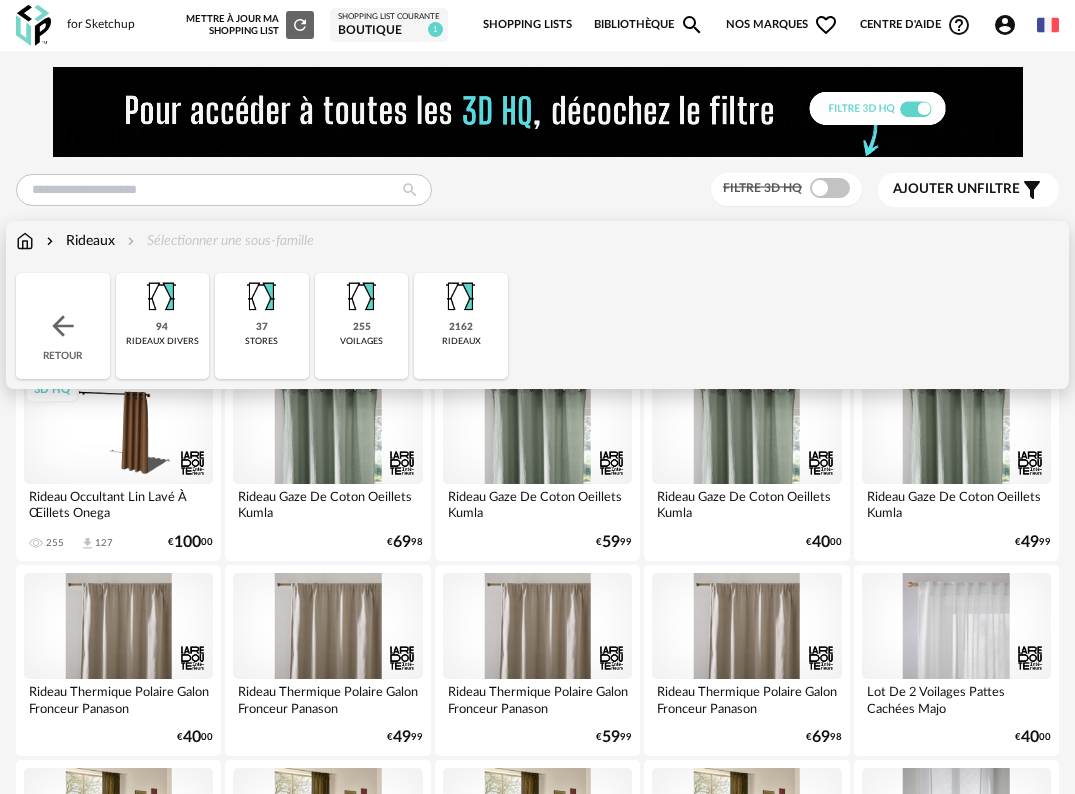 click on "94
rideaux divers" at bounding box center (163, 326) 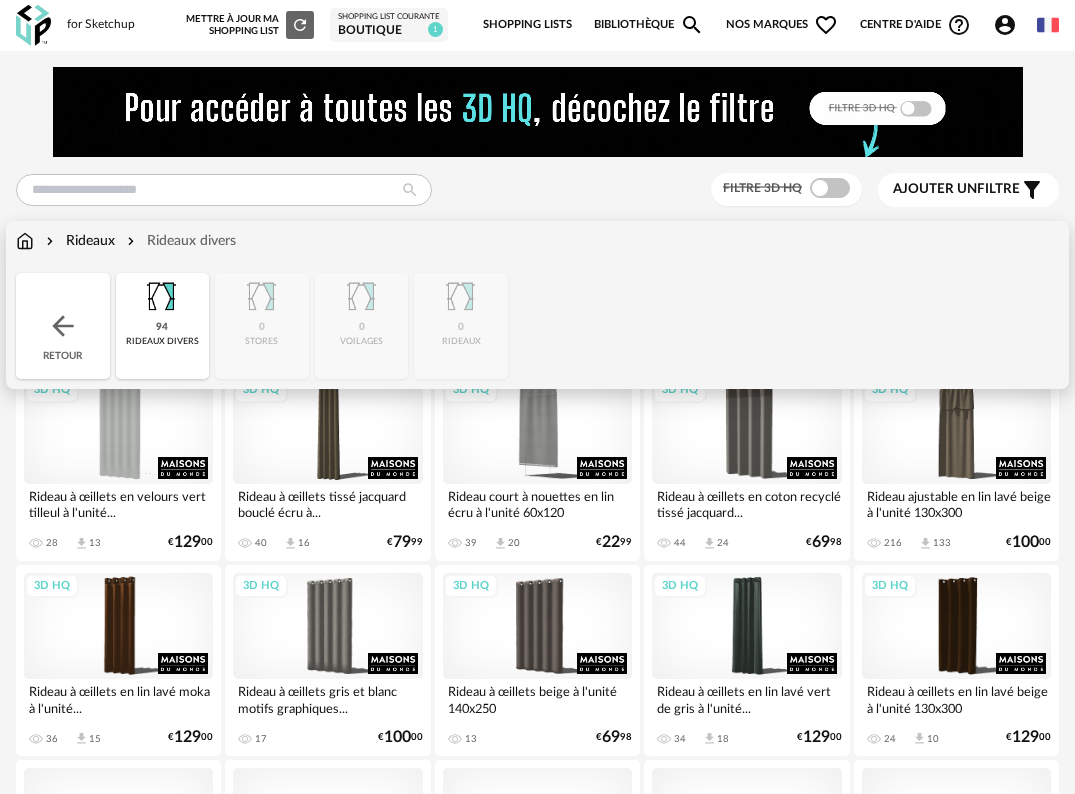 click on "94" at bounding box center [162, 327] 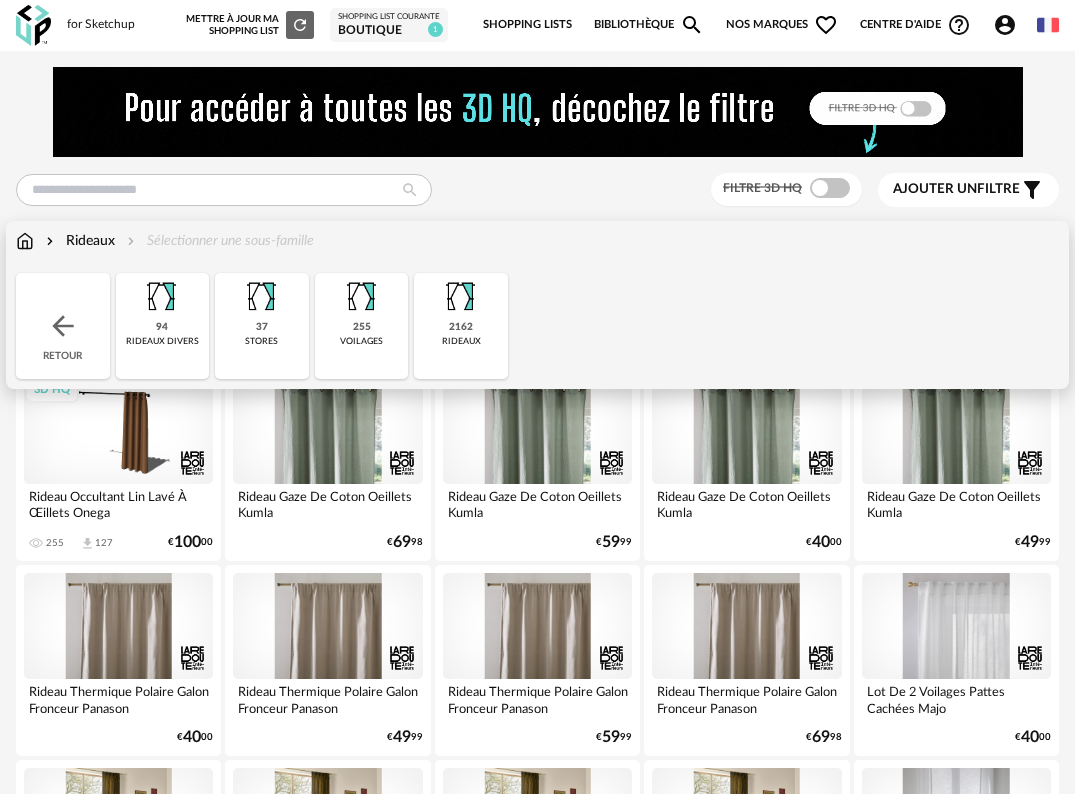 click at bounding box center [461, 297] 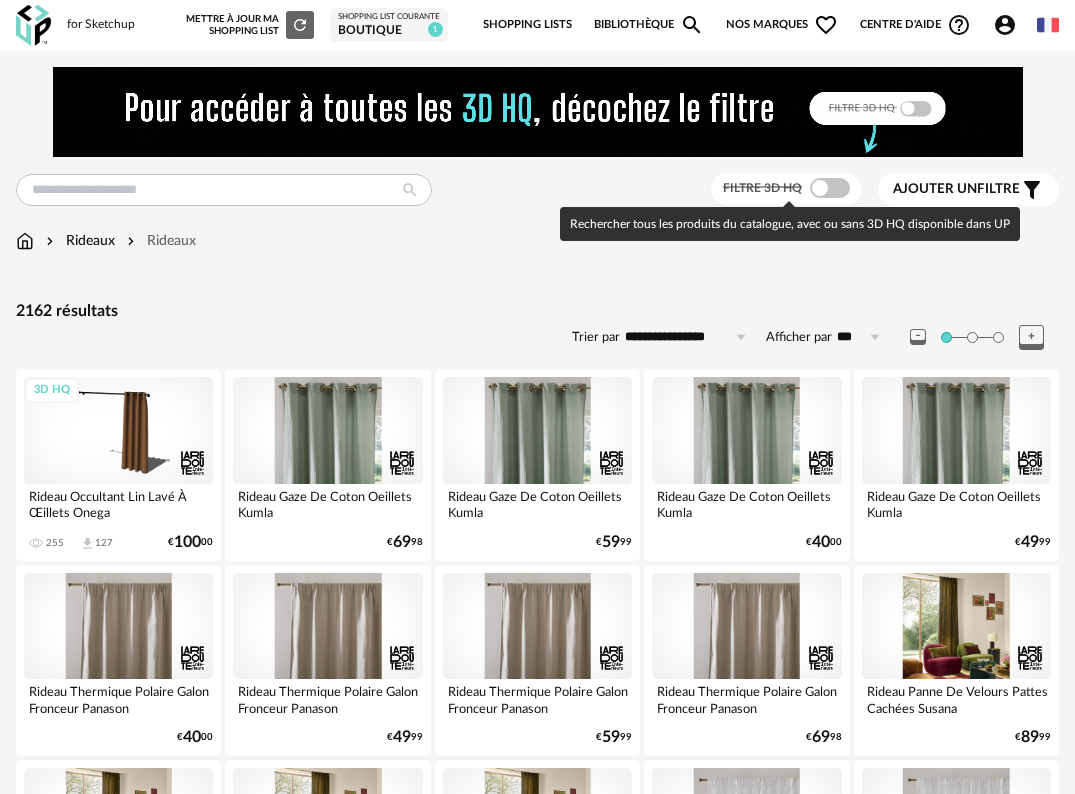 click at bounding box center (830, 188) 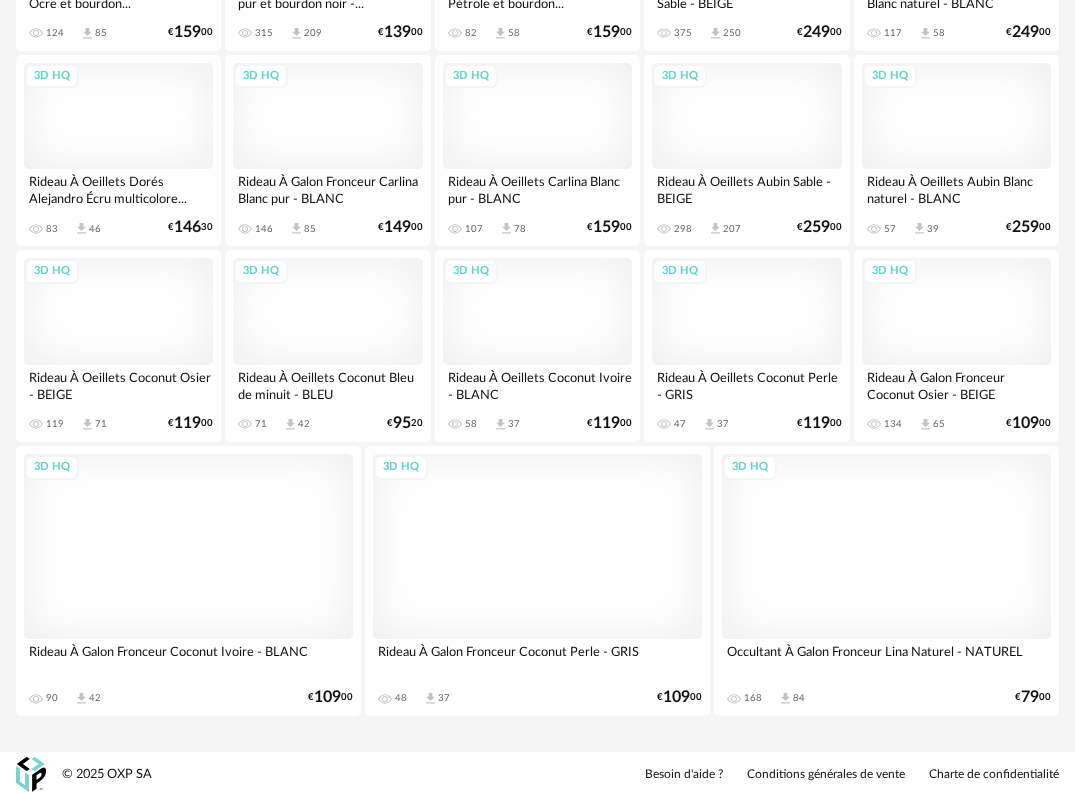 scroll, scrollTop: 904, scrollLeft: 0, axis: vertical 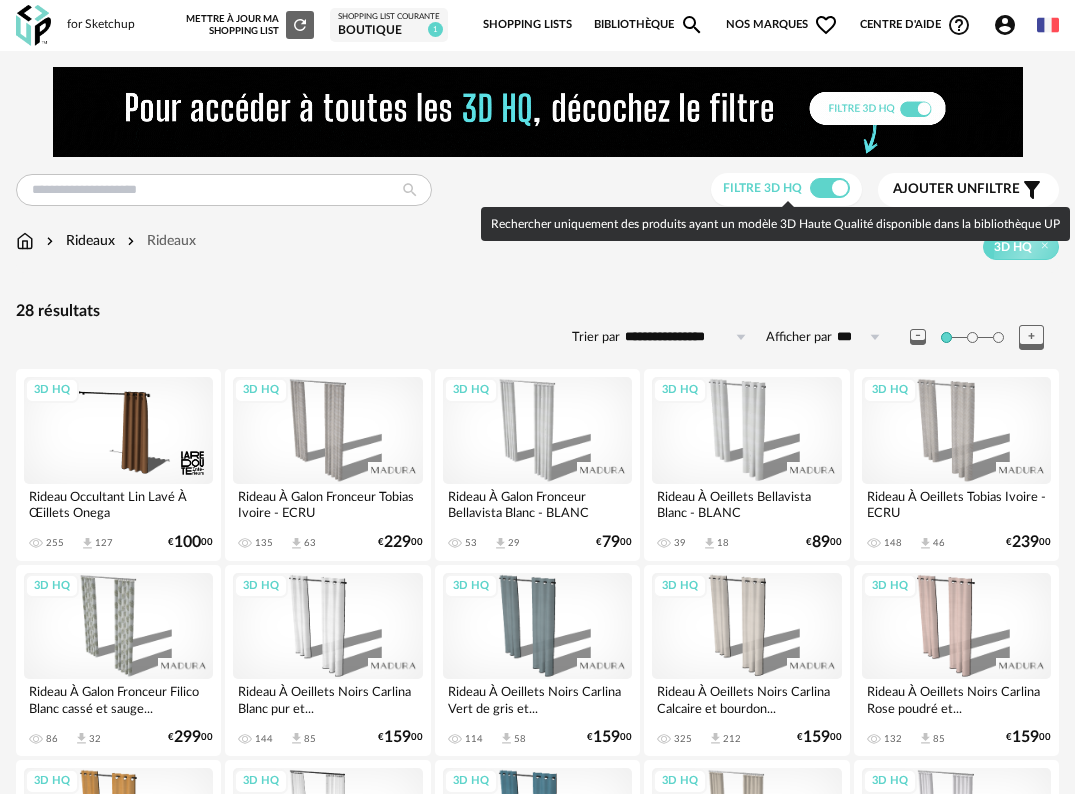 click at bounding box center (33, 25) 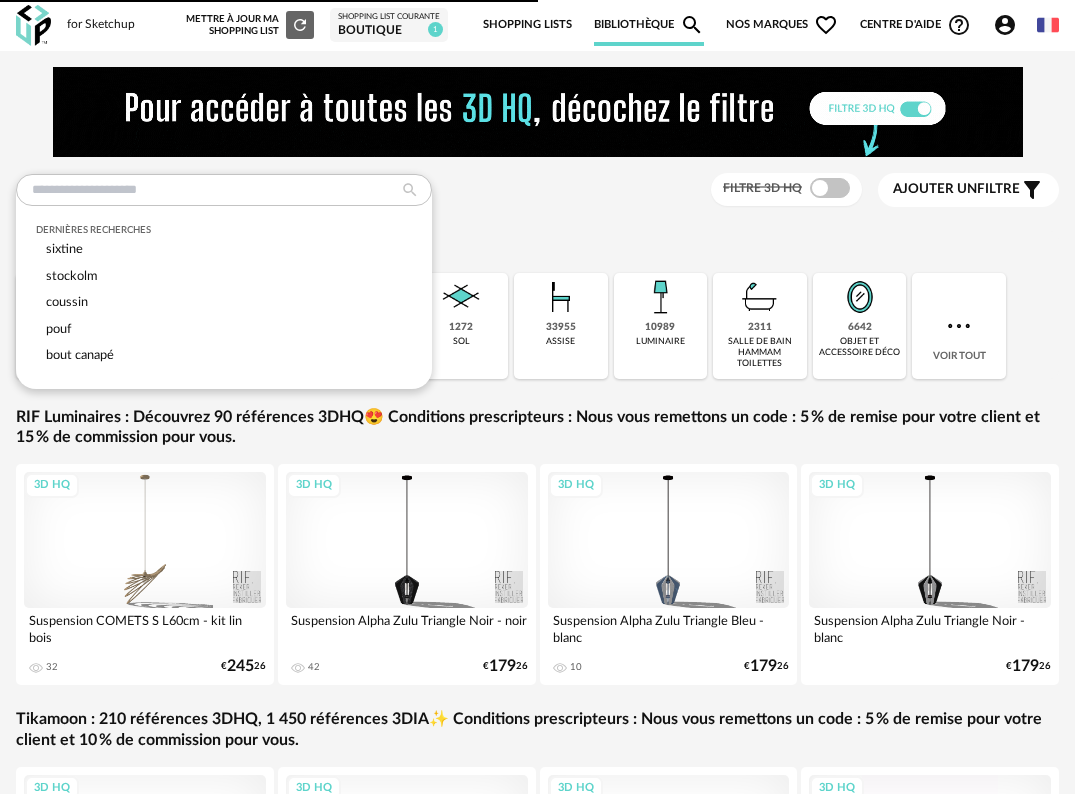 click at bounding box center (224, 190) 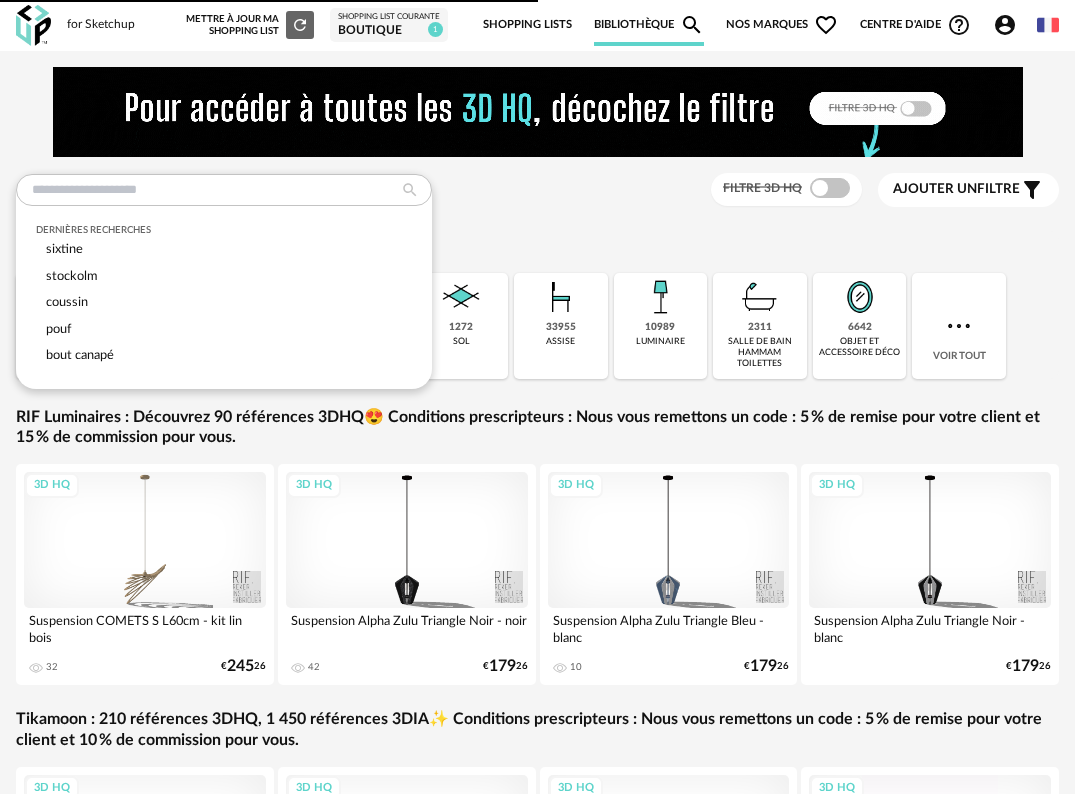 scroll, scrollTop: 0, scrollLeft: 0, axis: both 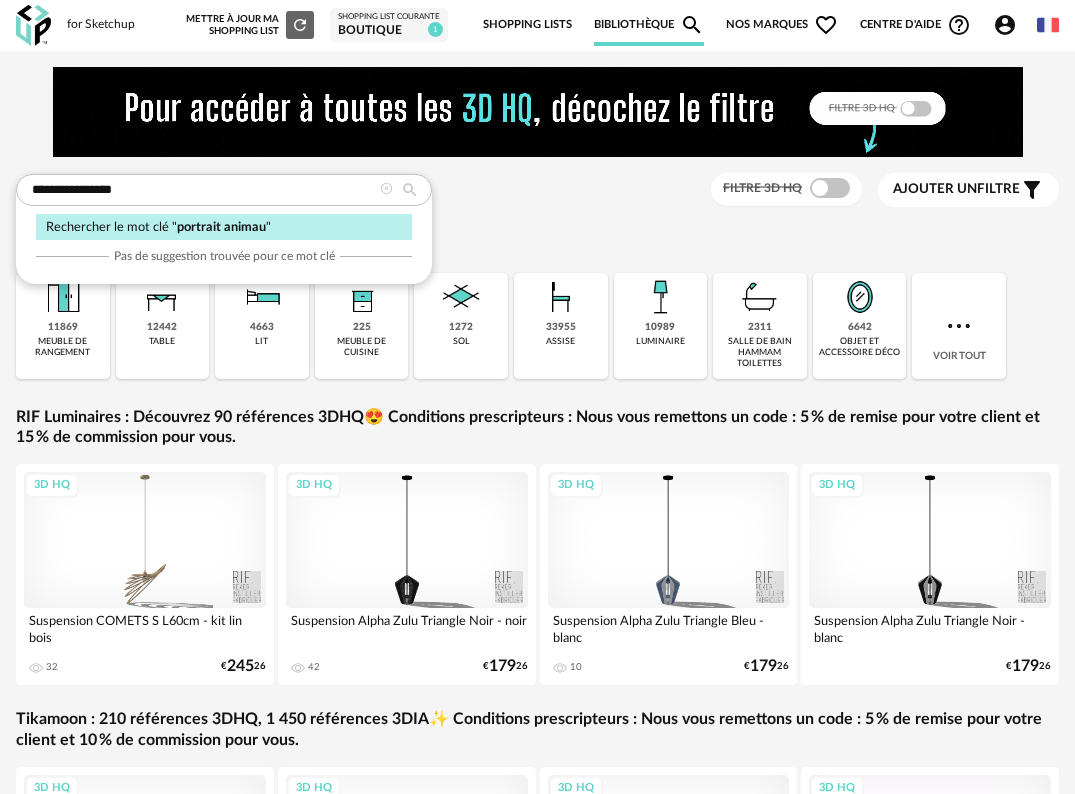 type on "**********" 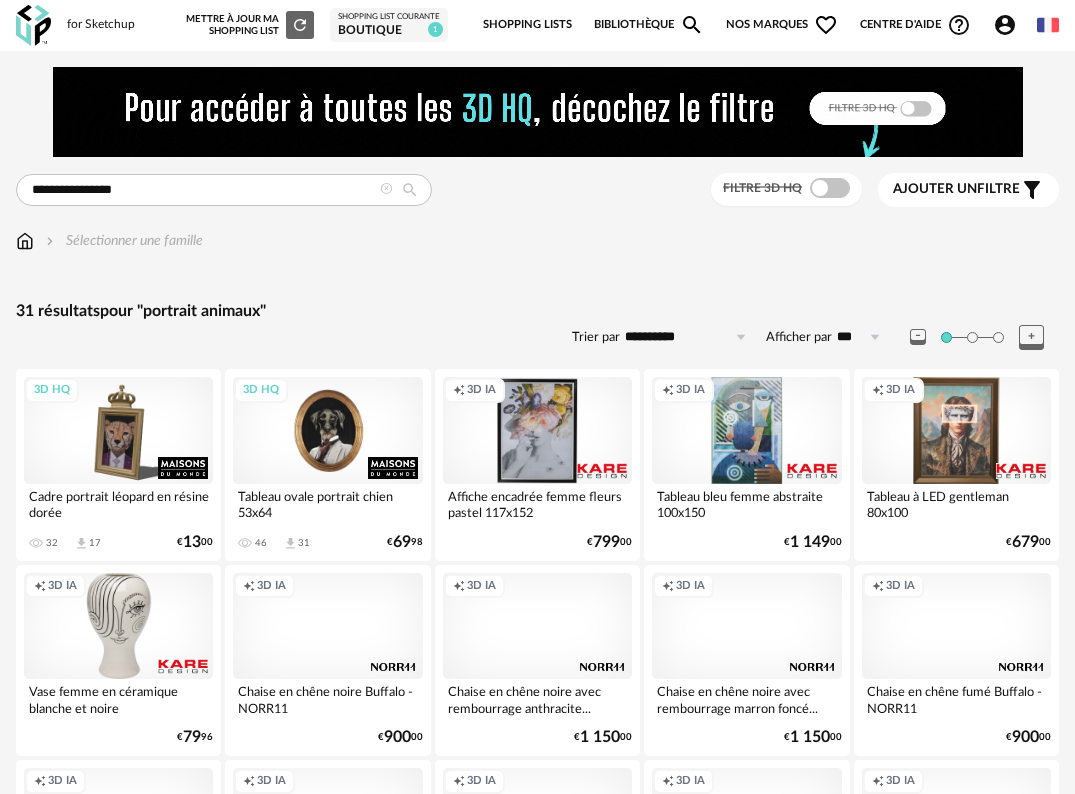click on "3D HQ" at bounding box center [327, 430] 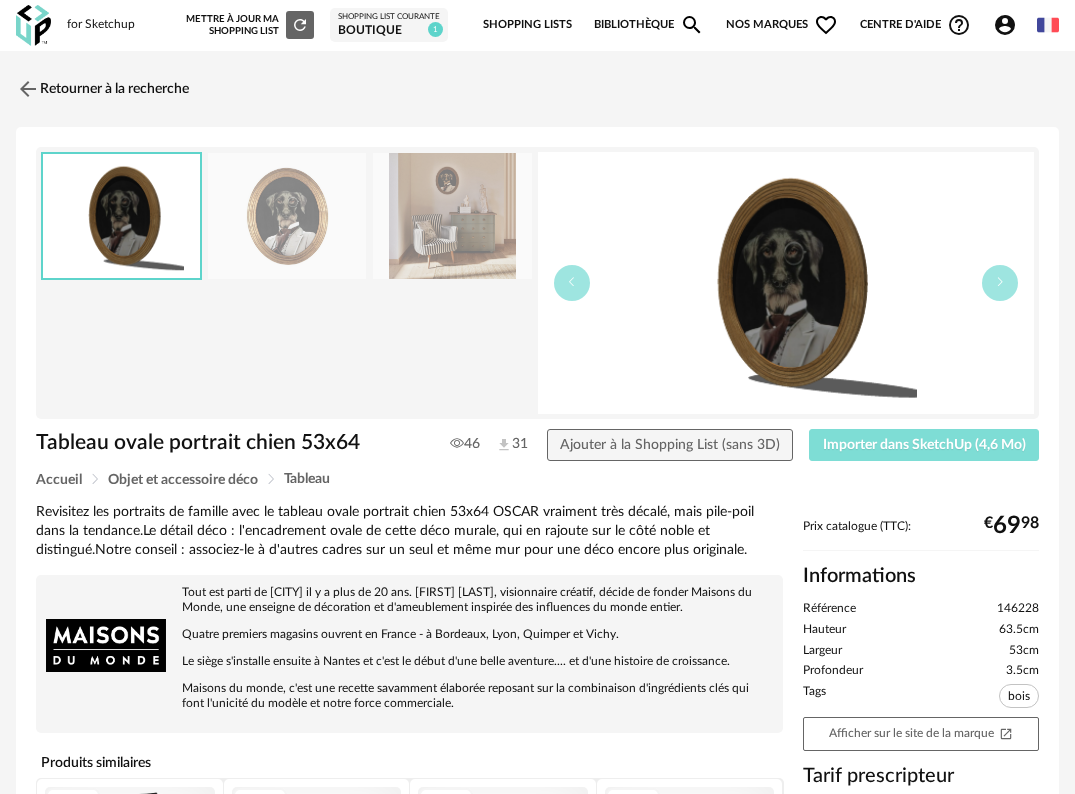 click on "Importer dans SketchUp (4,6 Mo)" at bounding box center [924, 445] 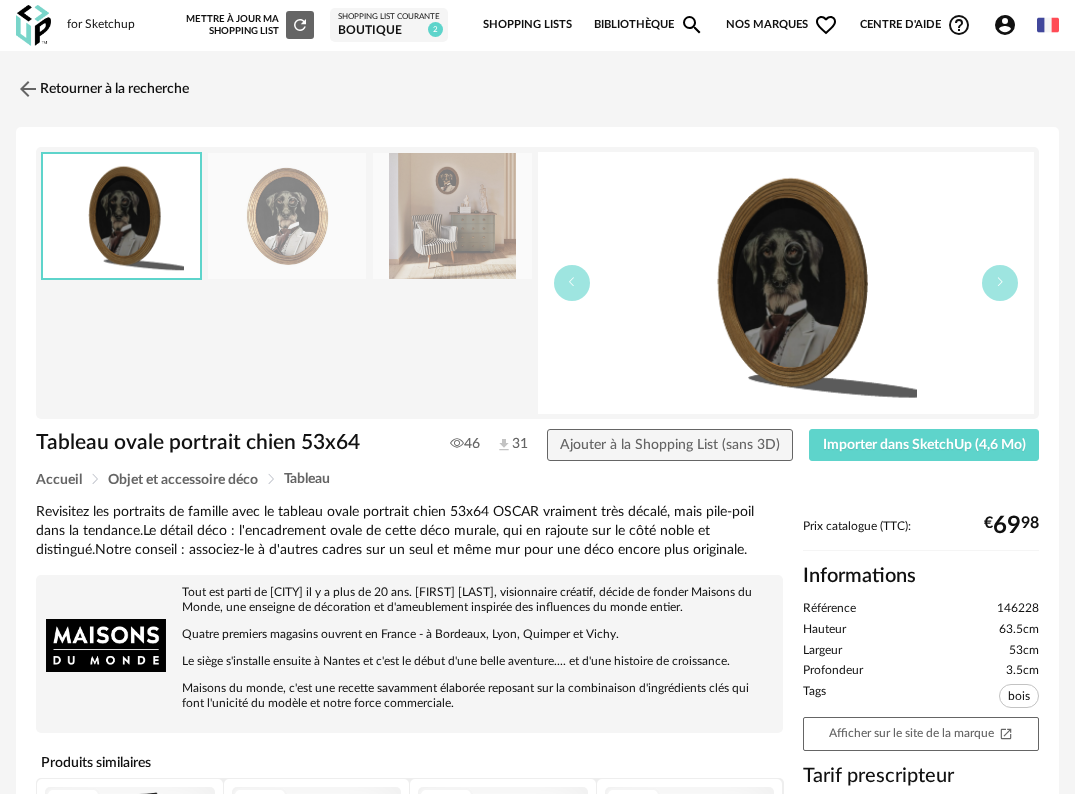 click at bounding box center (33, 25) 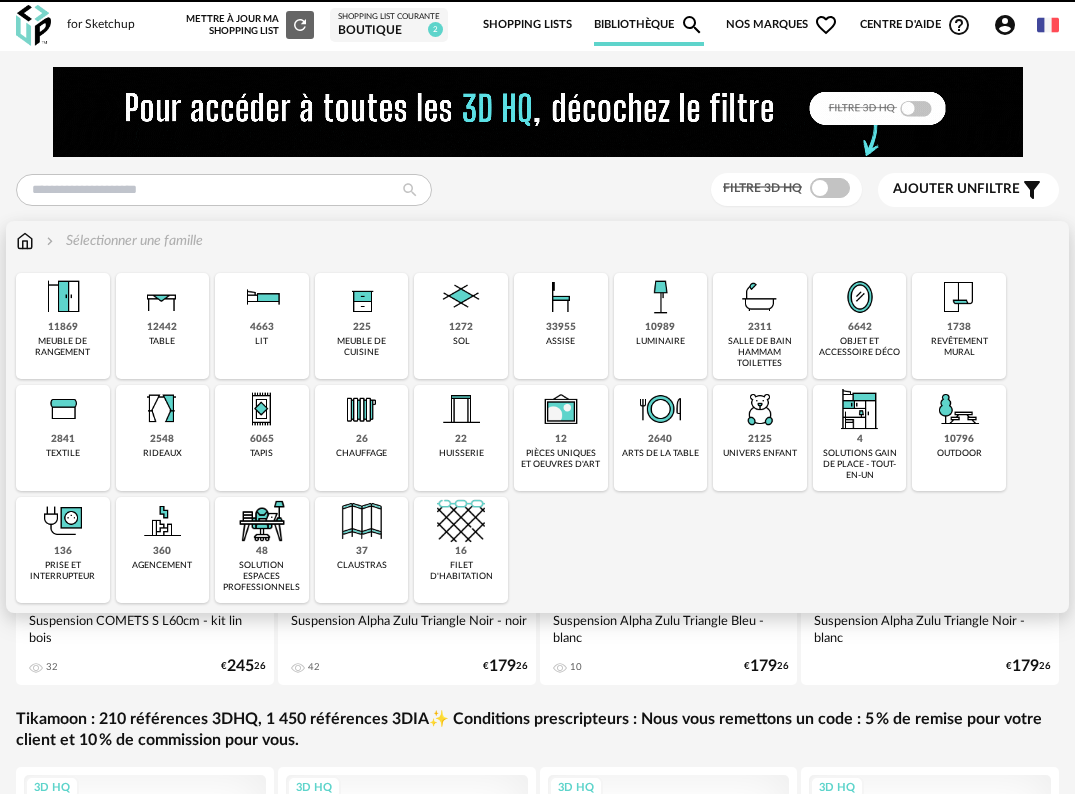 scroll, scrollTop: 0, scrollLeft: 0, axis: both 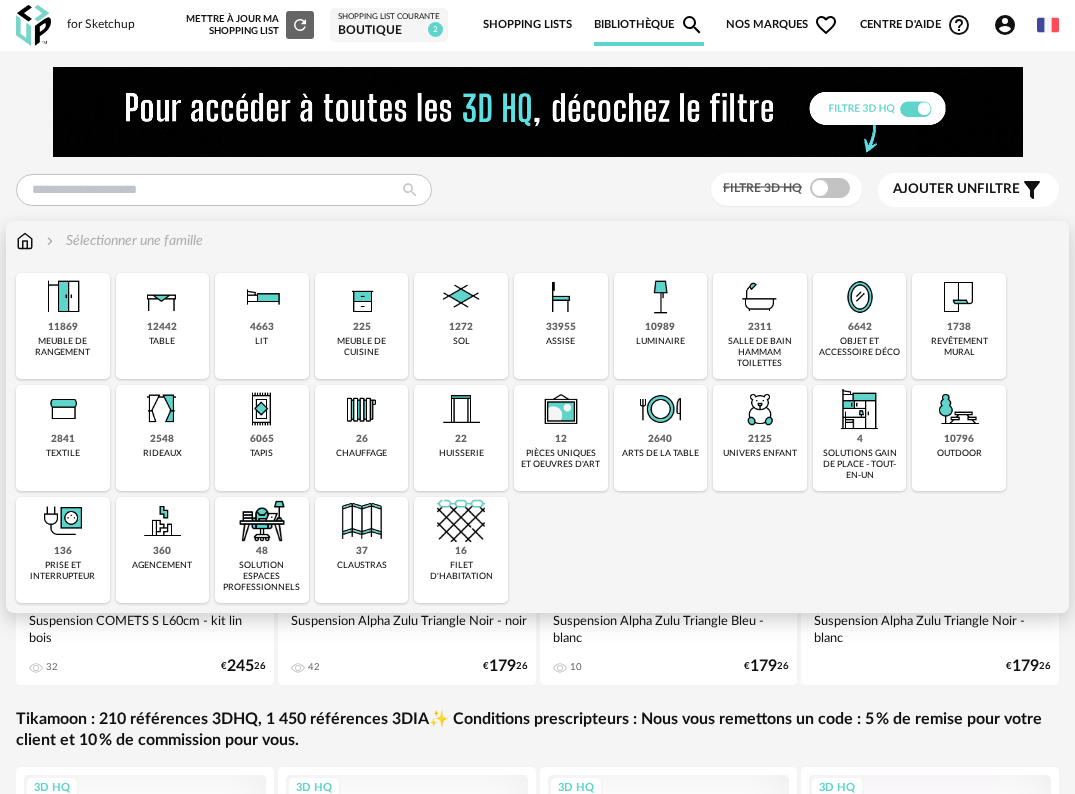 click on "rideaux" at bounding box center [162, 453] 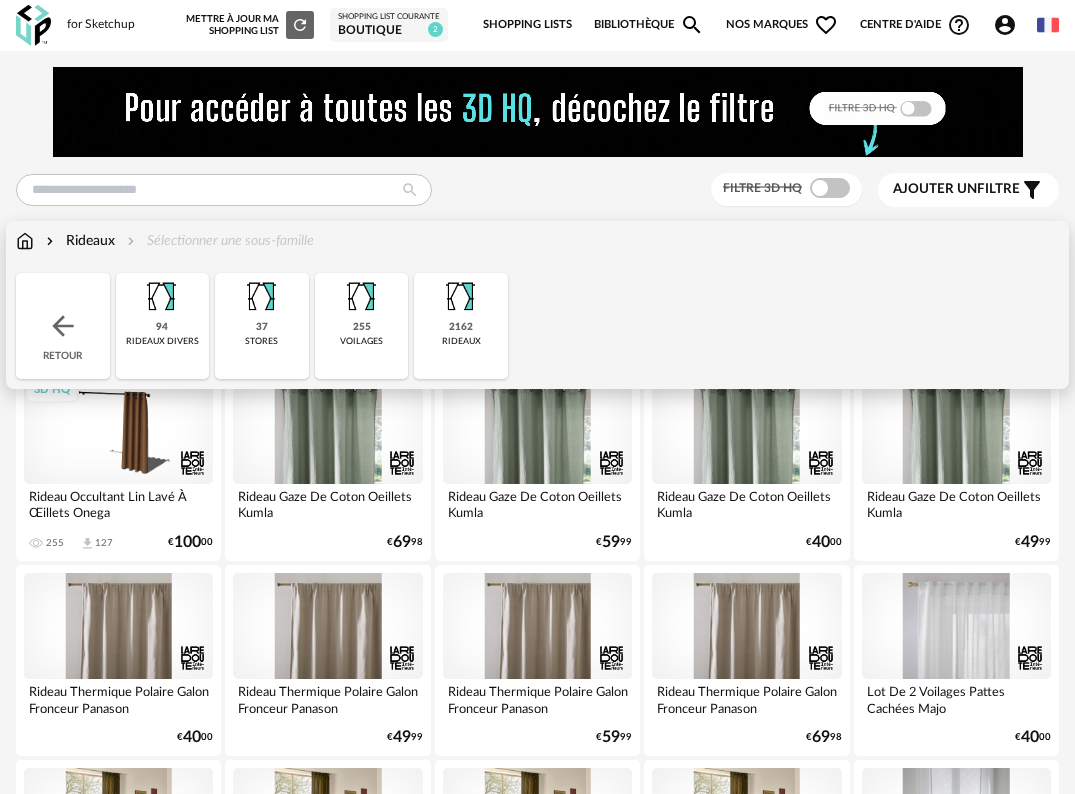click at bounding box center [461, 297] 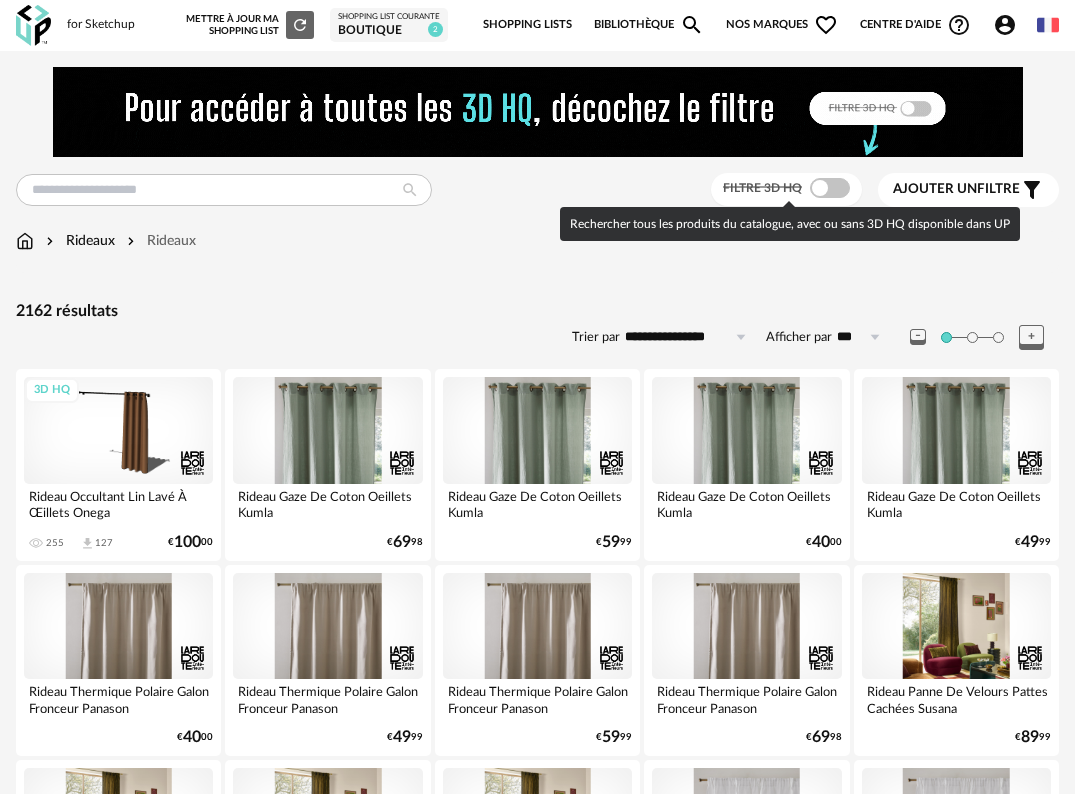 click on "Filtre 3D HQ" at bounding box center (788, 187) 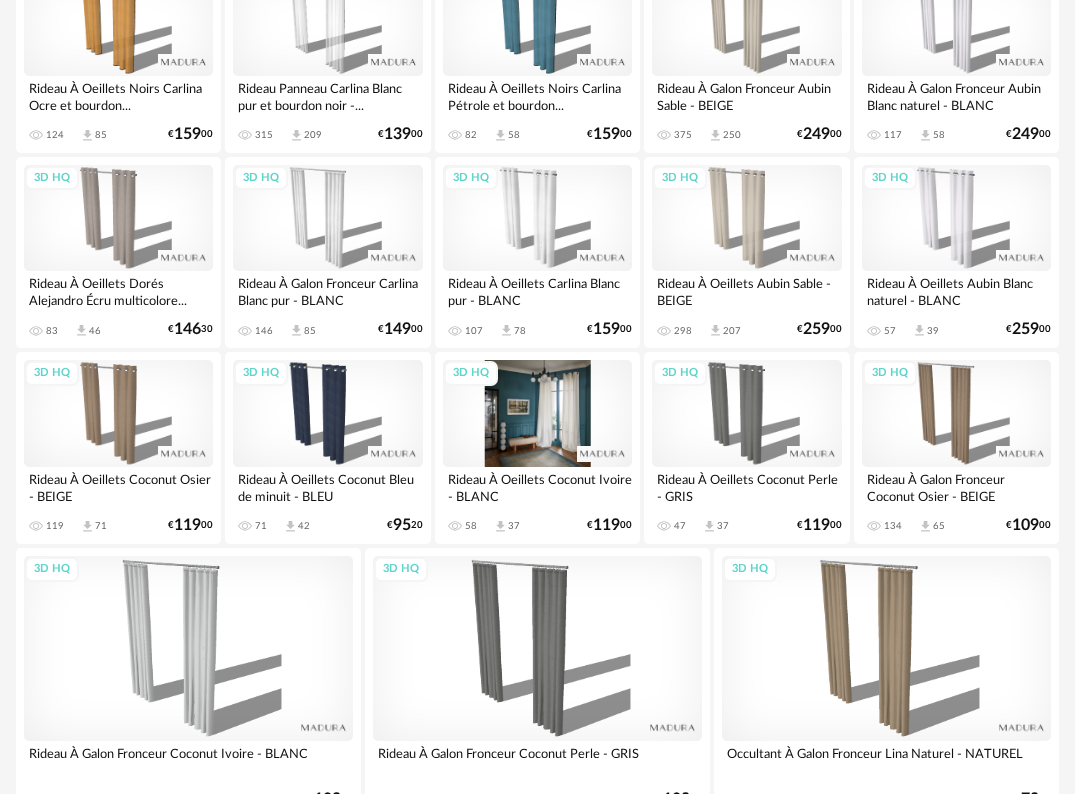 scroll, scrollTop: 800, scrollLeft: 0, axis: vertical 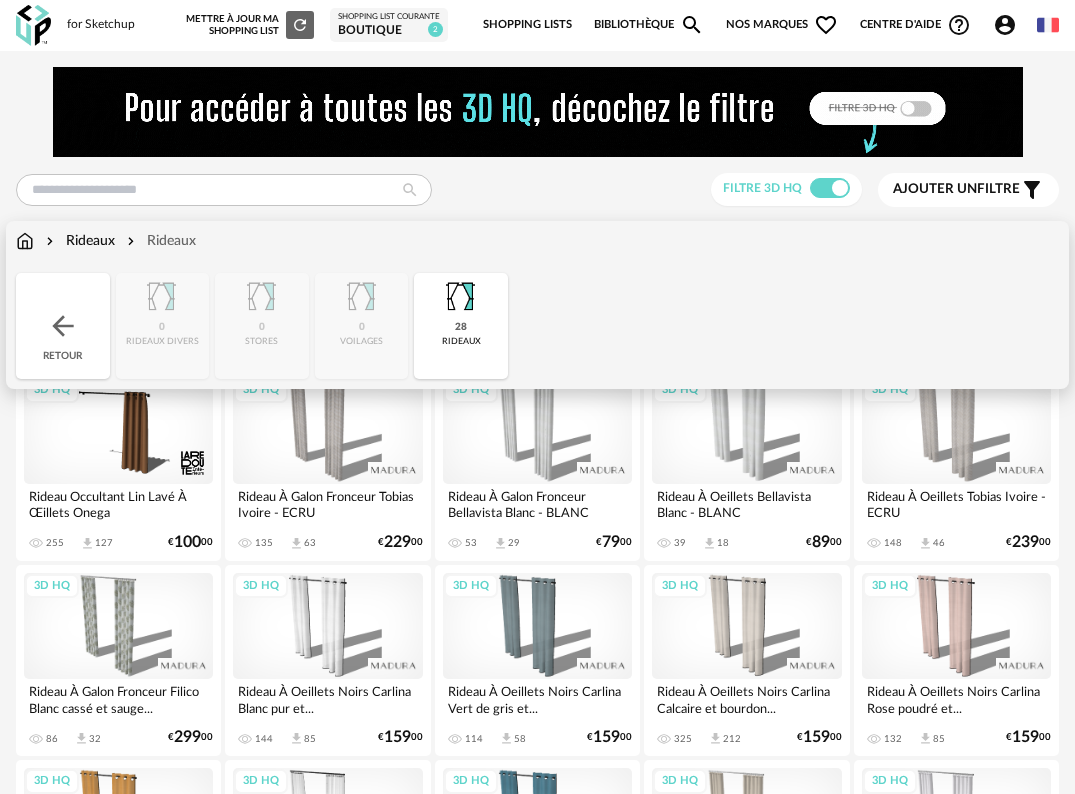 click at bounding box center (25, 241) 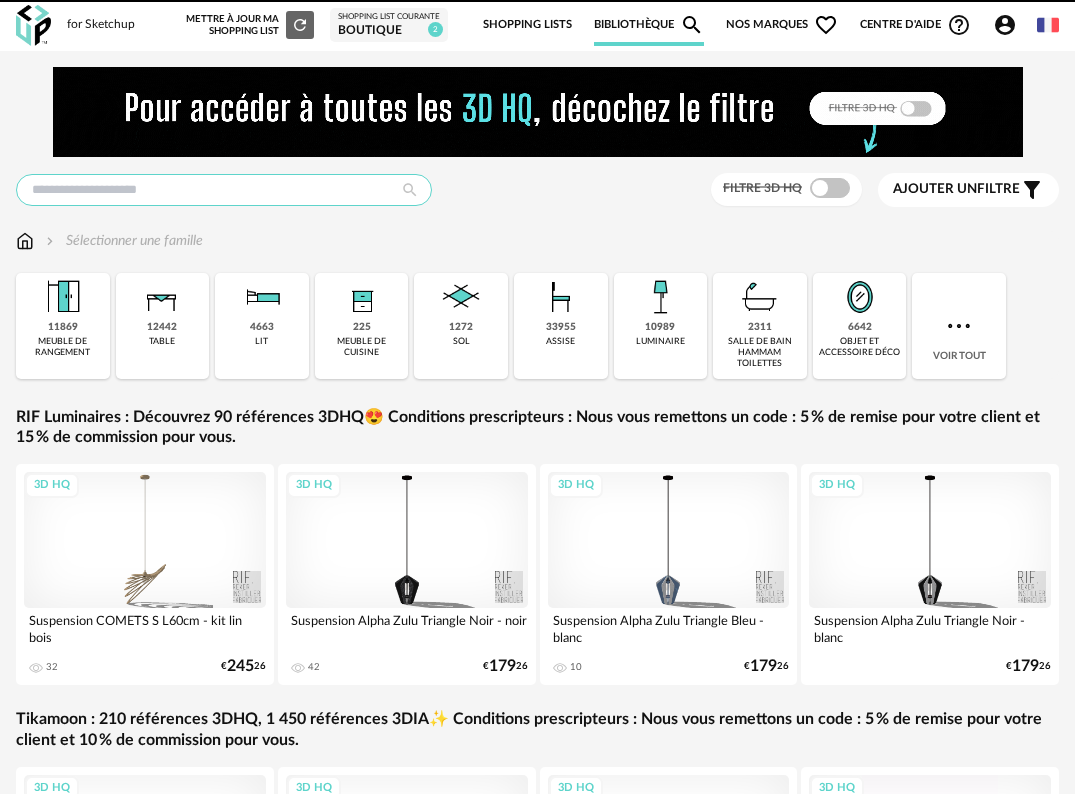 scroll, scrollTop: 0, scrollLeft: 0, axis: both 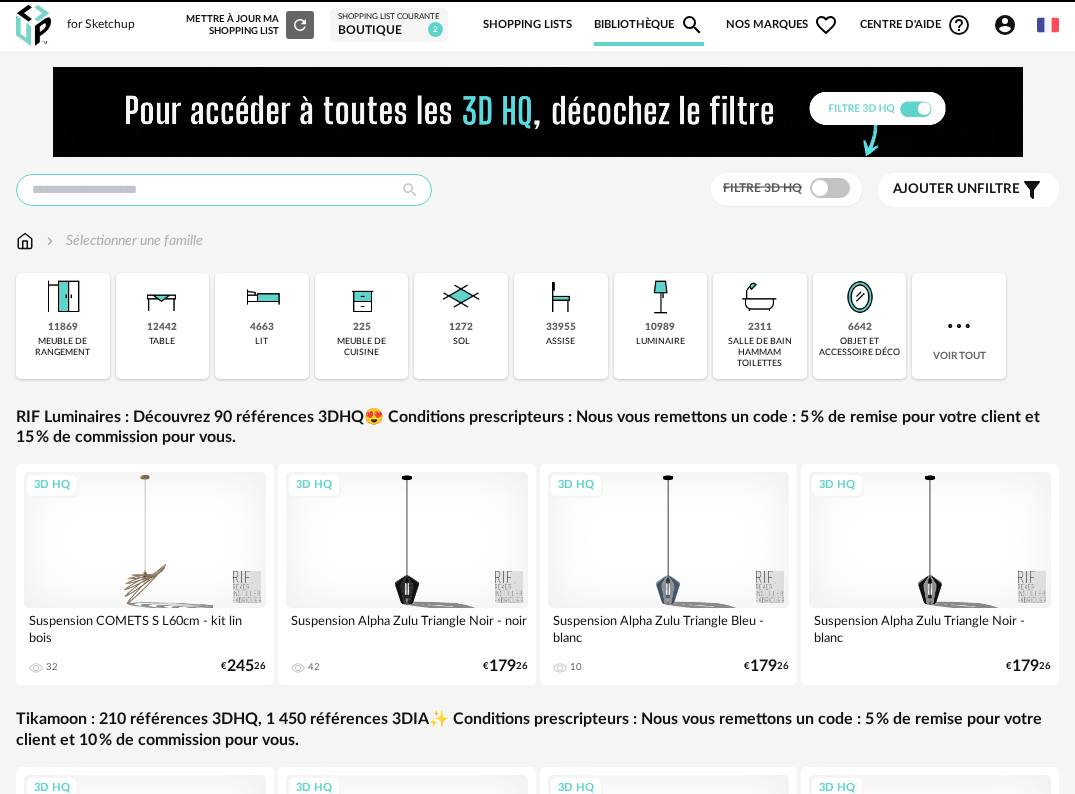 click at bounding box center (224, 190) 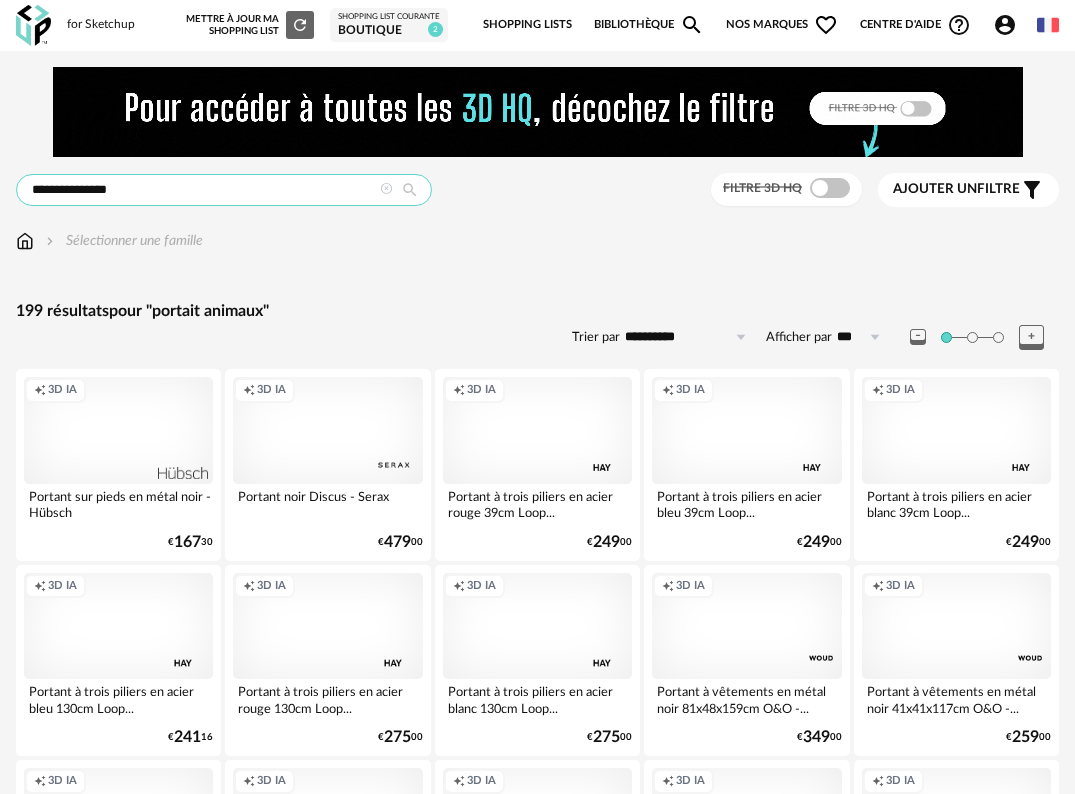 click on "**********" at bounding box center [224, 190] 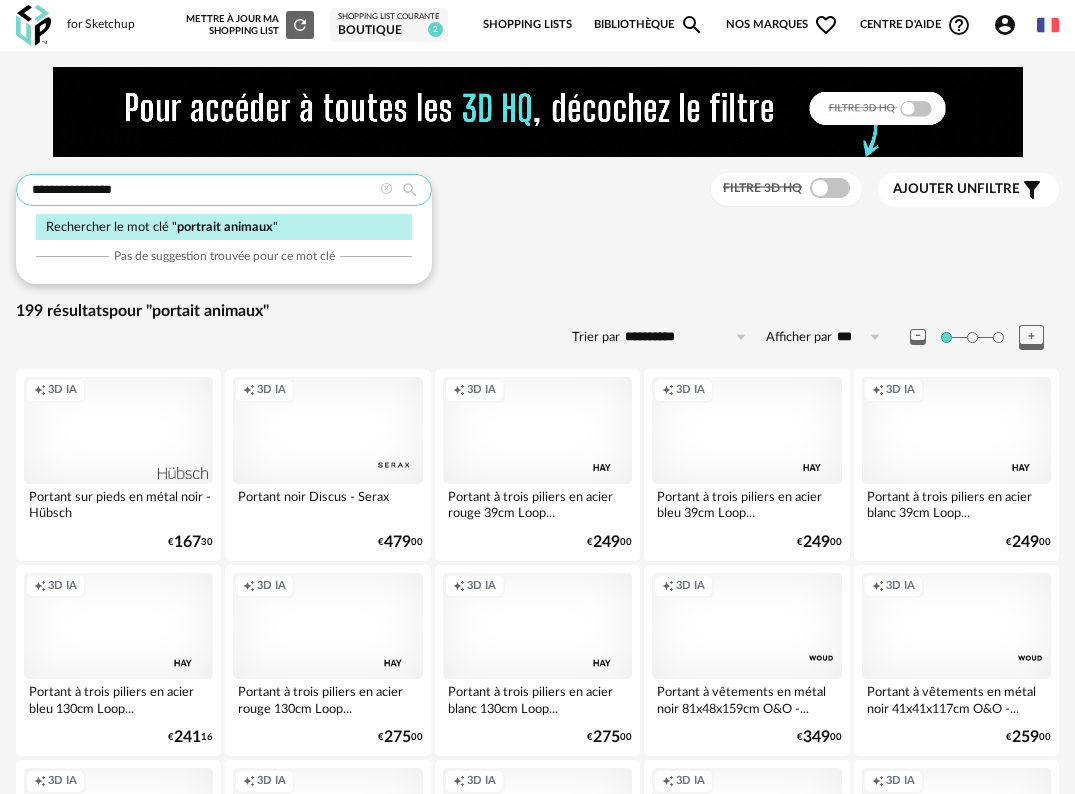 type on "**********" 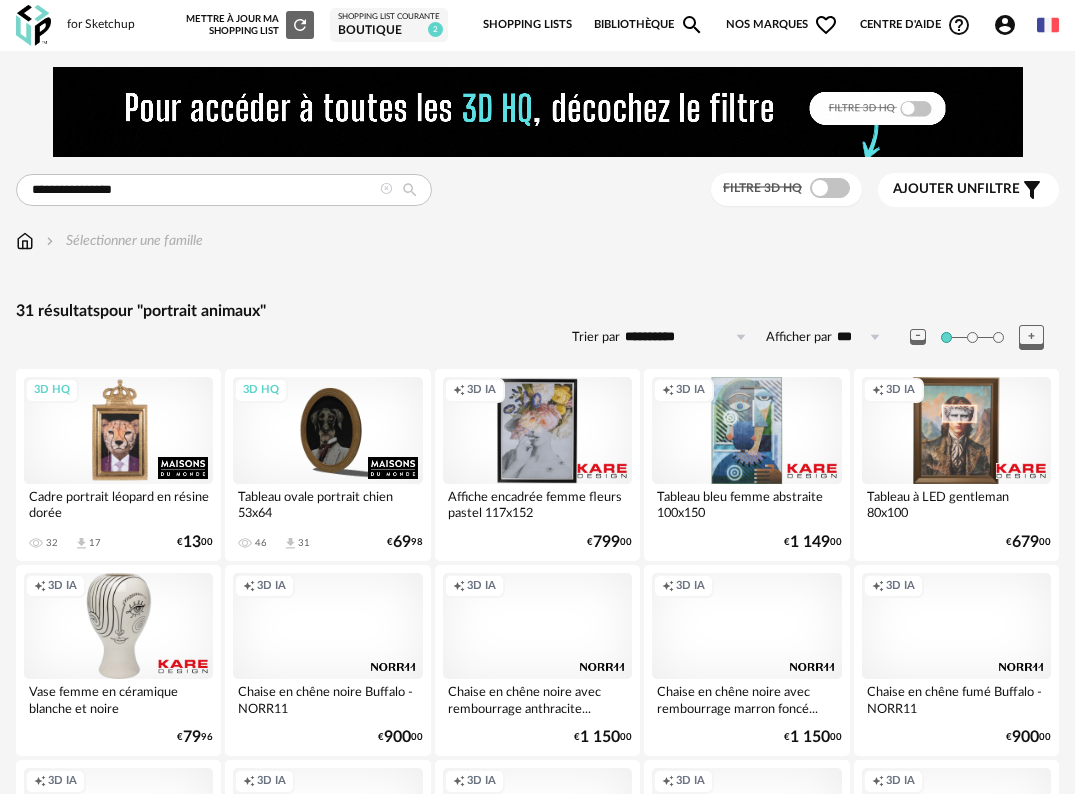 click on "3D HQ" at bounding box center (118, 430) 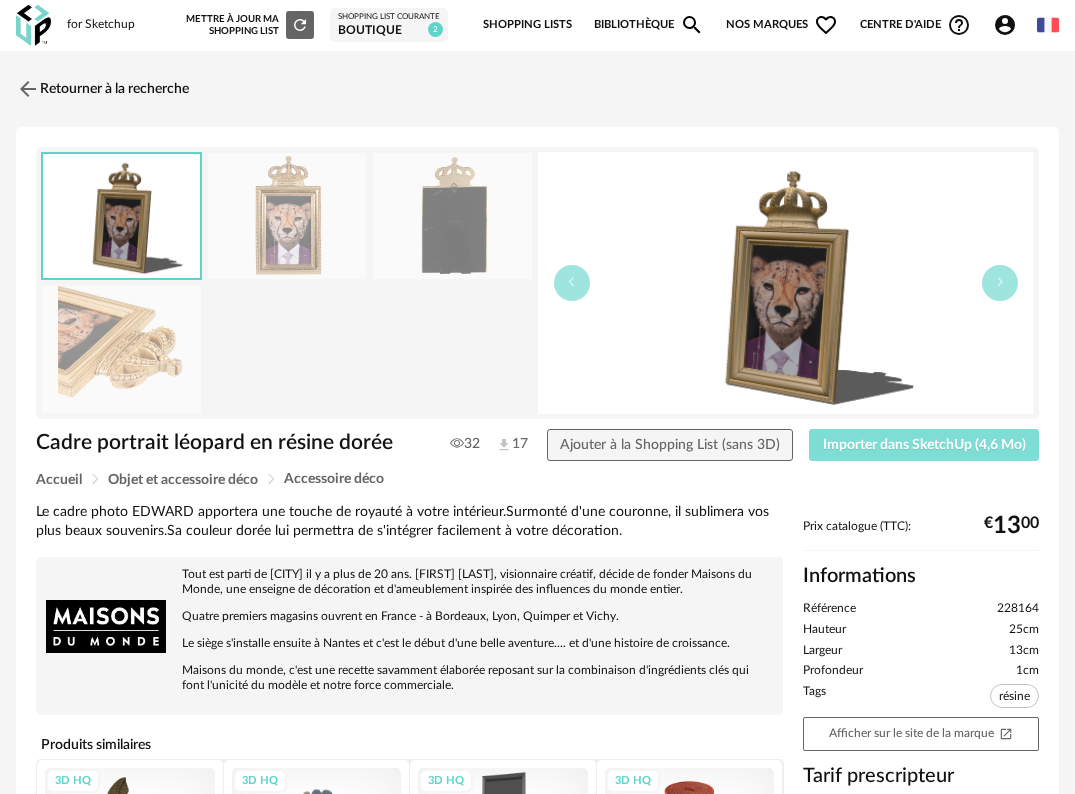 click on "Importer dans SketchUp (4,6 Mo)" at bounding box center [924, 445] 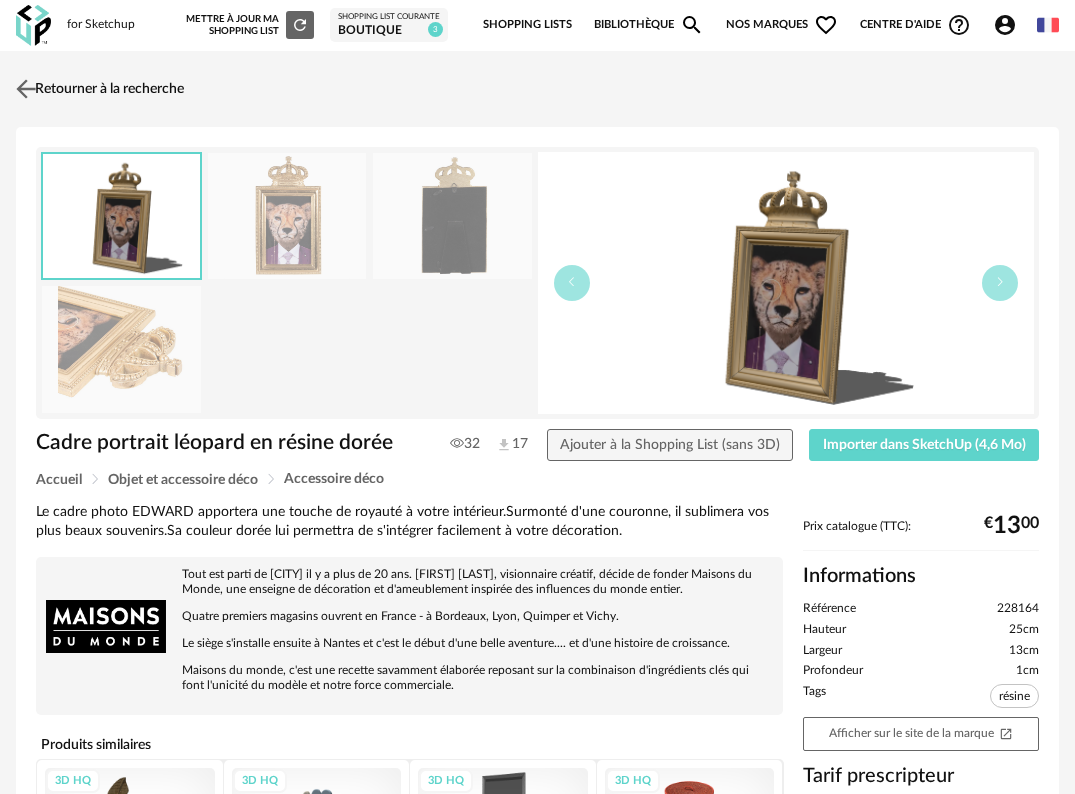click at bounding box center [26, 88] 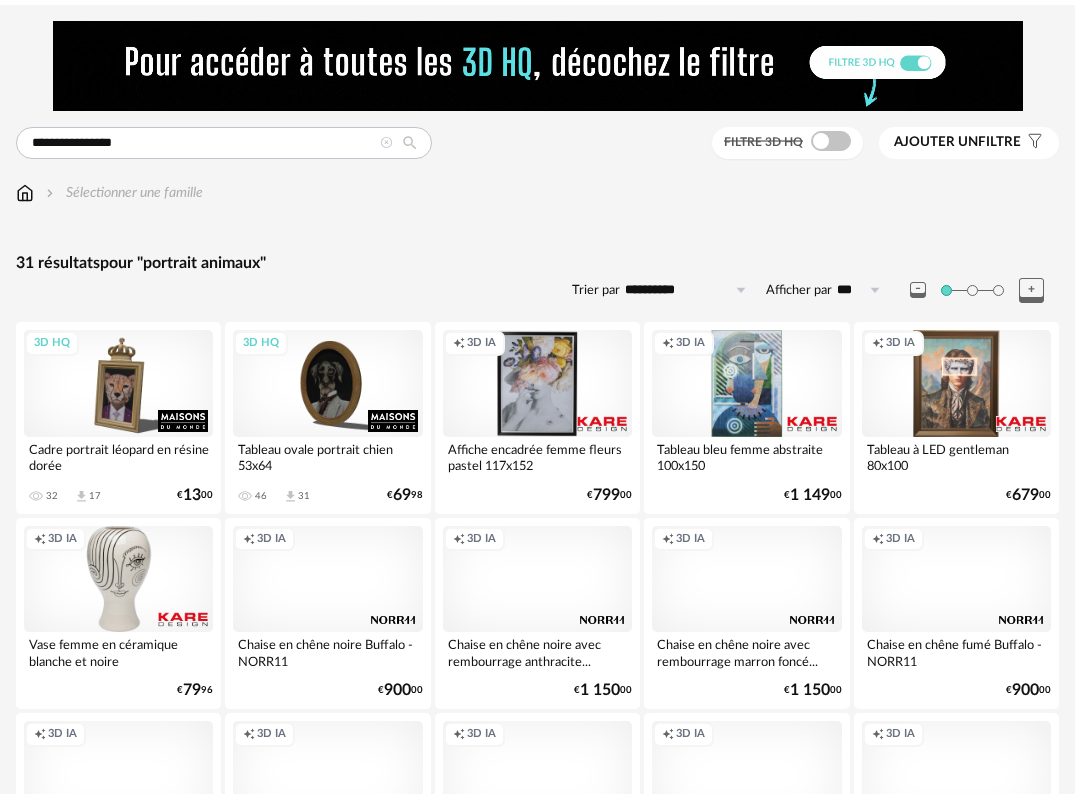 scroll, scrollTop: 0, scrollLeft: 0, axis: both 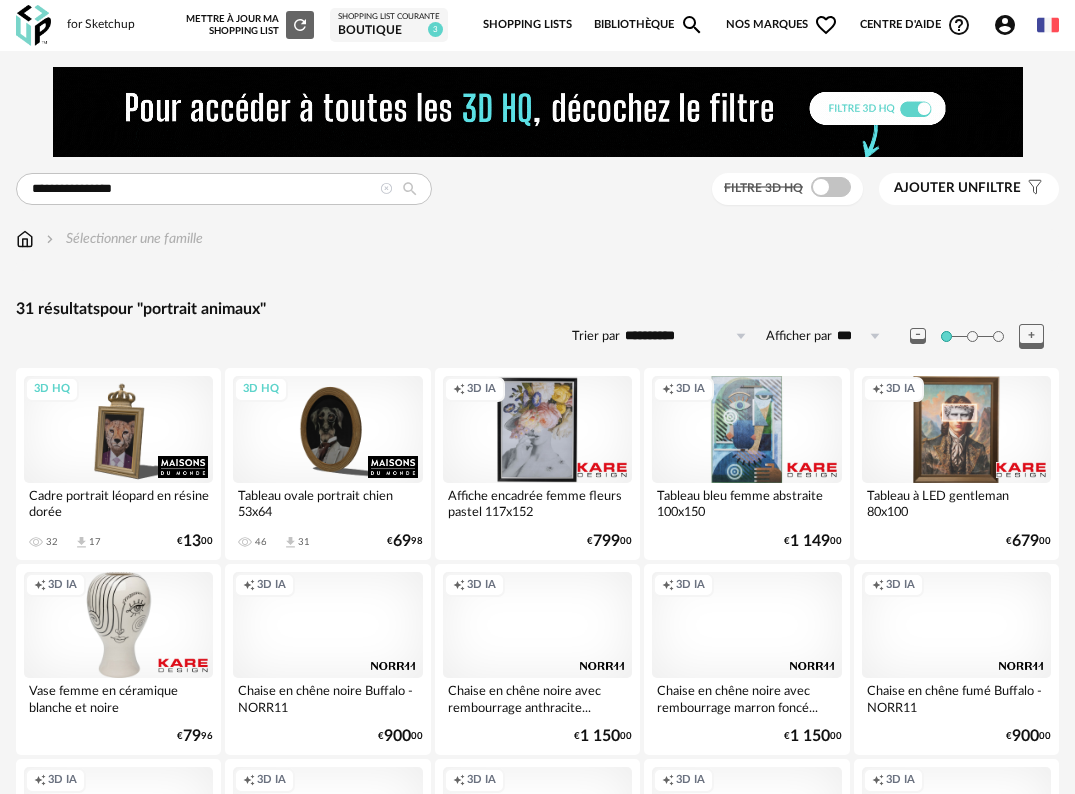 click at bounding box center (33, 25) 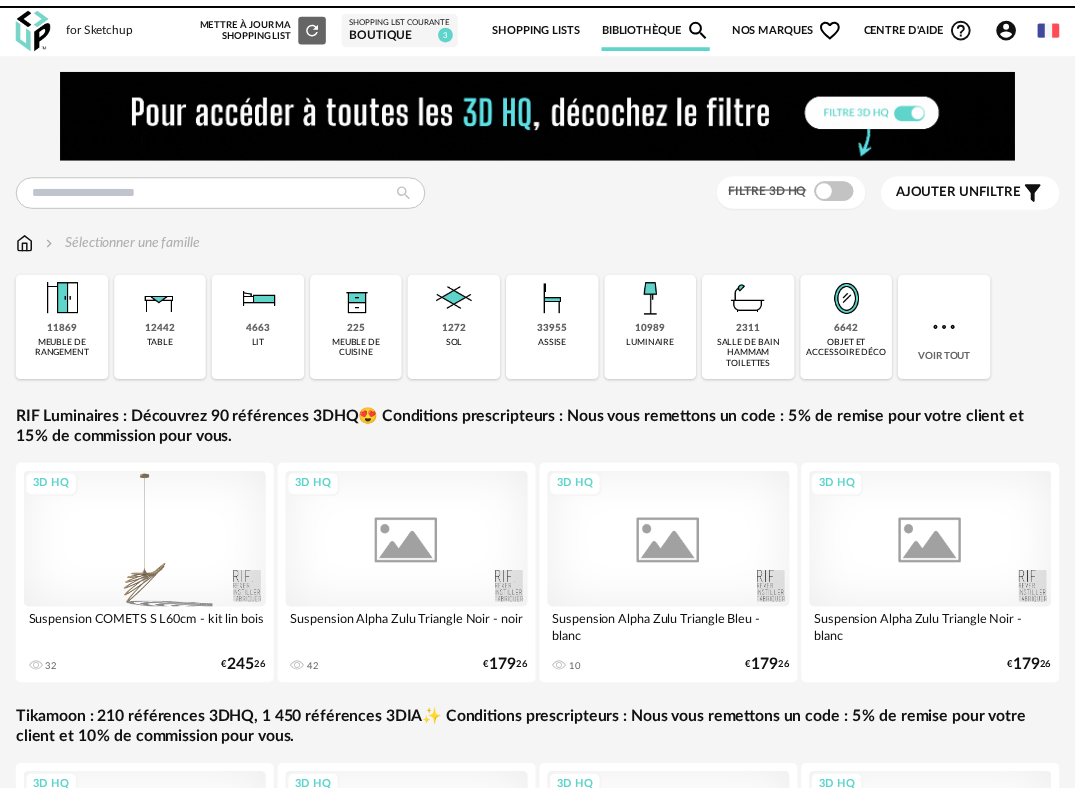 scroll, scrollTop: 0, scrollLeft: 0, axis: both 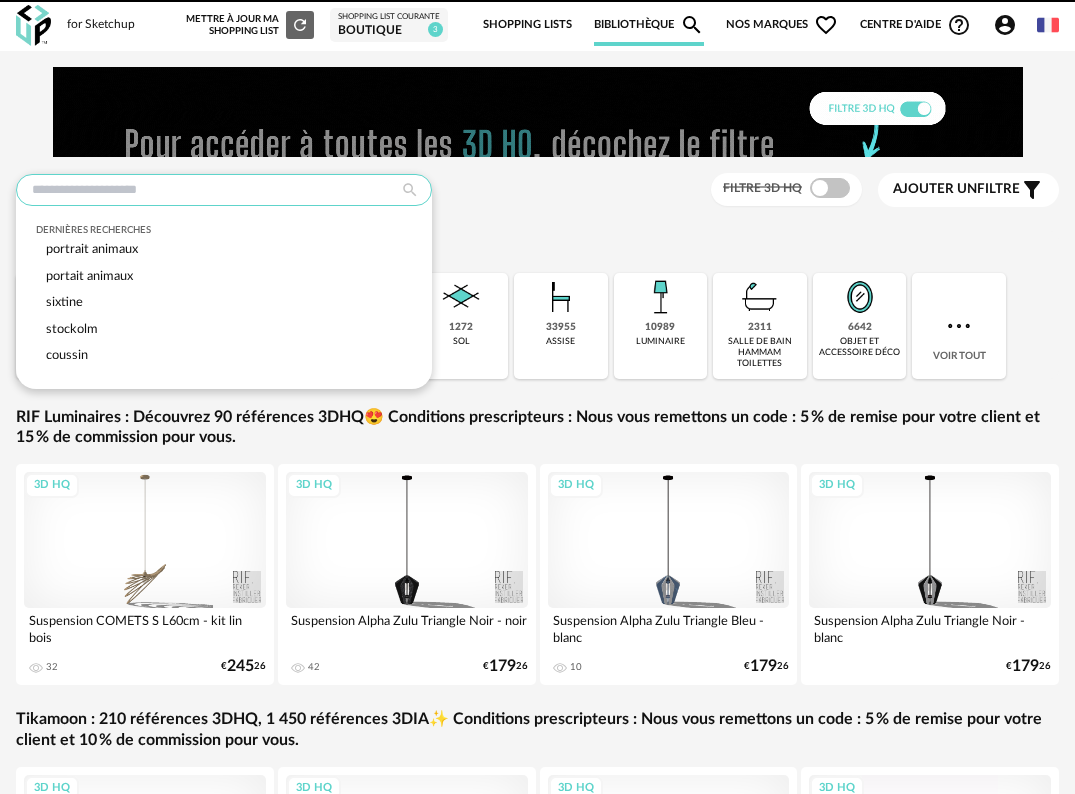 click at bounding box center [224, 190] 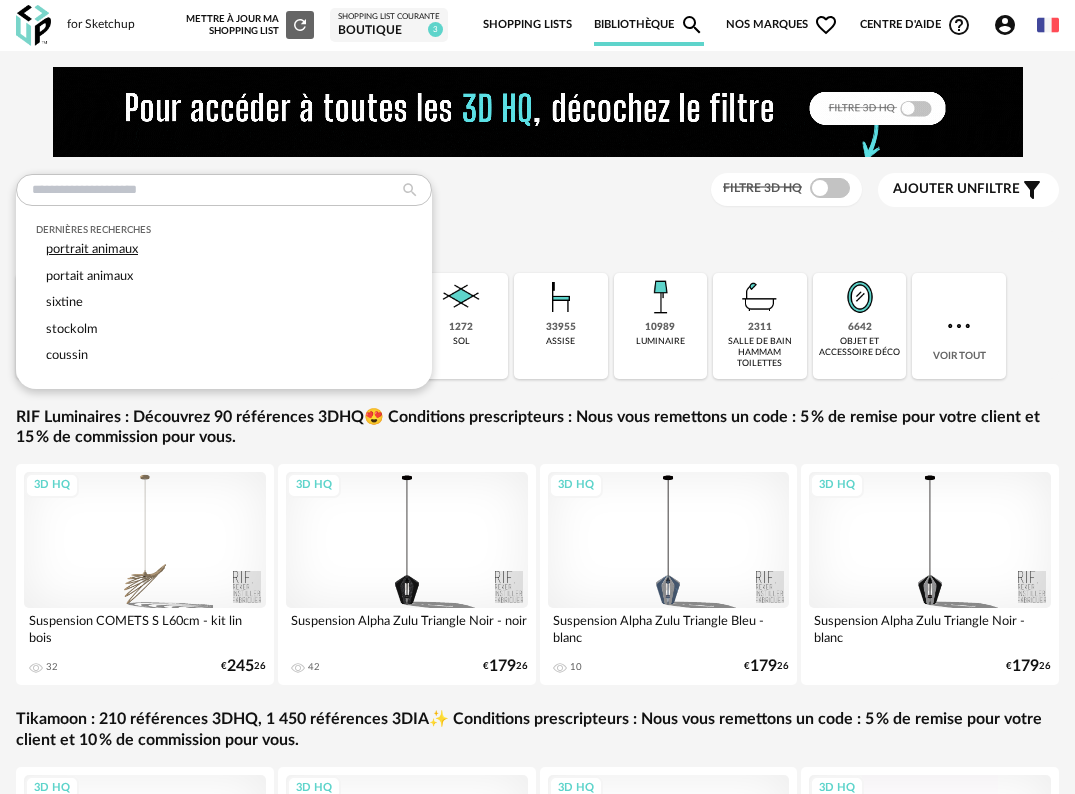 click on "portrait animaux" at bounding box center (92, 249) 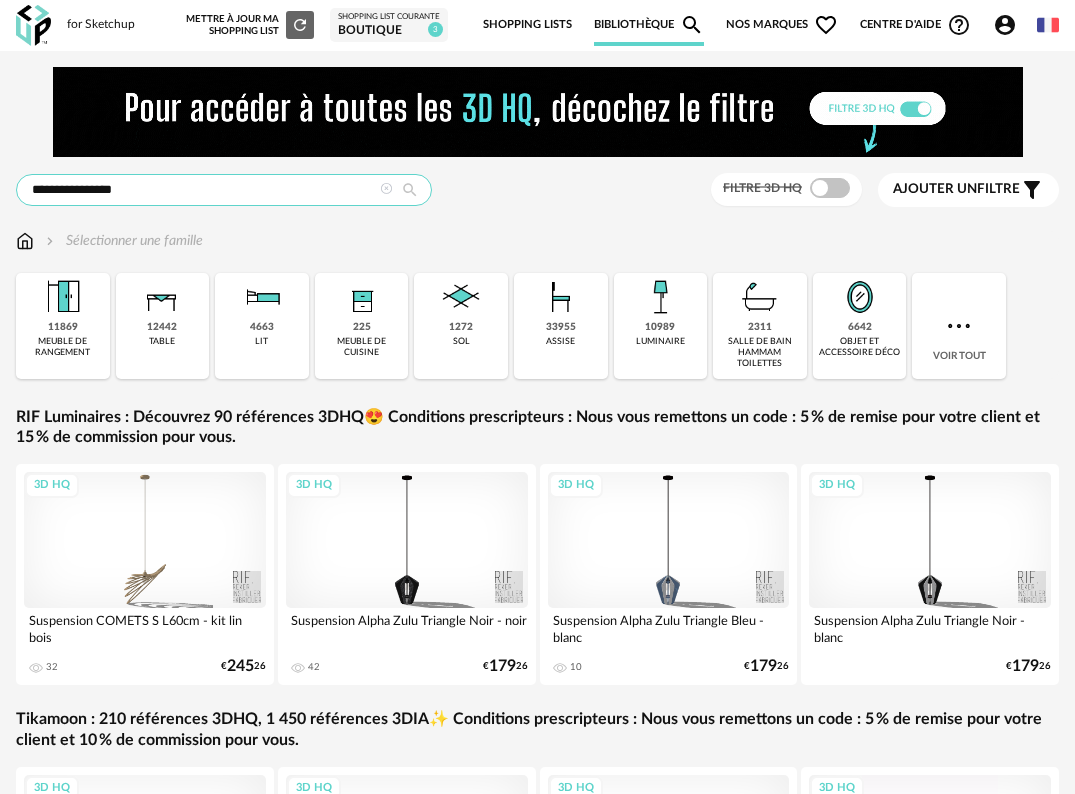 click on "**********" at bounding box center [224, 190] 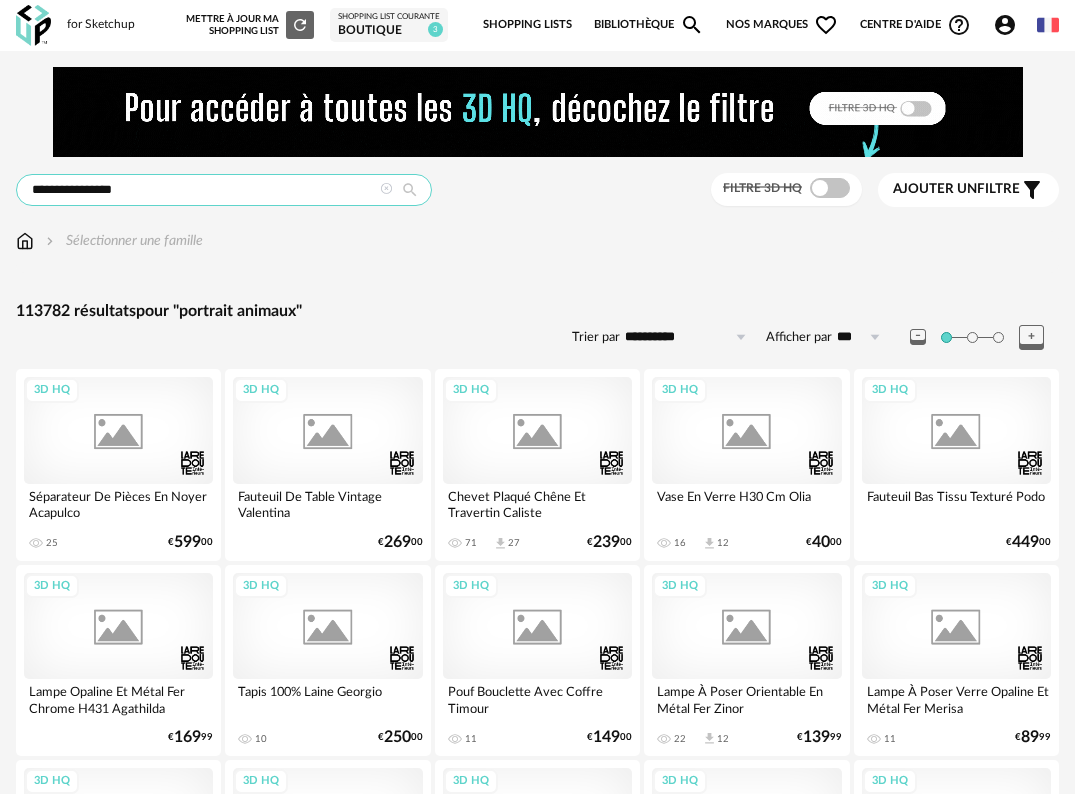 type on "**********" 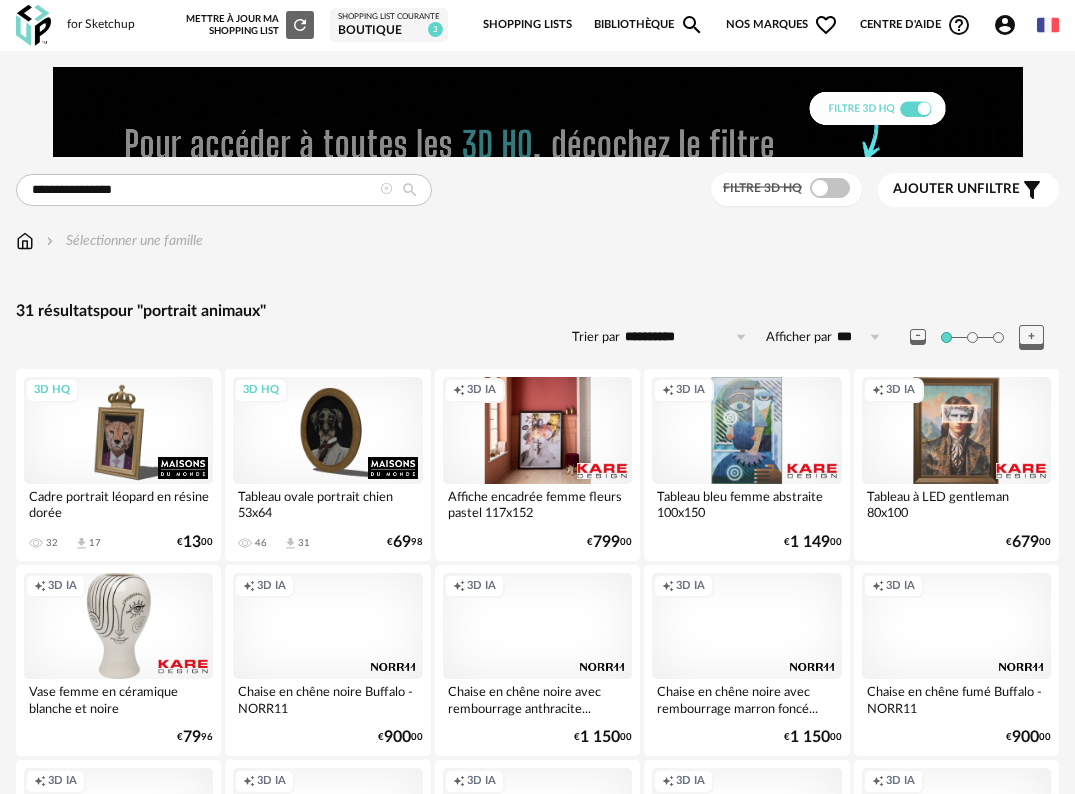 click on "Creation icon   3D IA" at bounding box center [537, 430] 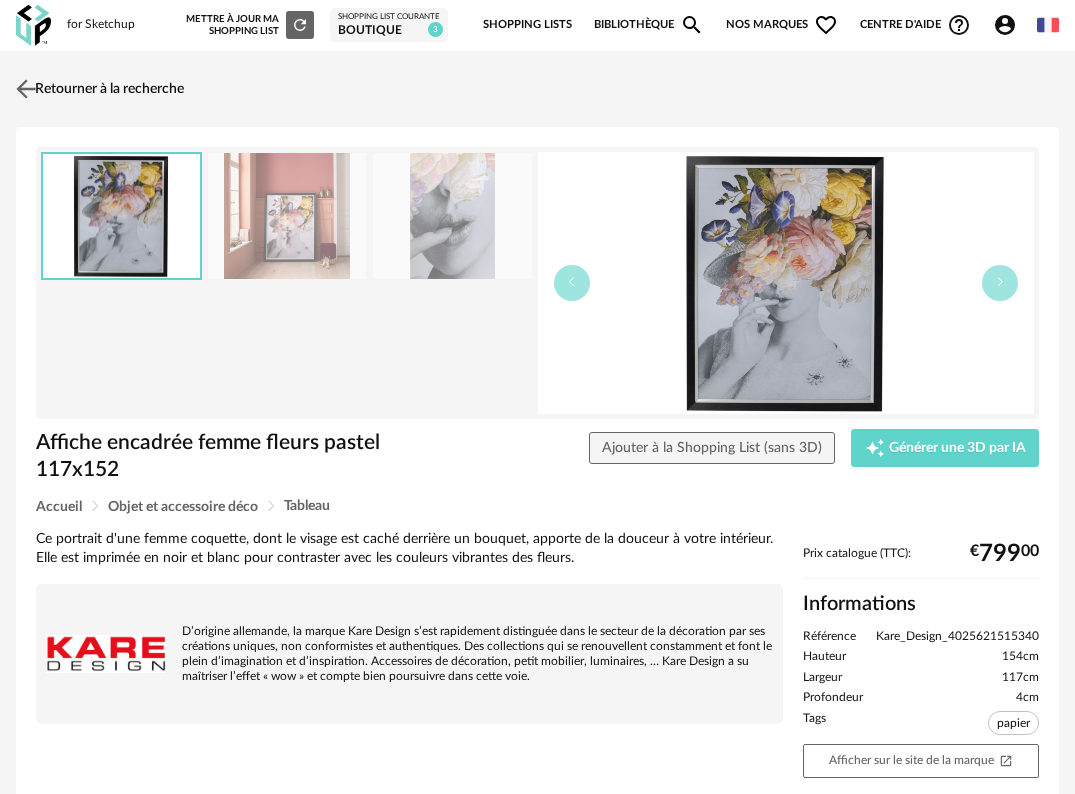 click at bounding box center [26, 88] 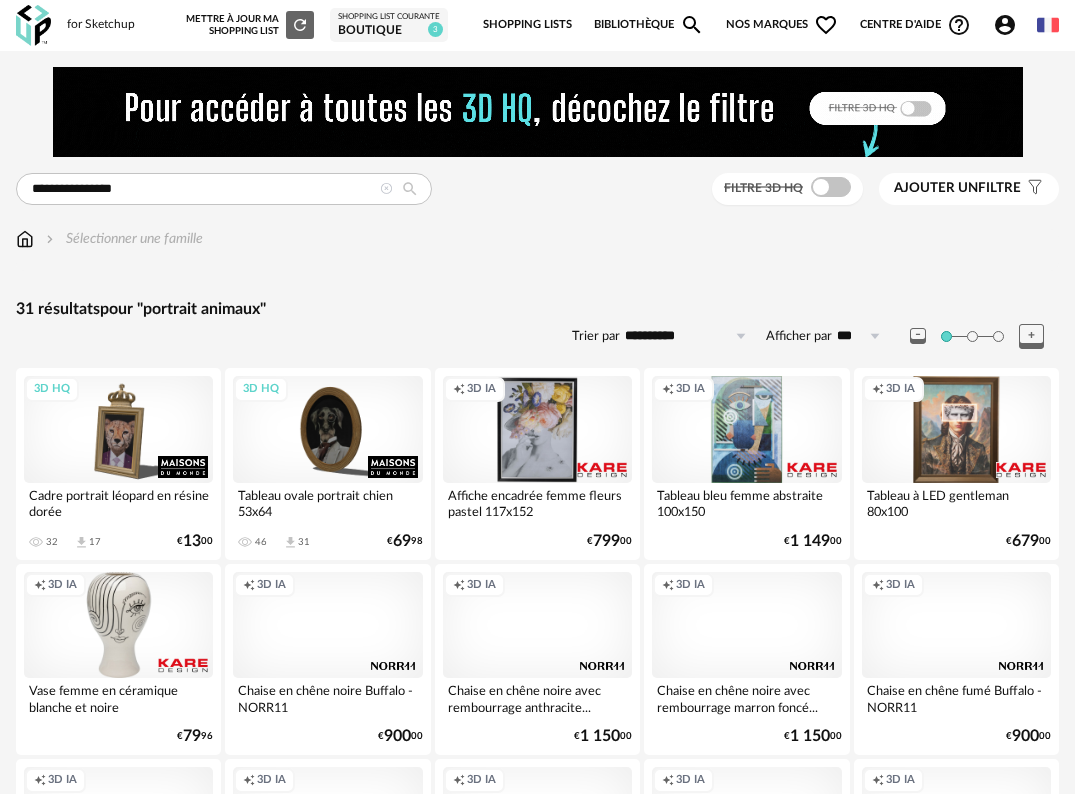 click at bounding box center (831, 187) 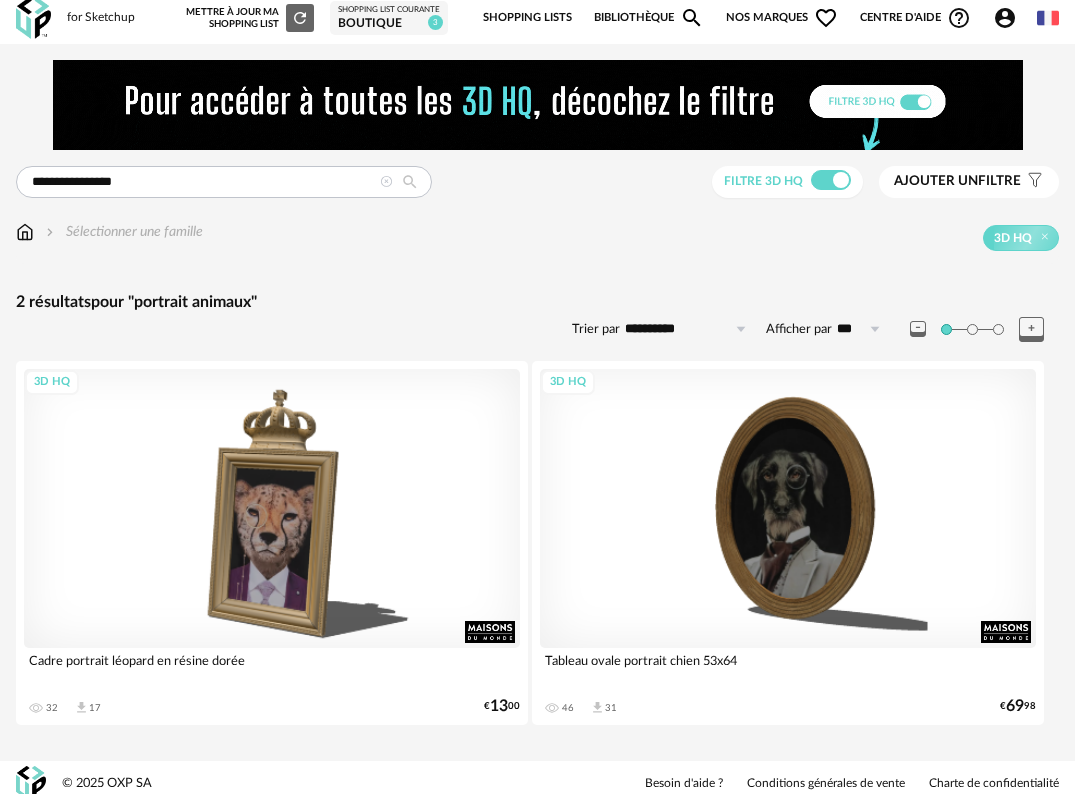 scroll, scrollTop: 0, scrollLeft: 0, axis: both 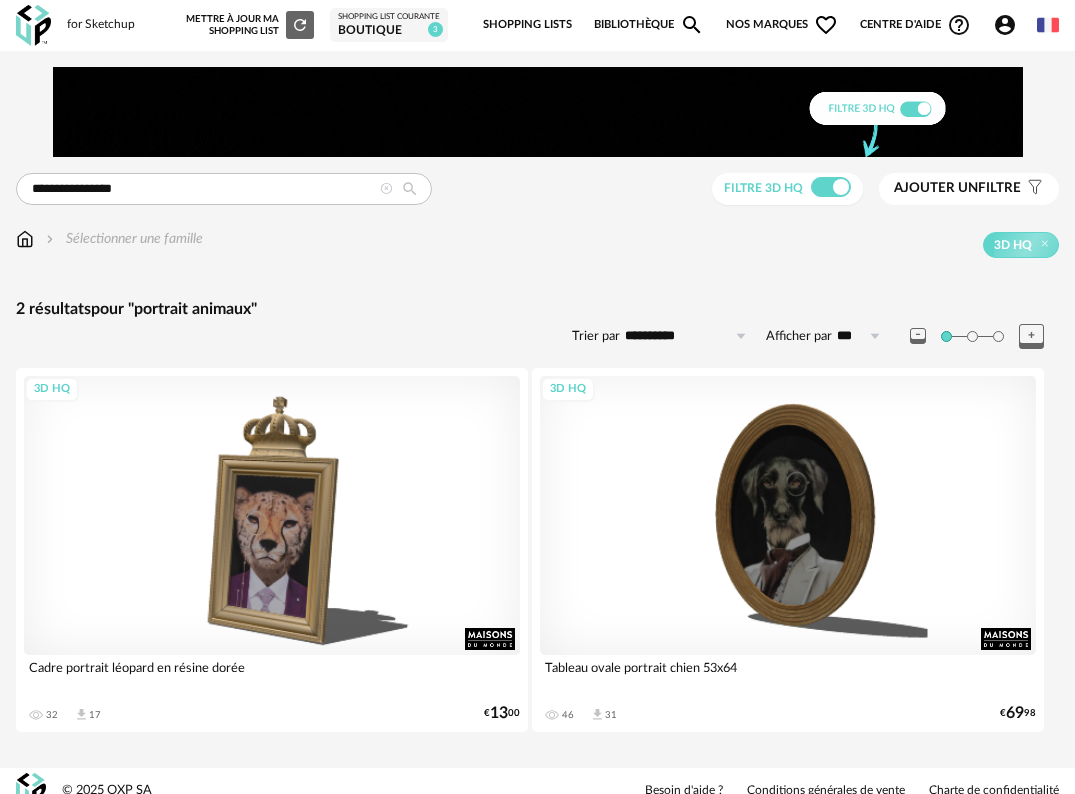 click at bounding box center (33, 25) 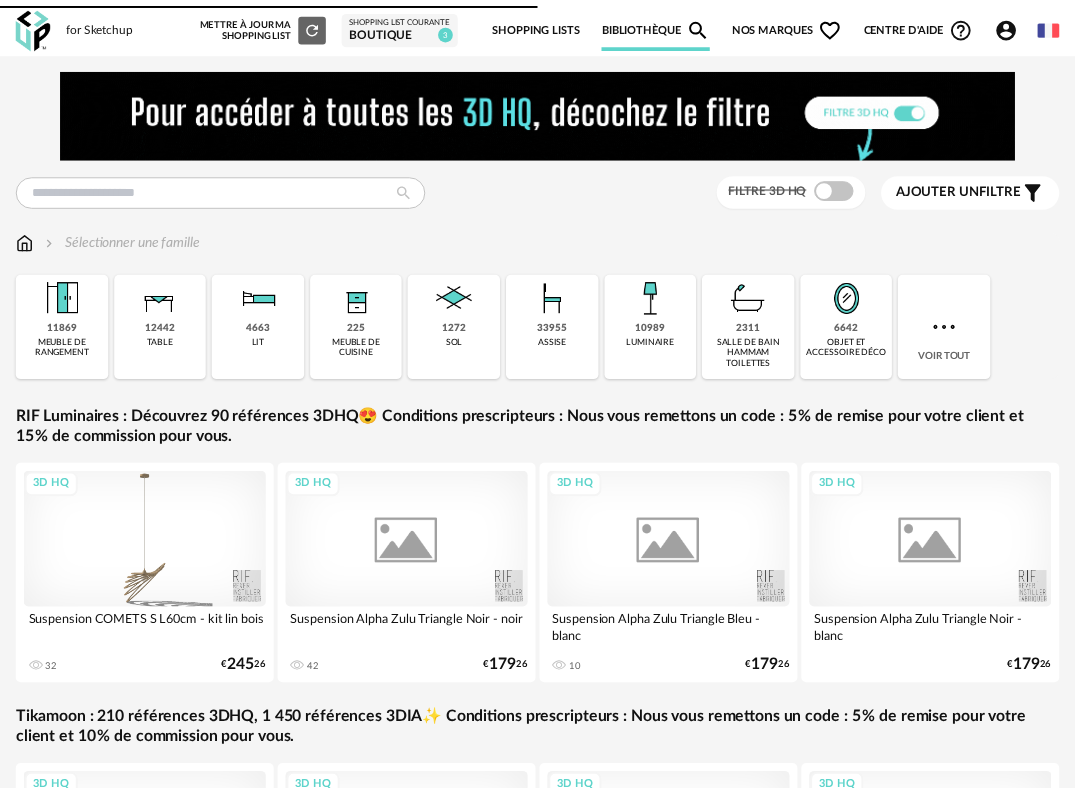 scroll, scrollTop: 0, scrollLeft: 0, axis: both 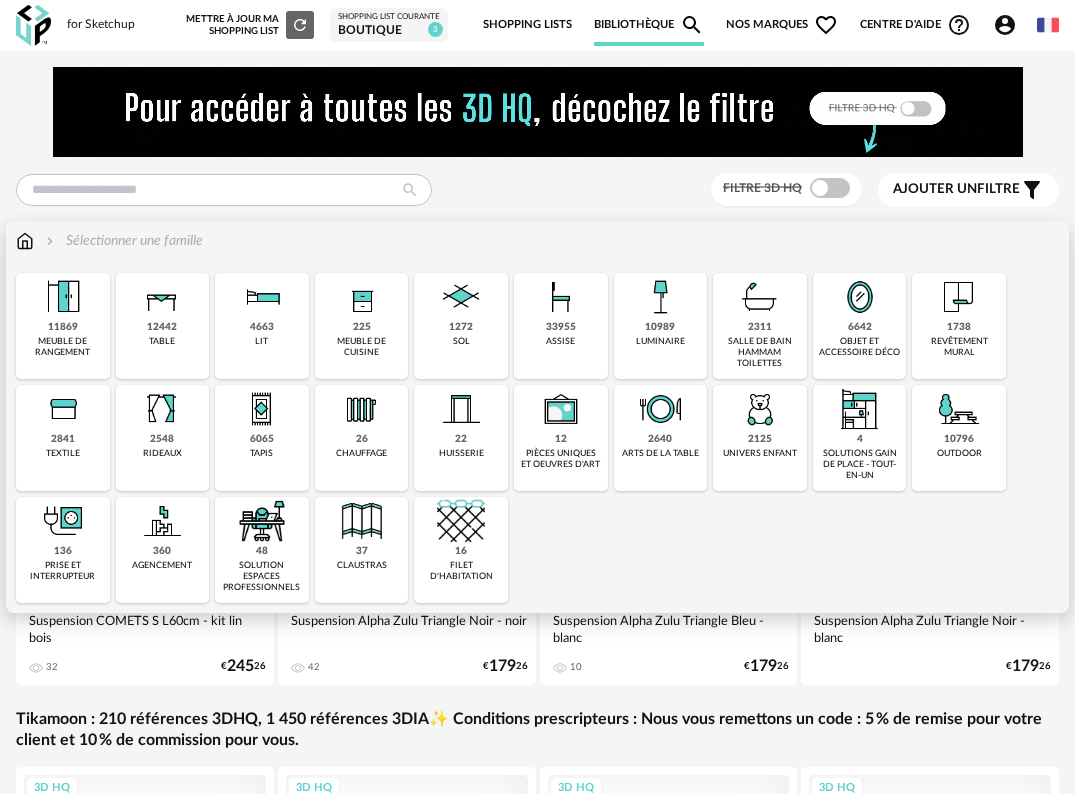 click on "10989" at bounding box center [660, 327] 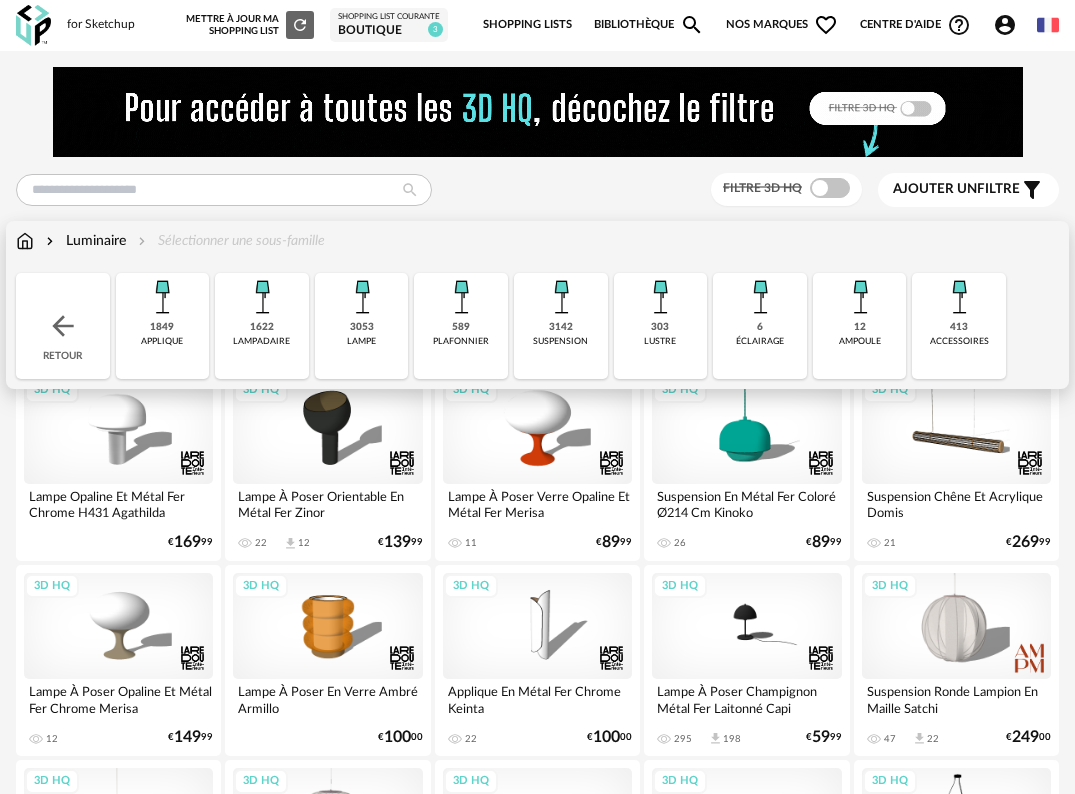 click on "1849" at bounding box center (162, 327) 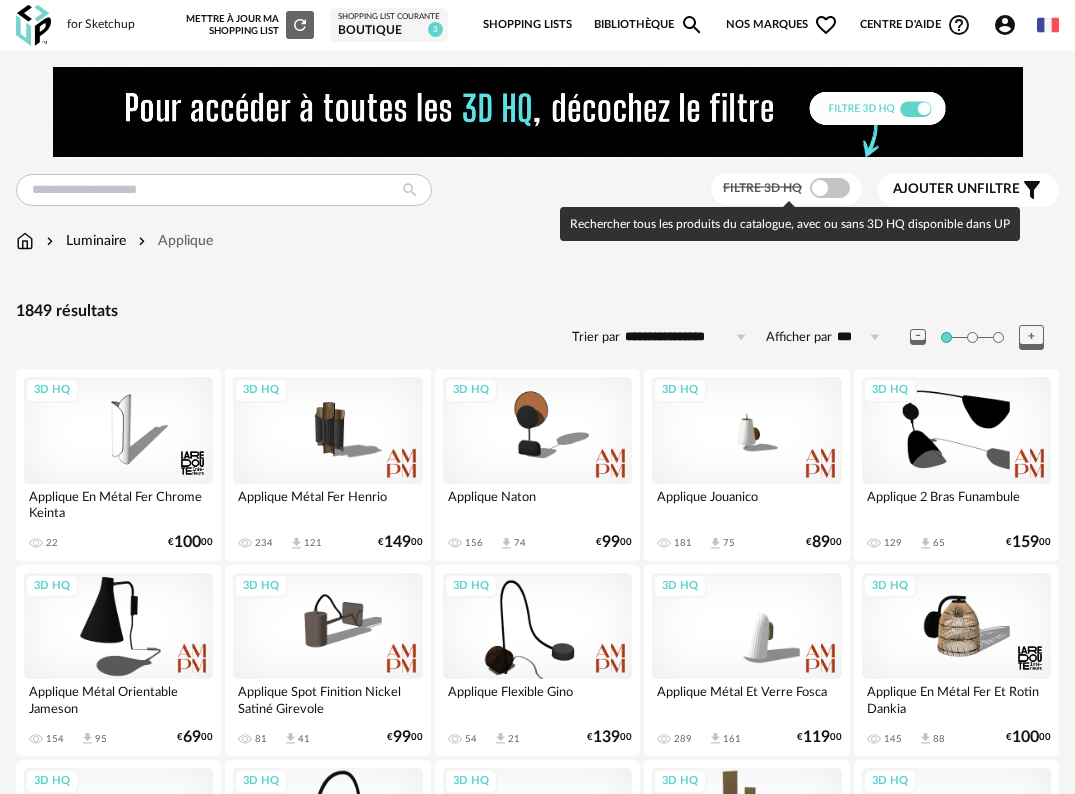 click at bounding box center [830, 188] 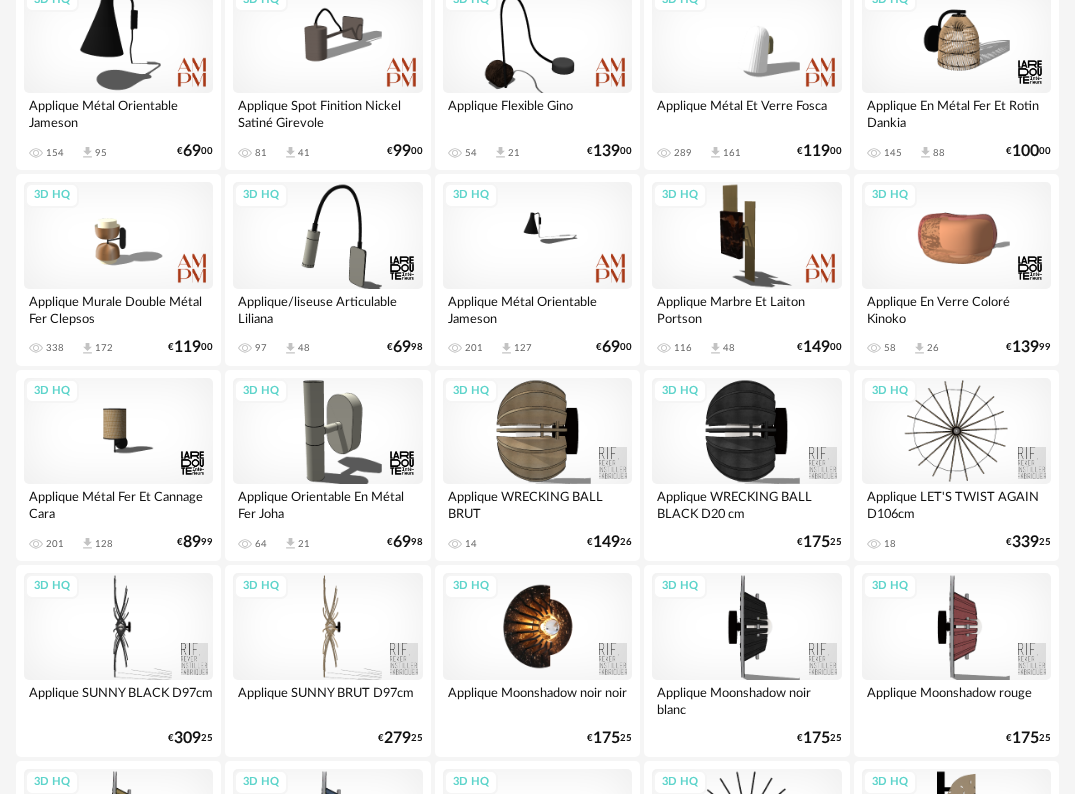 scroll, scrollTop: 600, scrollLeft: 0, axis: vertical 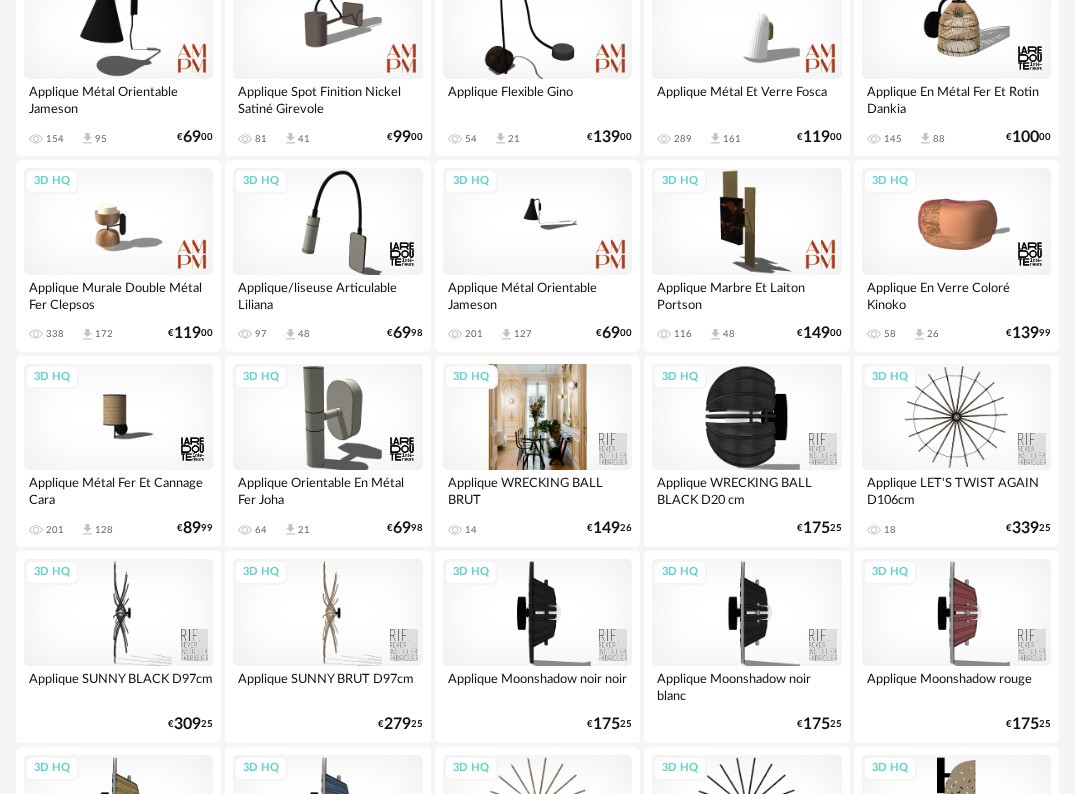 click on "3D HQ" at bounding box center (537, 417) 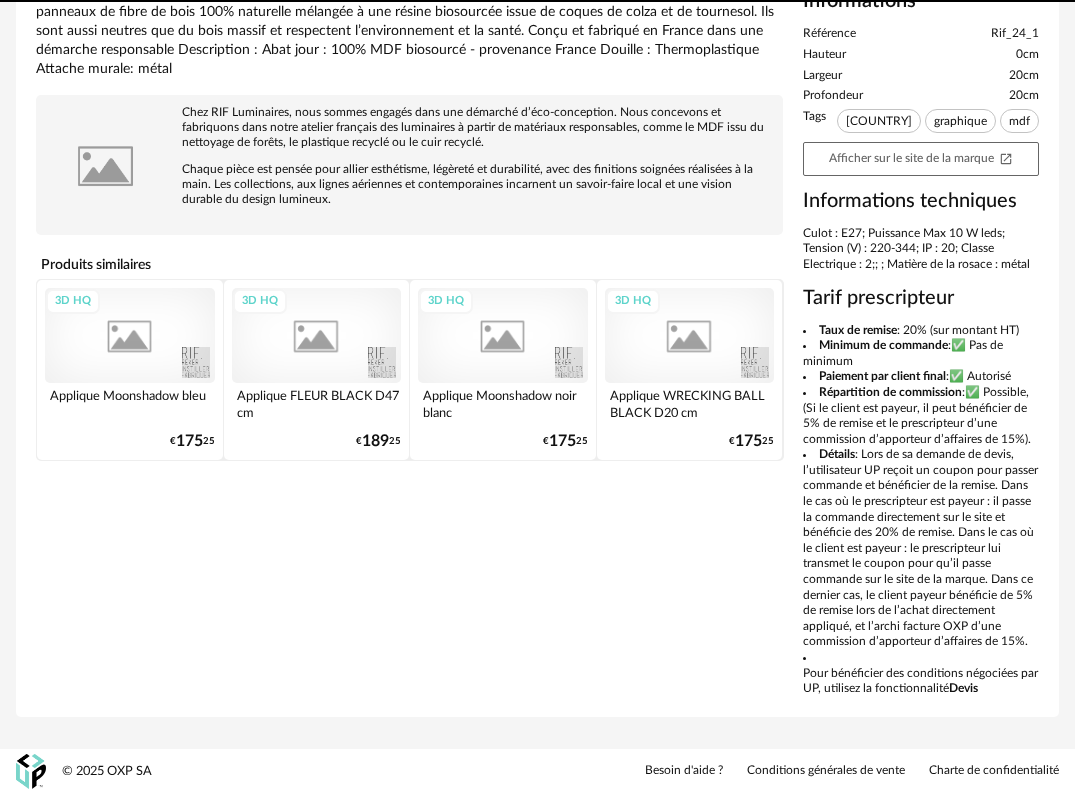 scroll, scrollTop: 0, scrollLeft: 0, axis: both 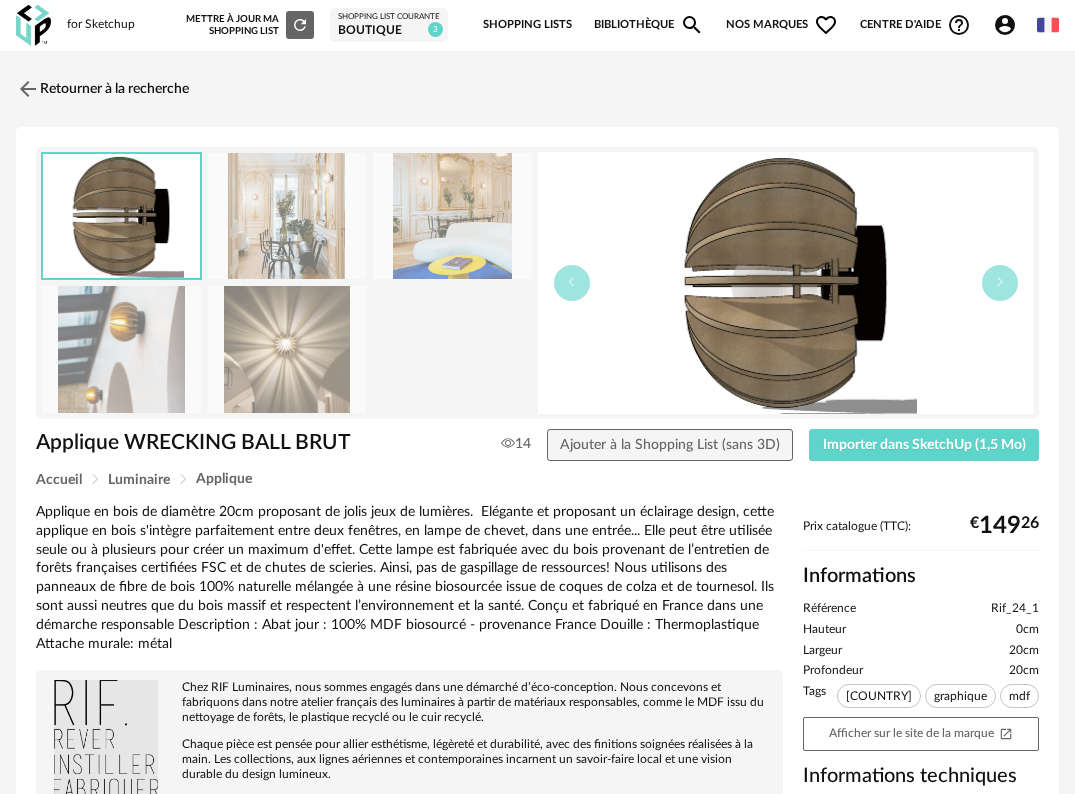 click at bounding box center [452, 216] 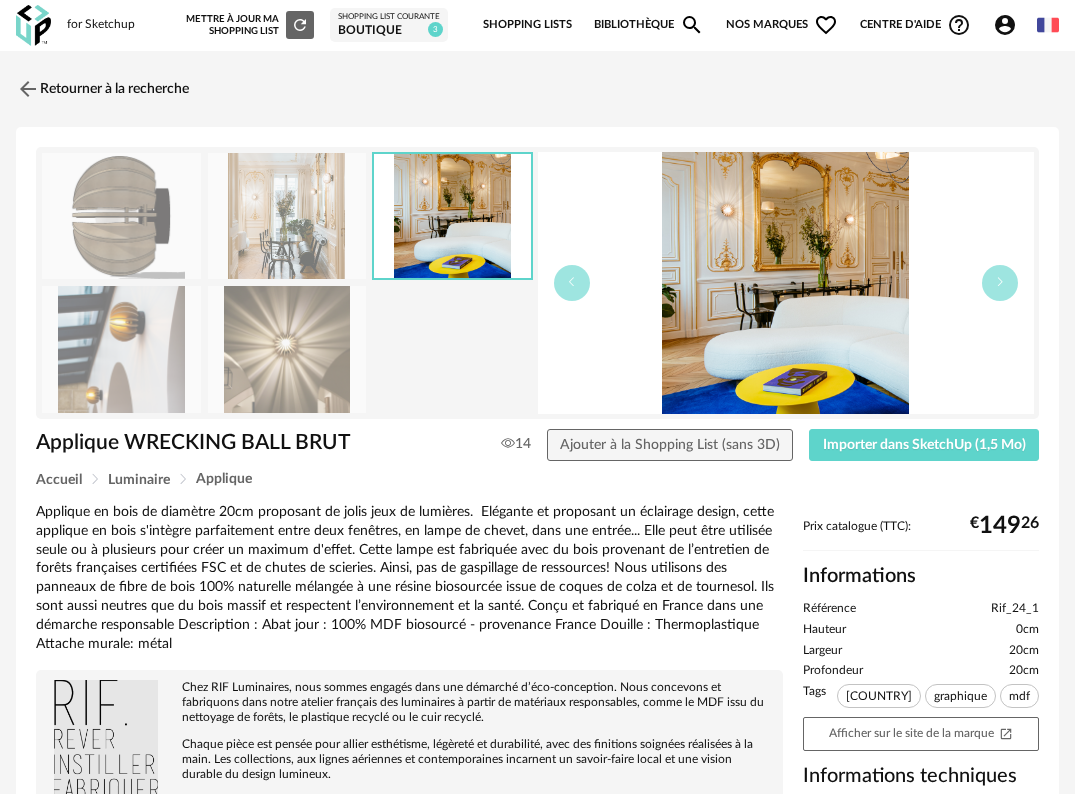 click at bounding box center [287, 216] 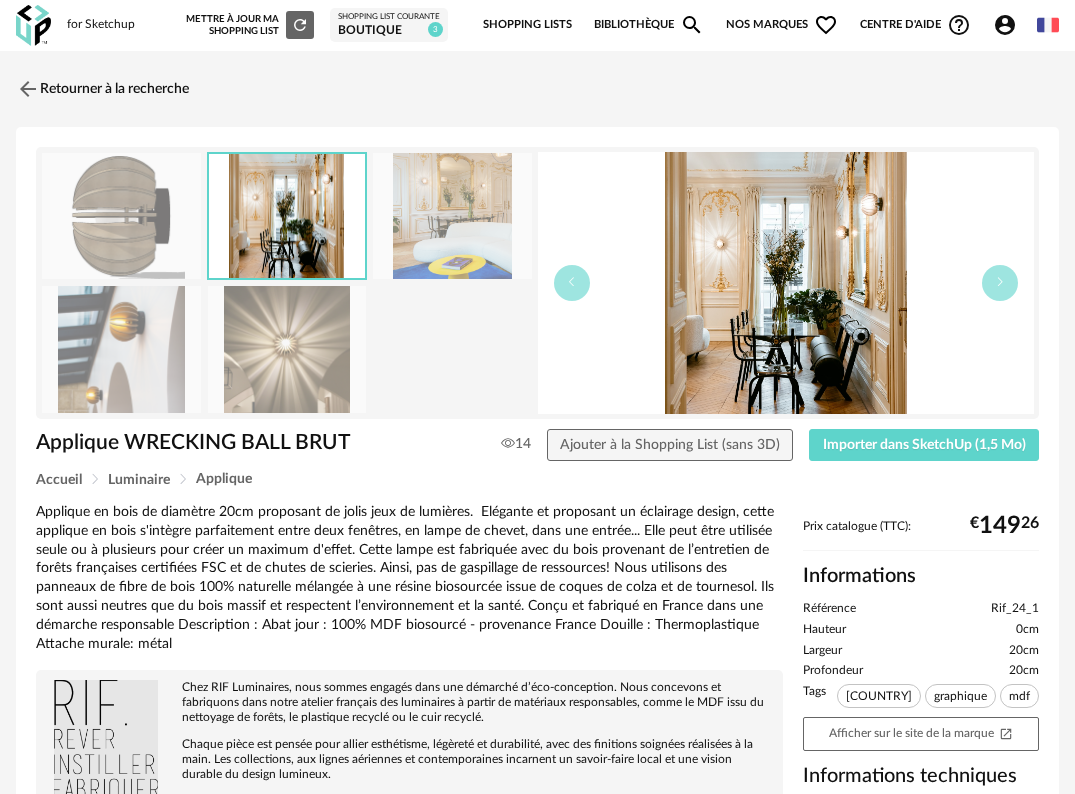 click at bounding box center [287, 349] 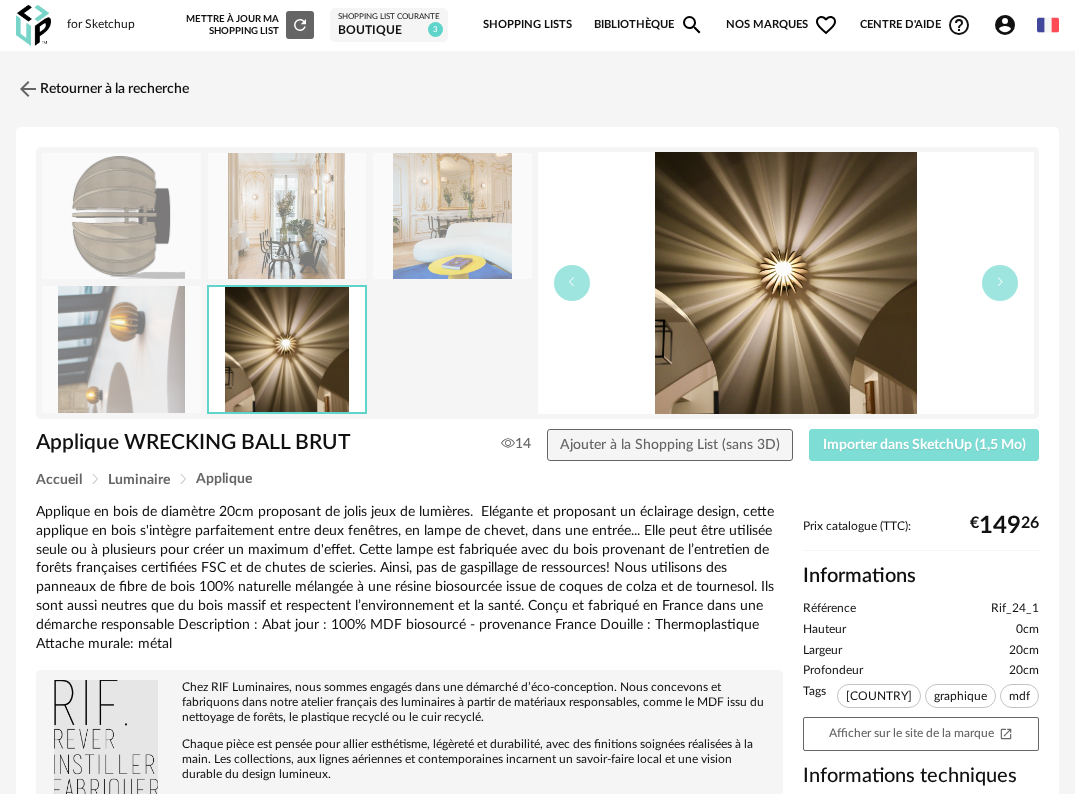 click on "Importer dans SketchUp (1,5 Mo)" at bounding box center [924, 445] 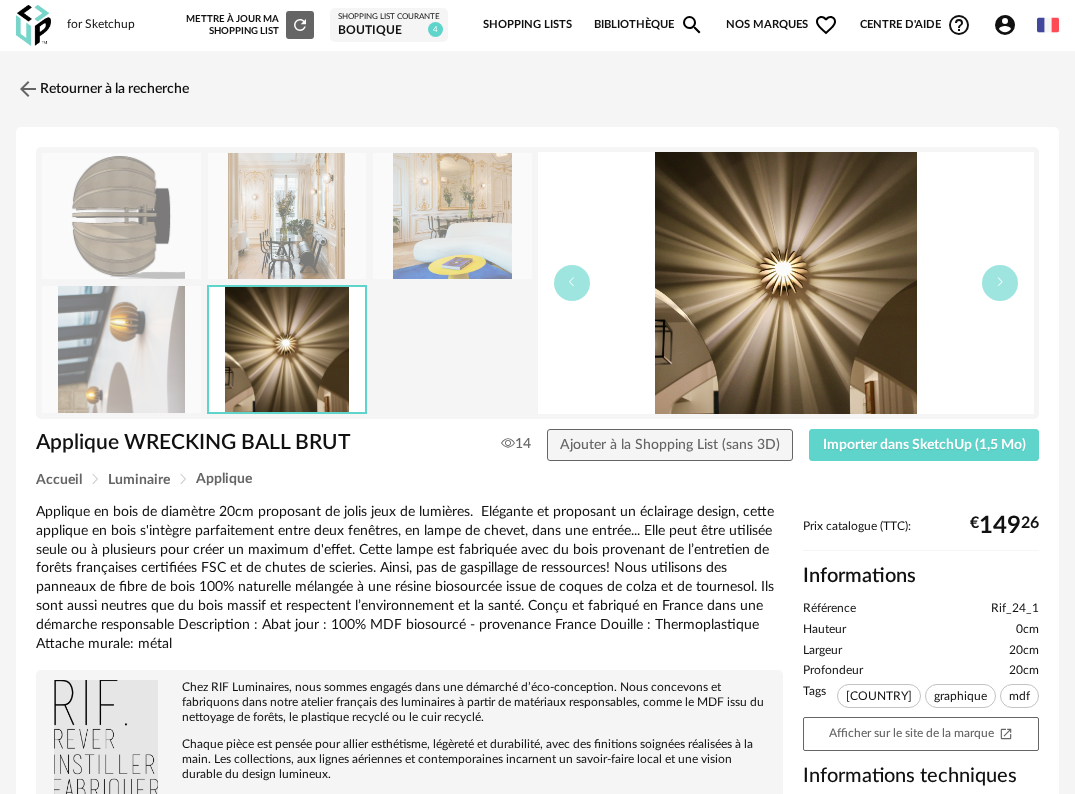 click at bounding box center [33, 25] 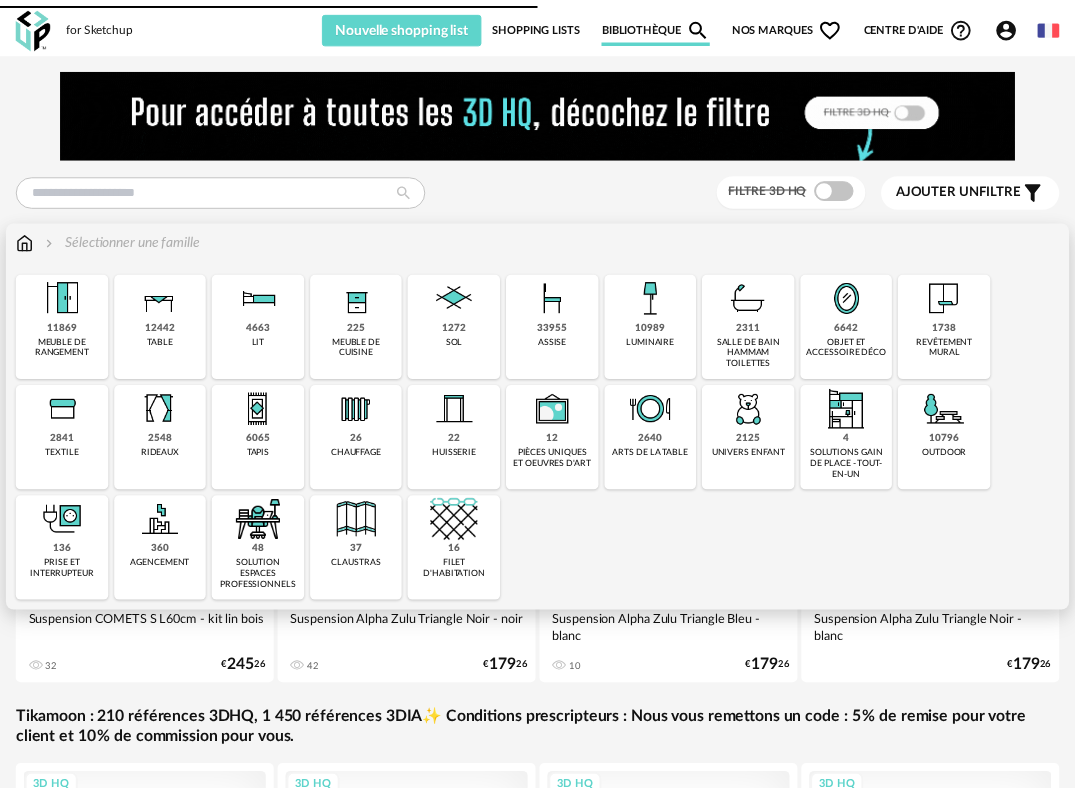 scroll, scrollTop: 0, scrollLeft: 0, axis: both 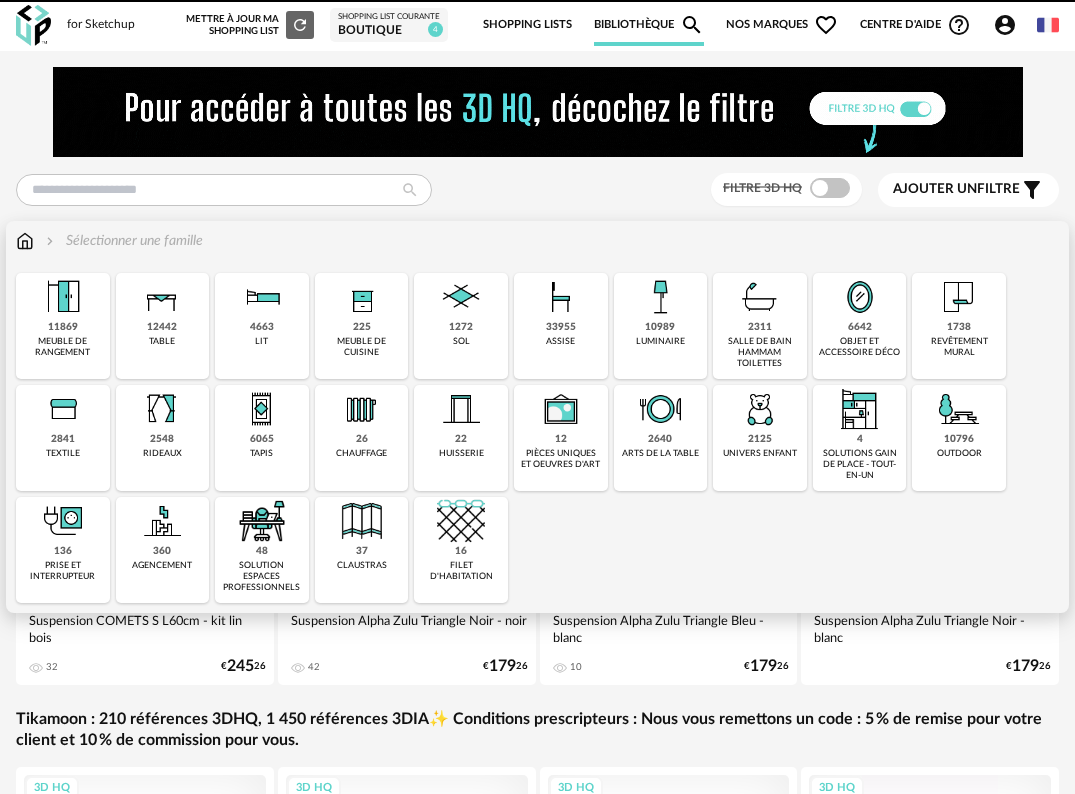 click on "10989" at bounding box center [660, 327] 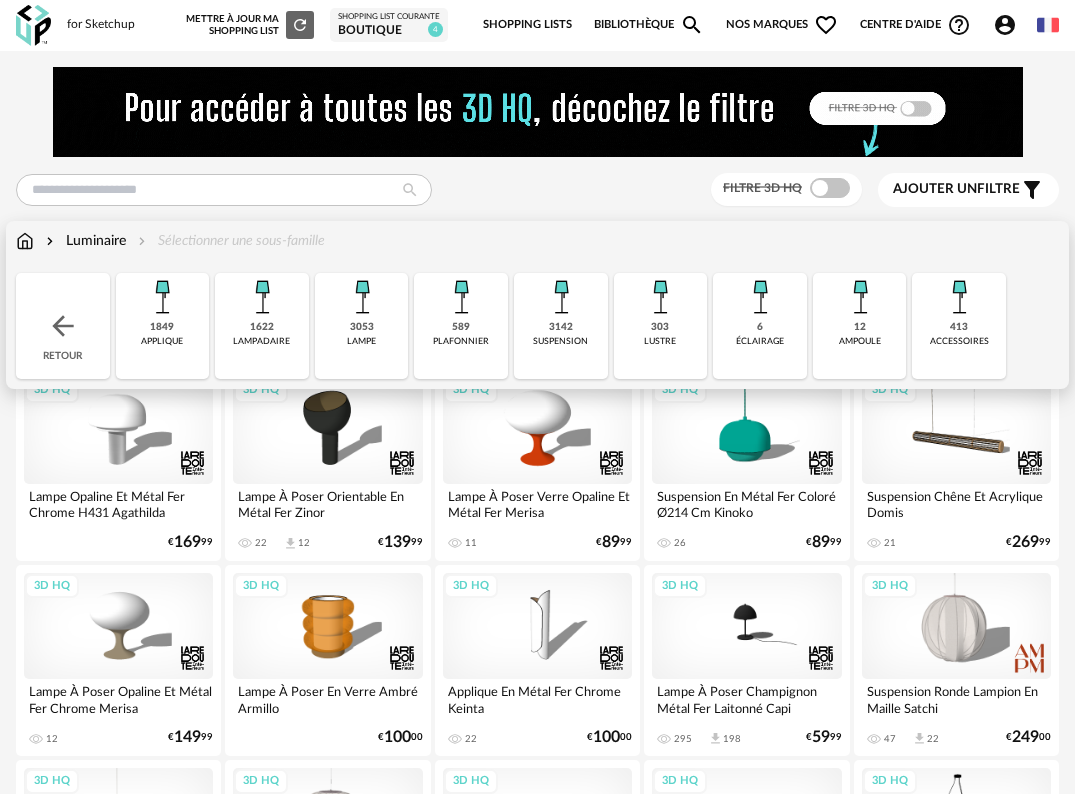 click on "3053
lampe" at bounding box center (362, 326) 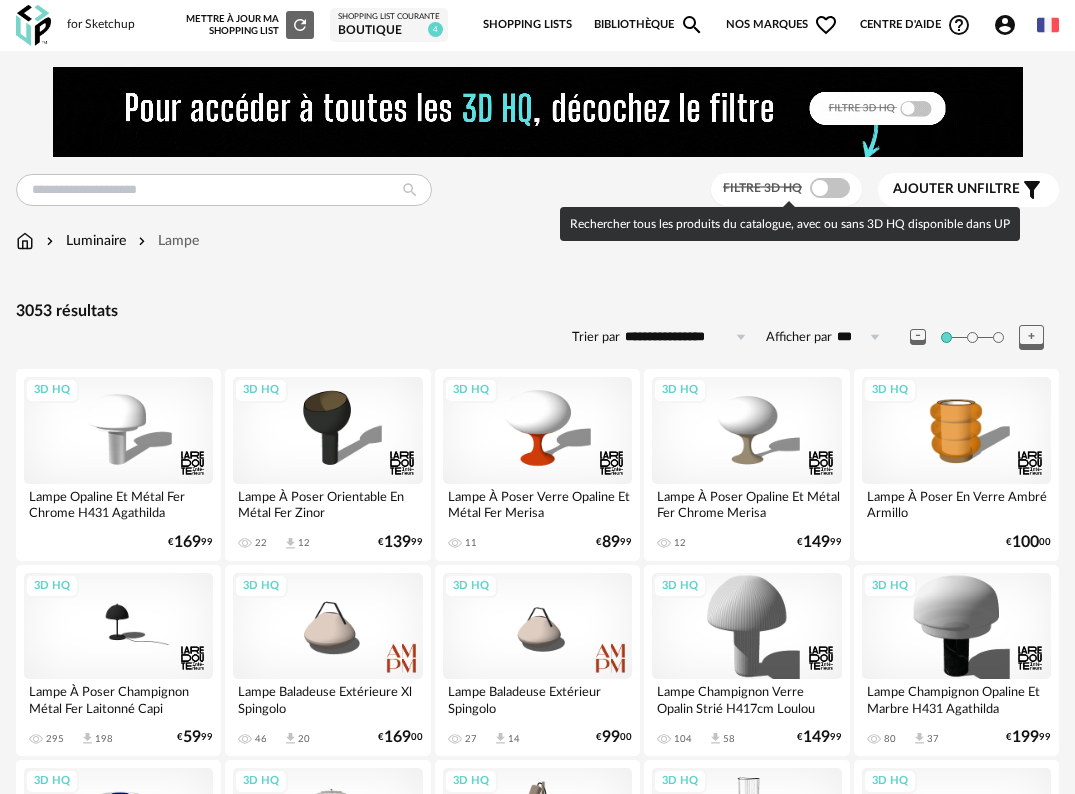 click at bounding box center (830, 188) 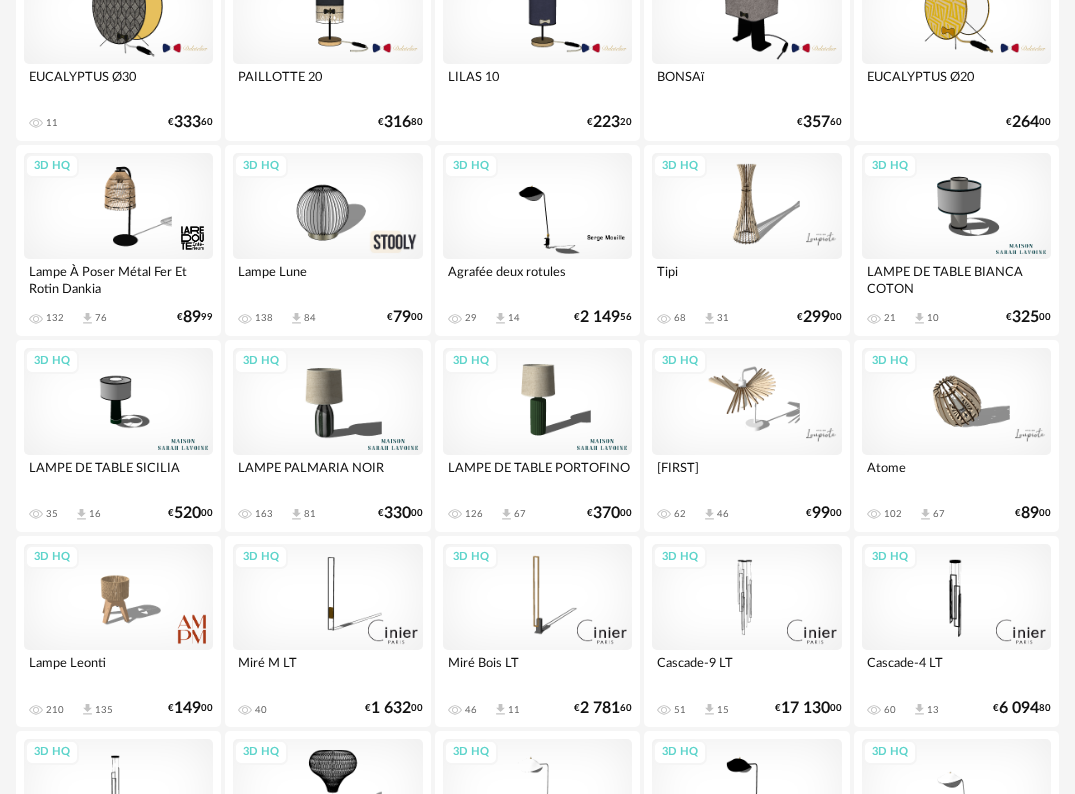 scroll, scrollTop: 2700, scrollLeft: 0, axis: vertical 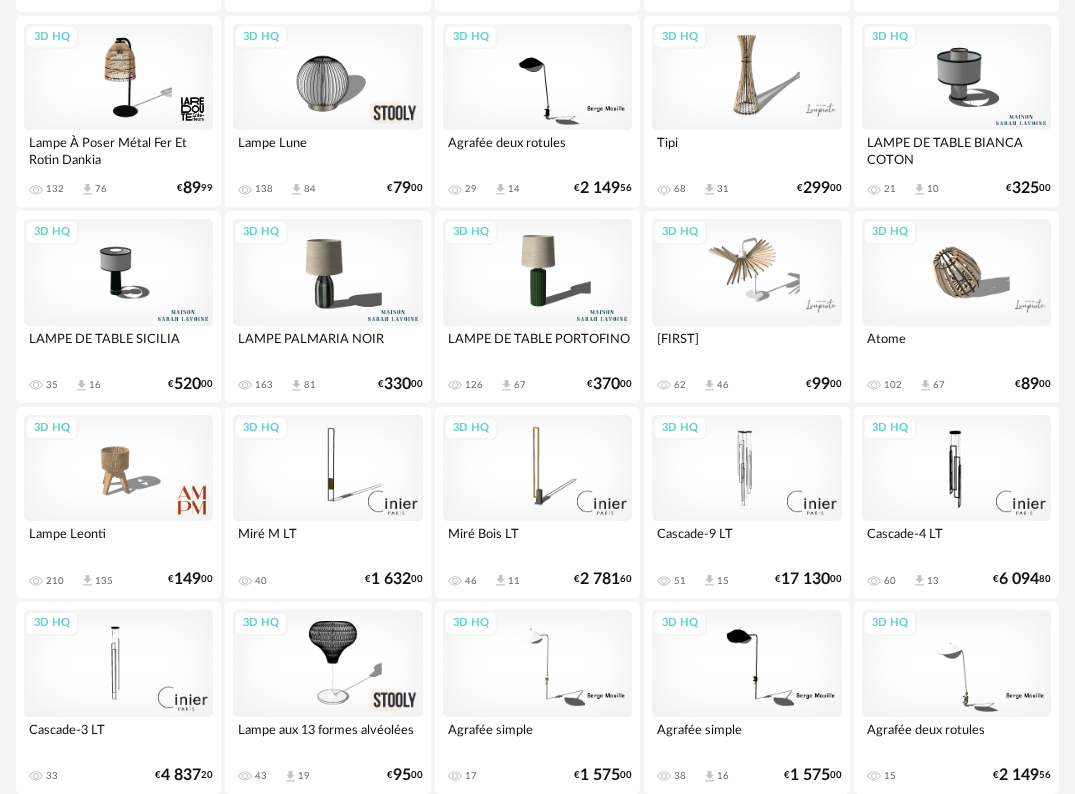 click on "3D HQ" at bounding box center [956, 272] 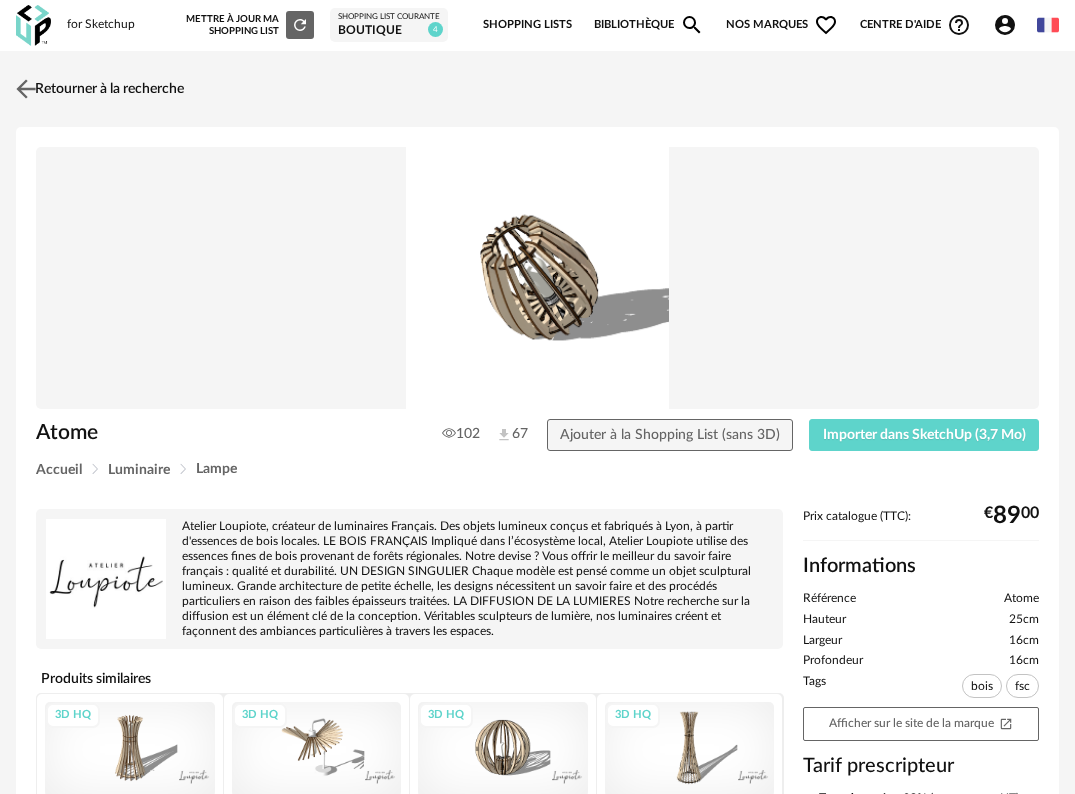 click at bounding box center [26, 88] 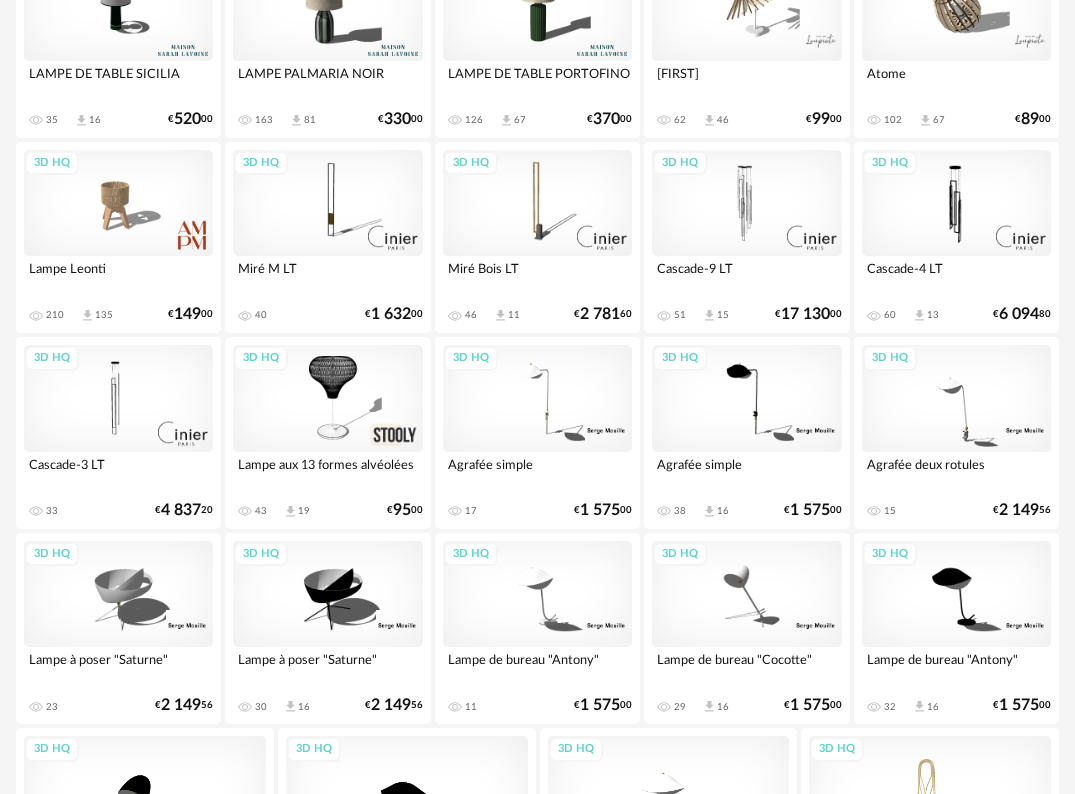scroll, scrollTop: 3000, scrollLeft: 0, axis: vertical 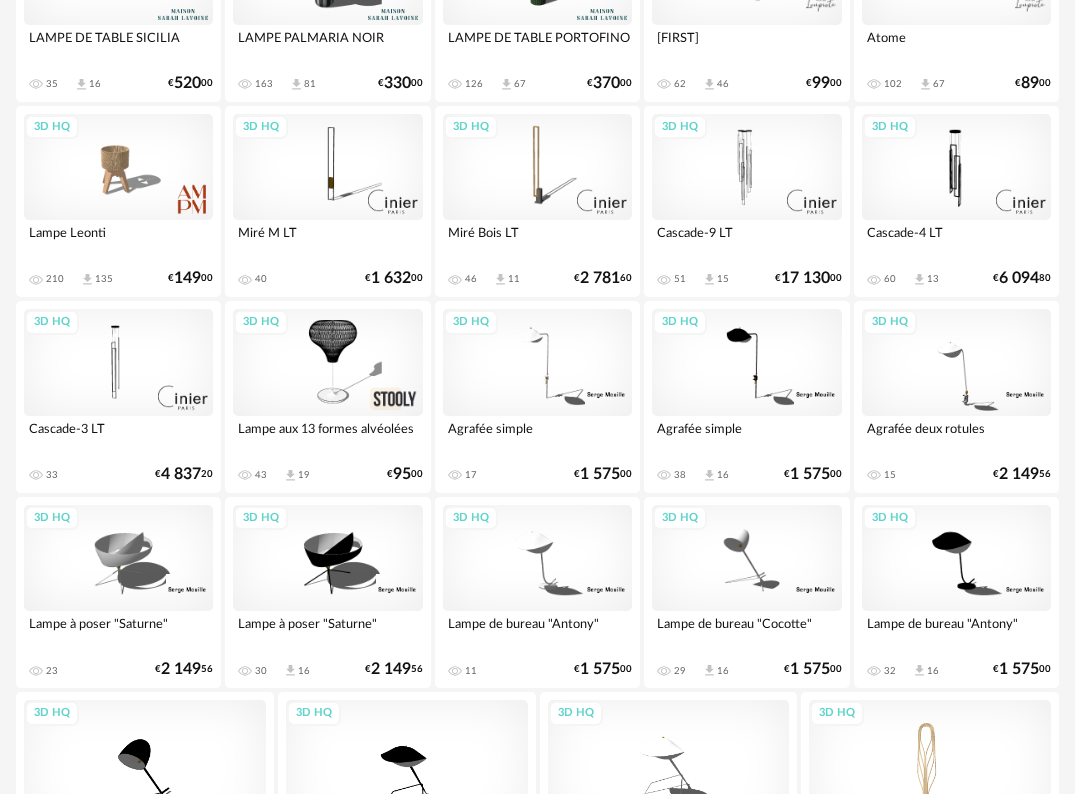 click on "3D HQ" at bounding box center (327, 362) 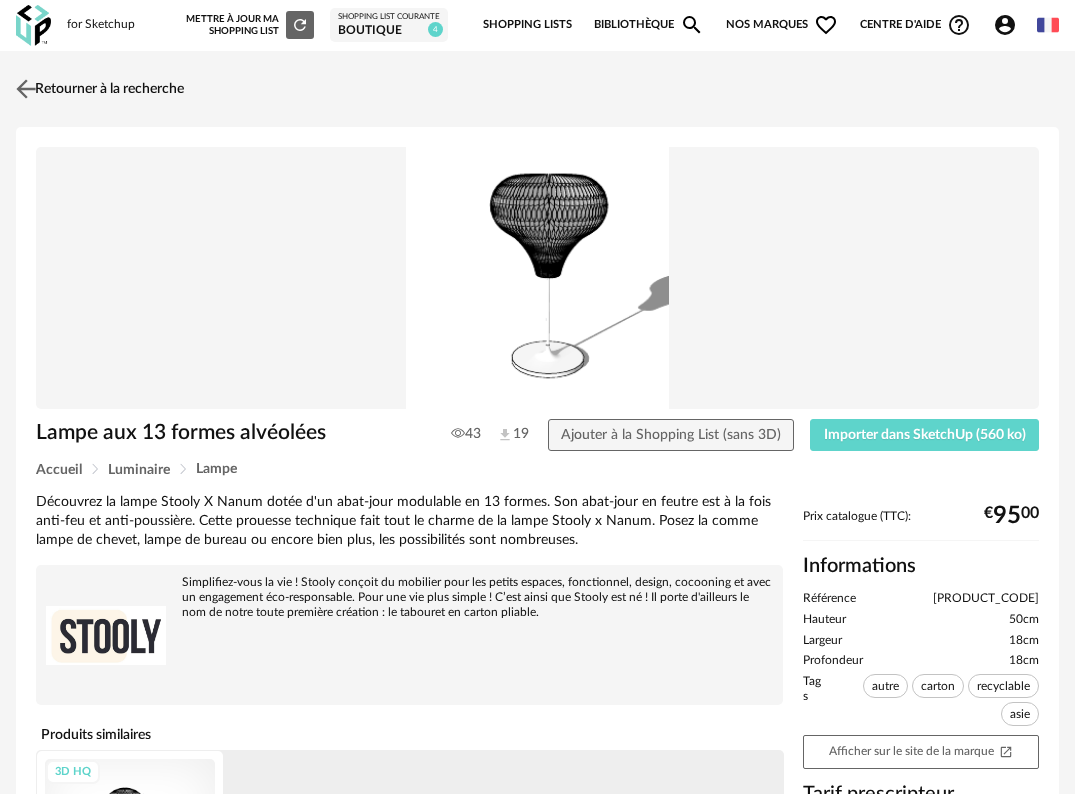 click at bounding box center (26, 88) 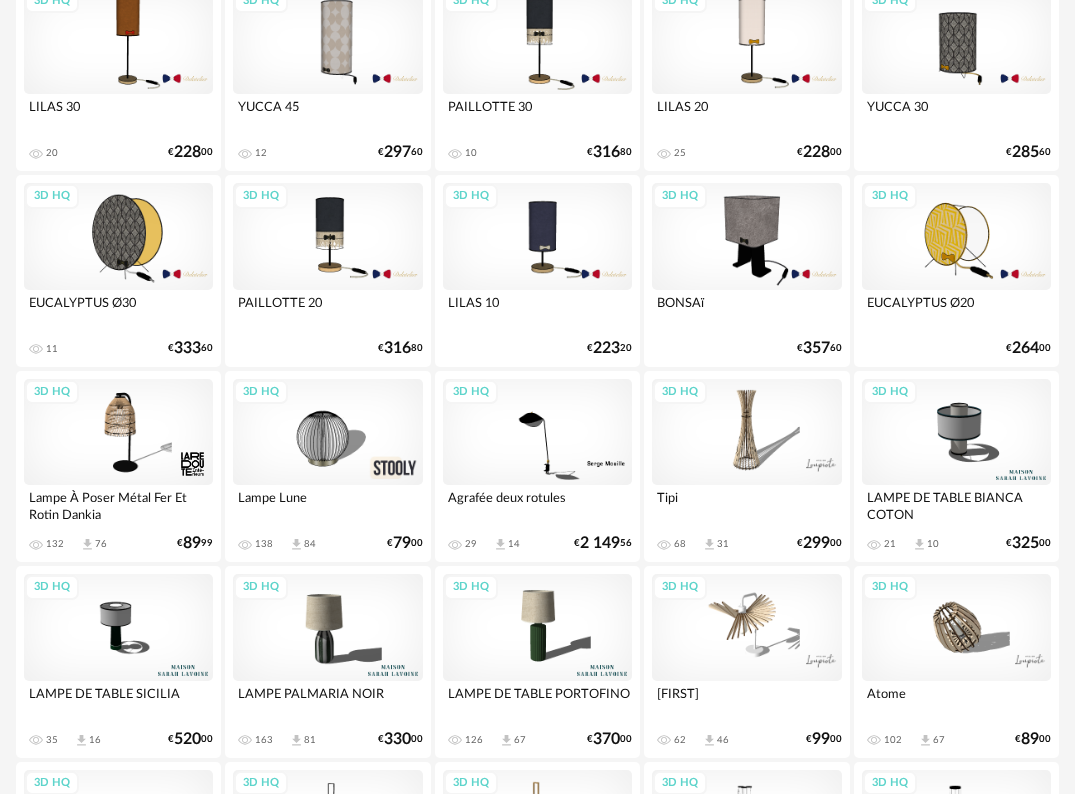 scroll, scrollTop: 2400, scrollLeft: 0, axis: vertical 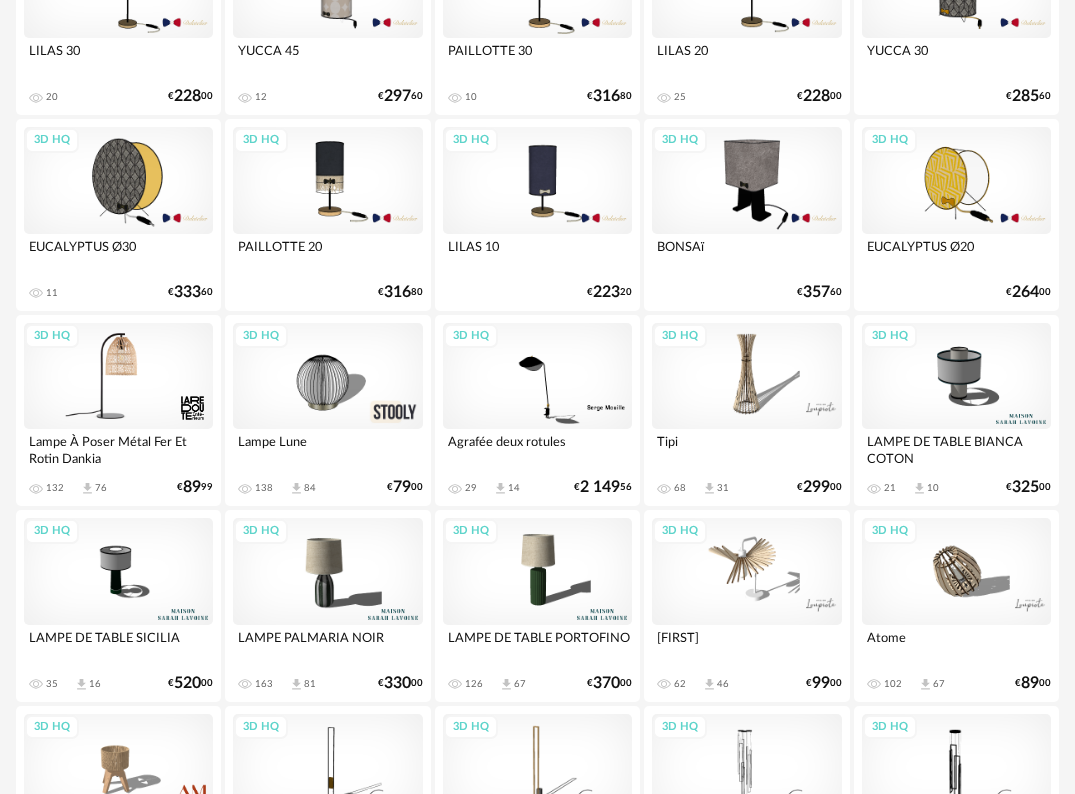 click on "3D HQ" at bounding box center [118, 376] 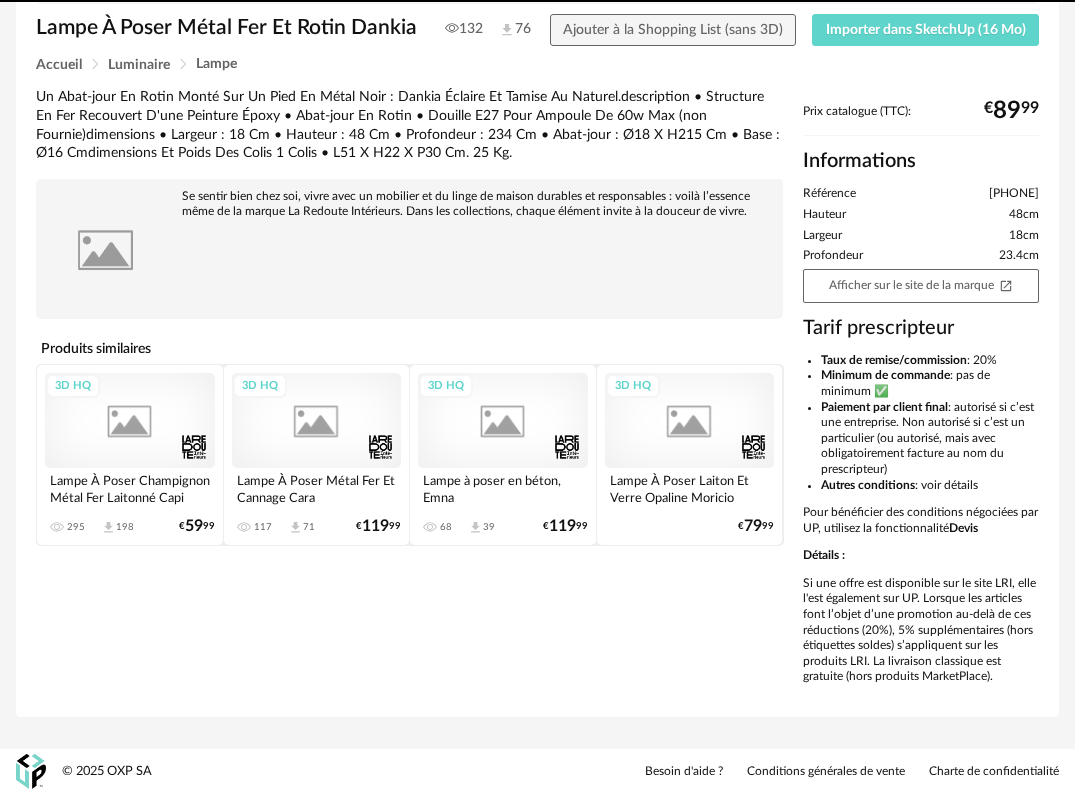 scroll, scrollTop: 0, scrollLeft: 0, axis: both 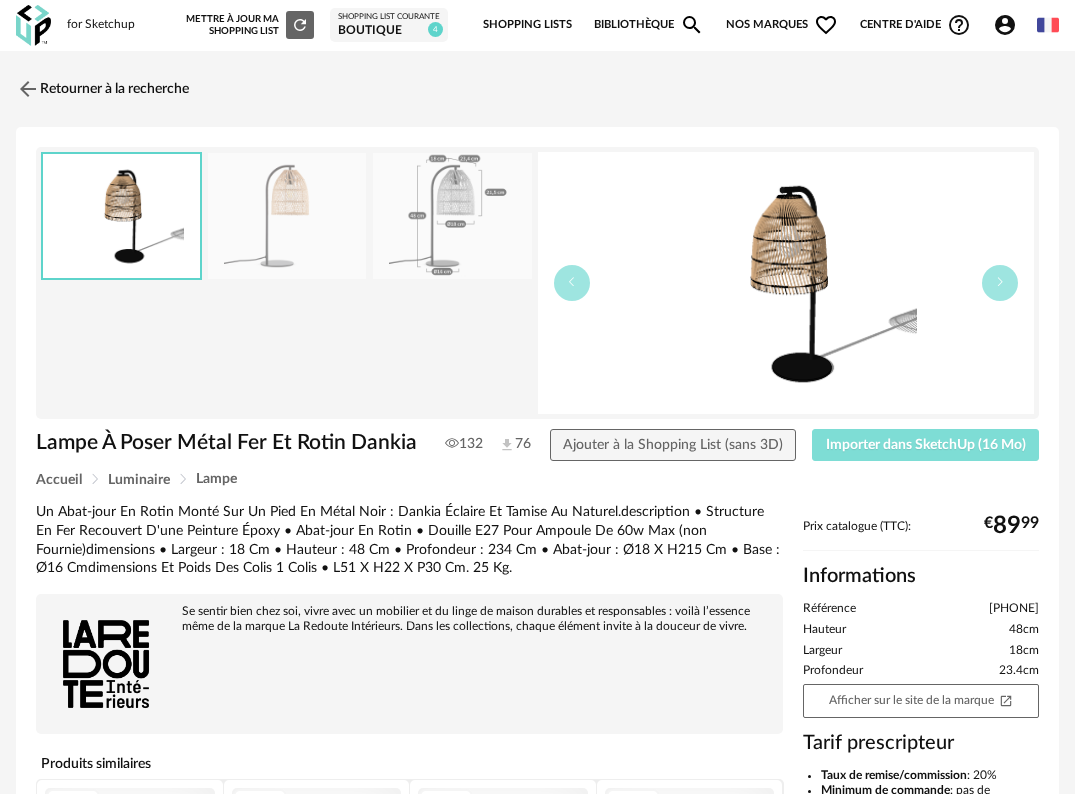 click on "Importer dans SketchUp (16 Mo)" at bounding box center (926, 445) 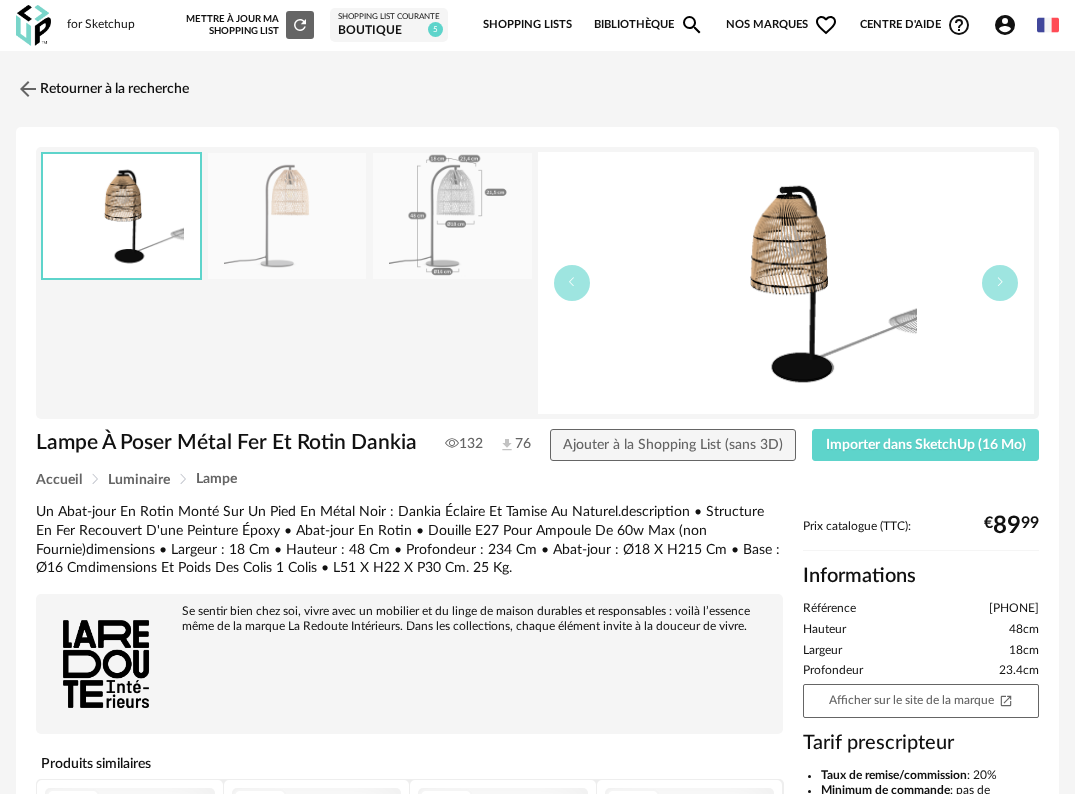 click at bounding box center (33, 25) 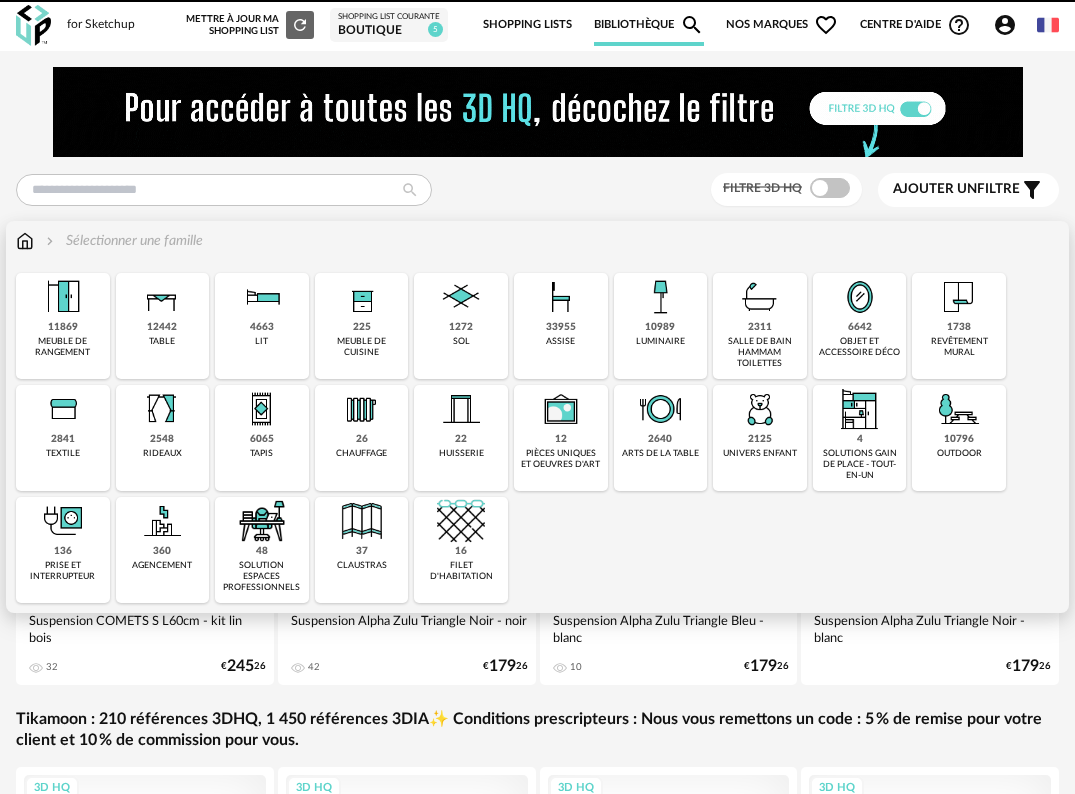 scroll, scrollTop: 0, scrollLeft: 0, axis: both 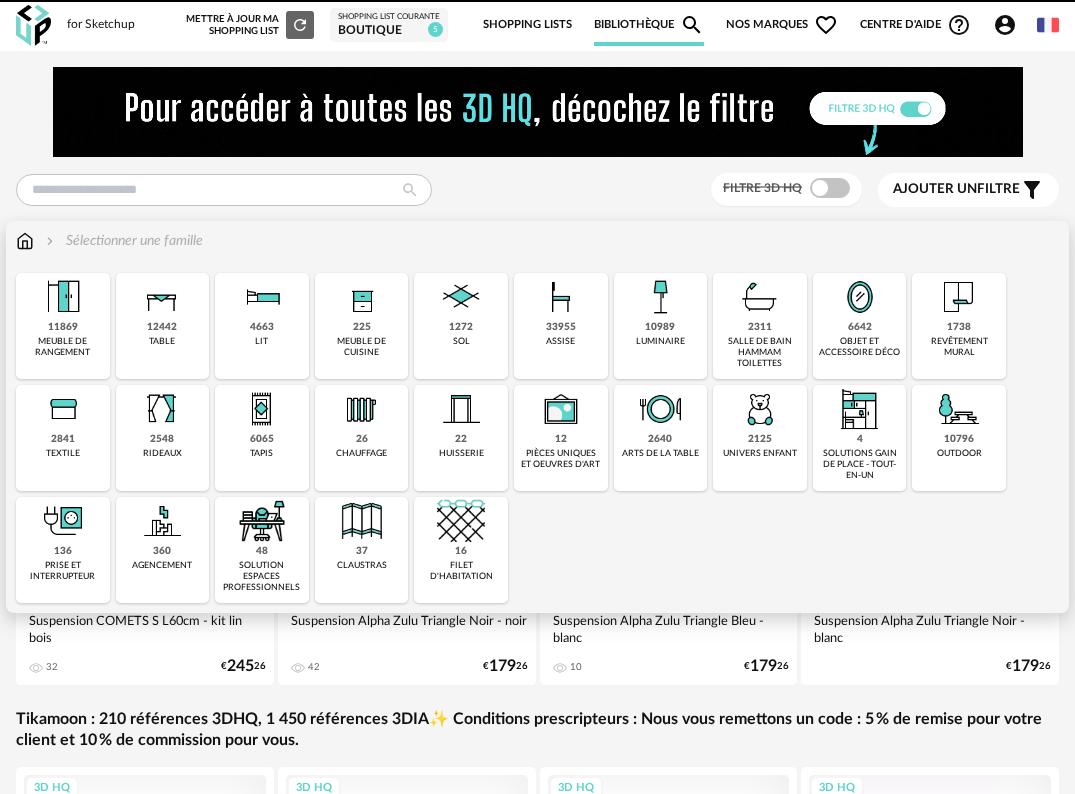 click on "10989" at bounding box center (660, 327) 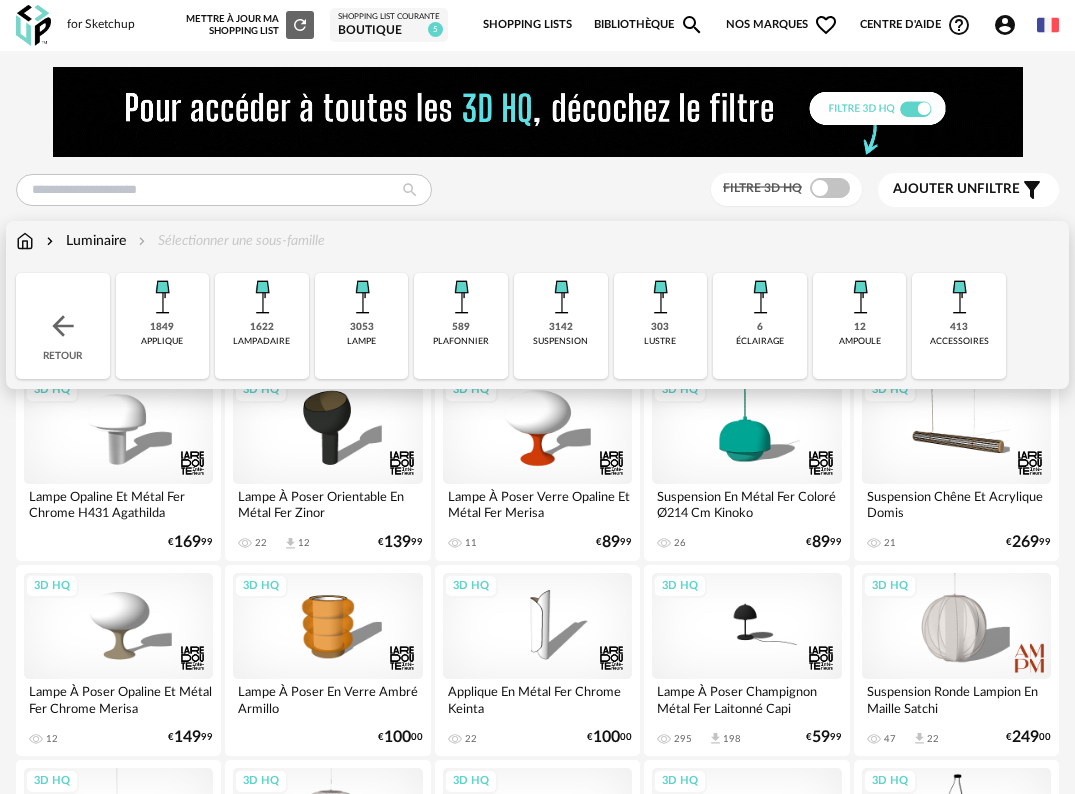 drag, startPoint x: 273, startPoint y: 340, endPoint x: 569, endPoint y: 226, distance: 317.19394 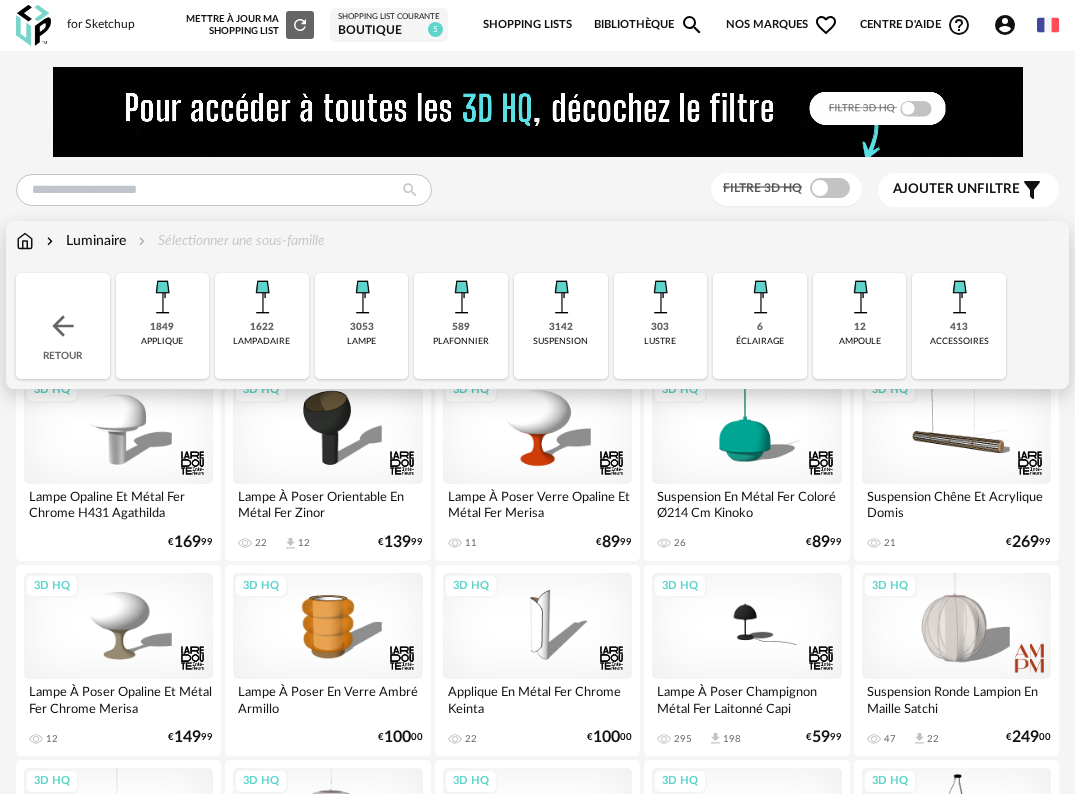 click on "Luminaire
Sélectionner une sous-famille
Close icon
Retour
1849
applique
1622
lampadaire
3053
lampe
589
plafonnier
3142
suspension
303
lustre
6
éclairage
12
ampoule
413
accessoires" at bounding box center [537, 305] 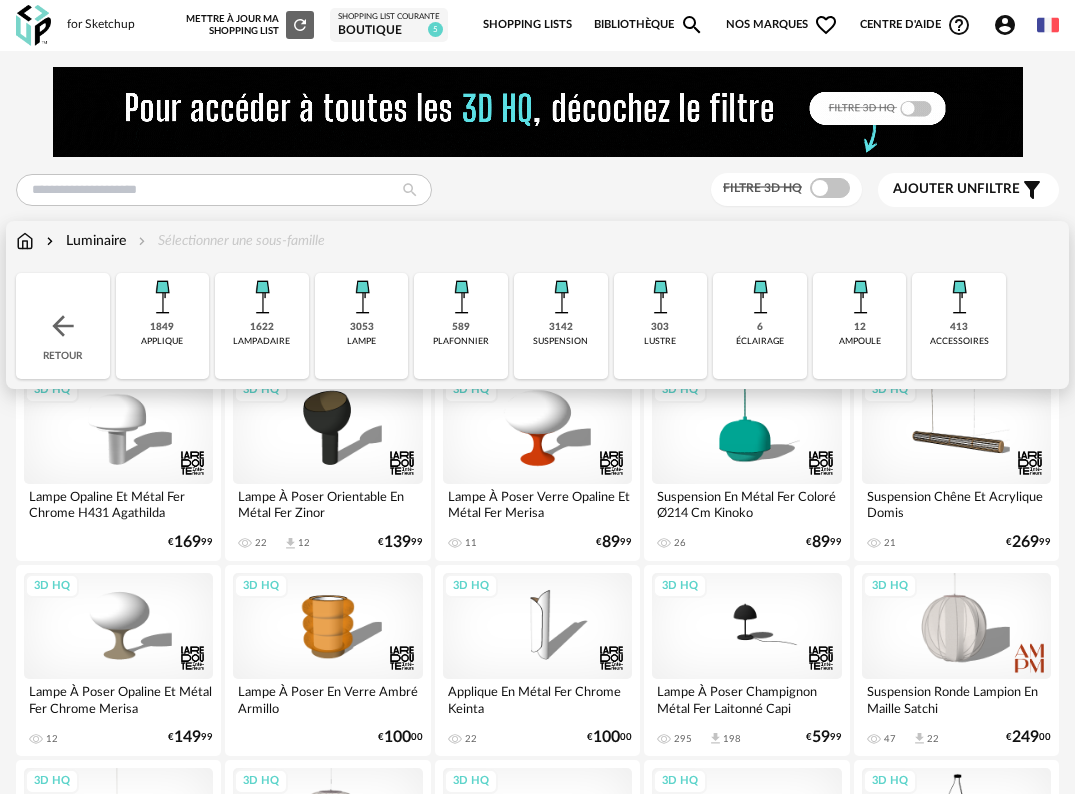 click on "Luminaire
Sélectionner une sous-famille
Close icon
Retour
1849
applique
1622
lampadaire
3053
lampe
589
plafonnier
3142
suspension
303
lustre
6
éclairage
12
ampoule
413
accessoires" at bounding box center [537, 305] 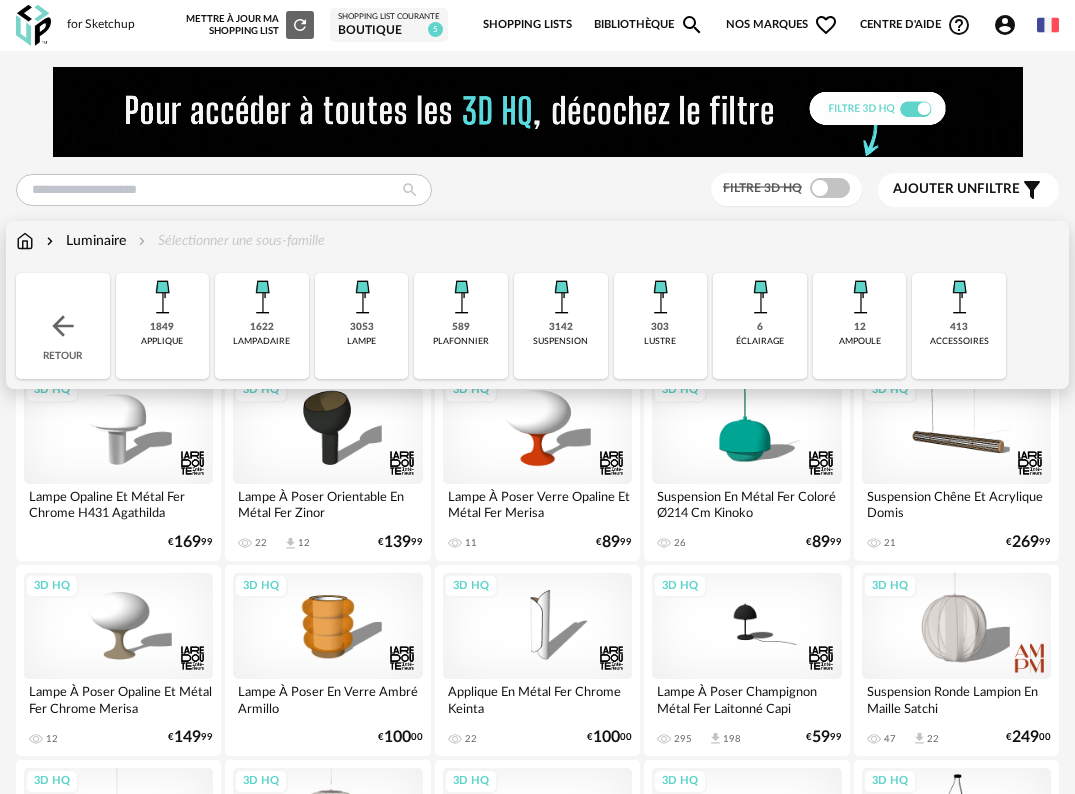 click on "3142" at bounding box center (561, 327) 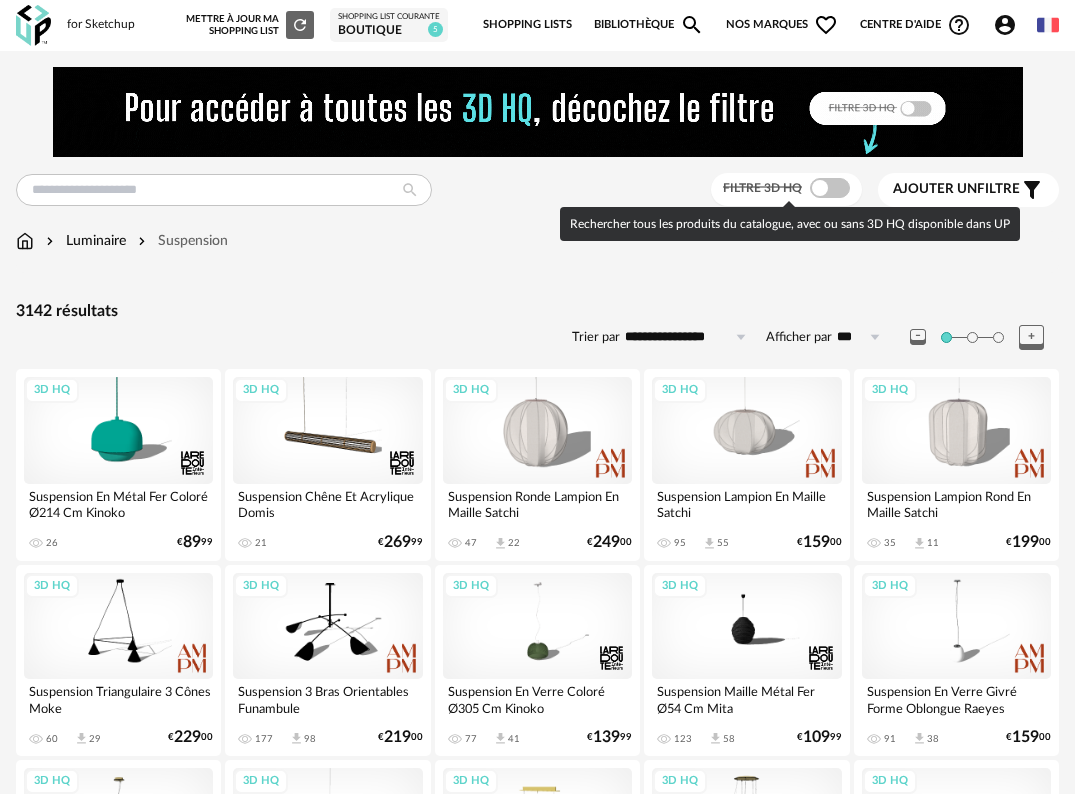 click at bounding box center (830, 188) 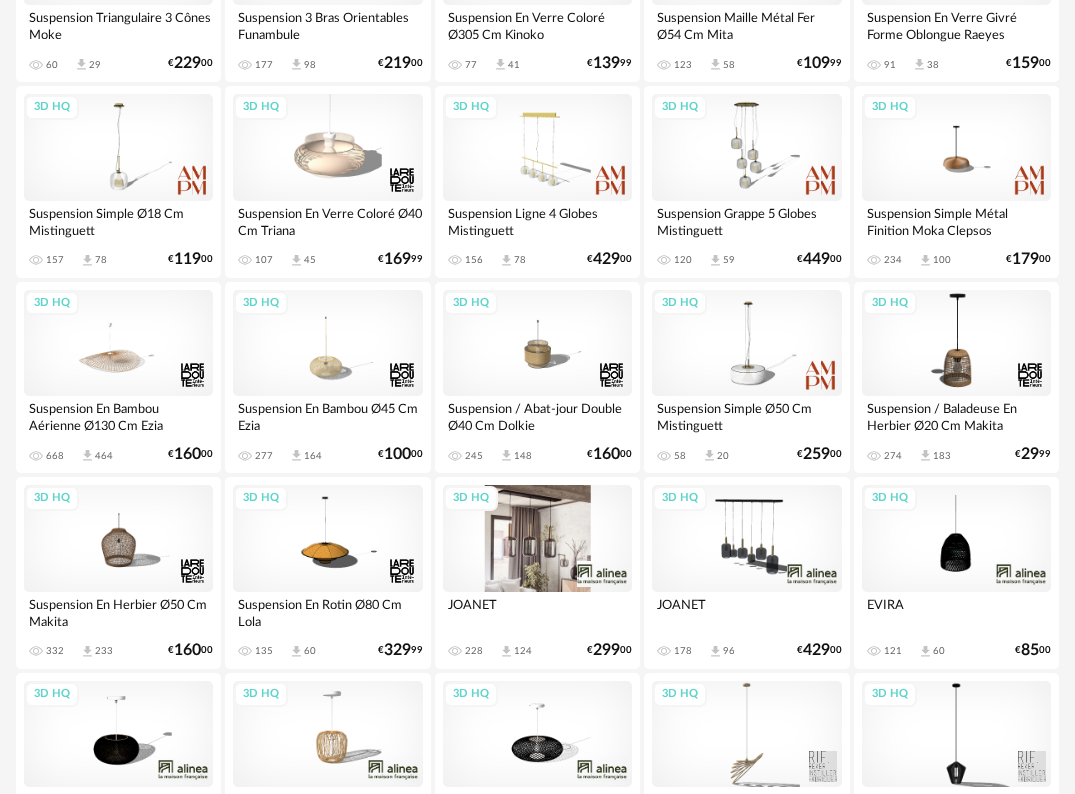 scroll, scrollTop: 800, scrollLeft: 0, axis: vertical 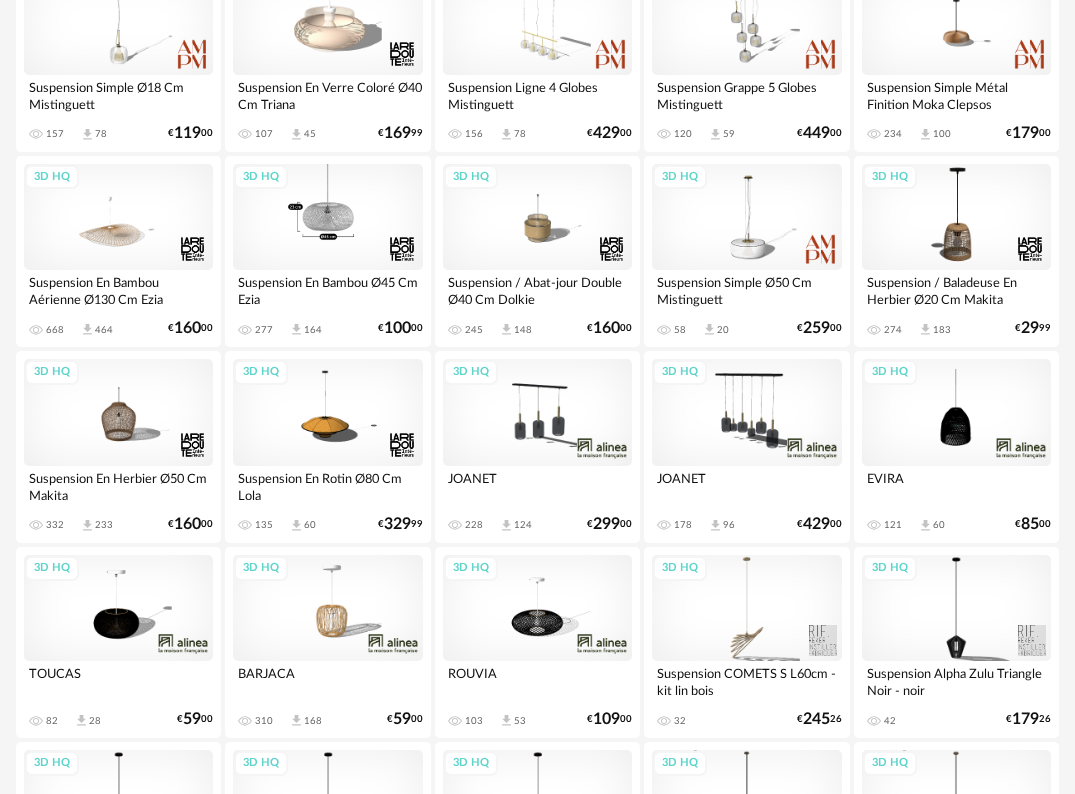 click on "3D HQ" at bounding box center (327, 217) 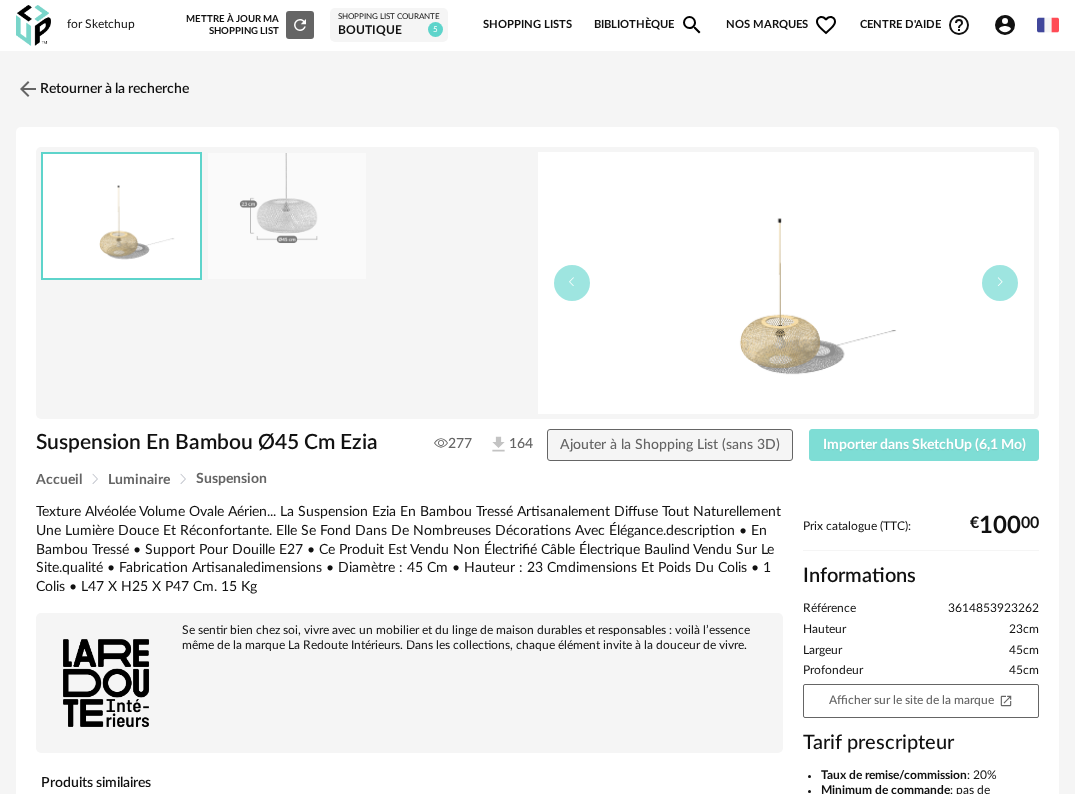 click on "Importer dans SketchUp (6,1 Mo)" at bounding box center [924, 445] 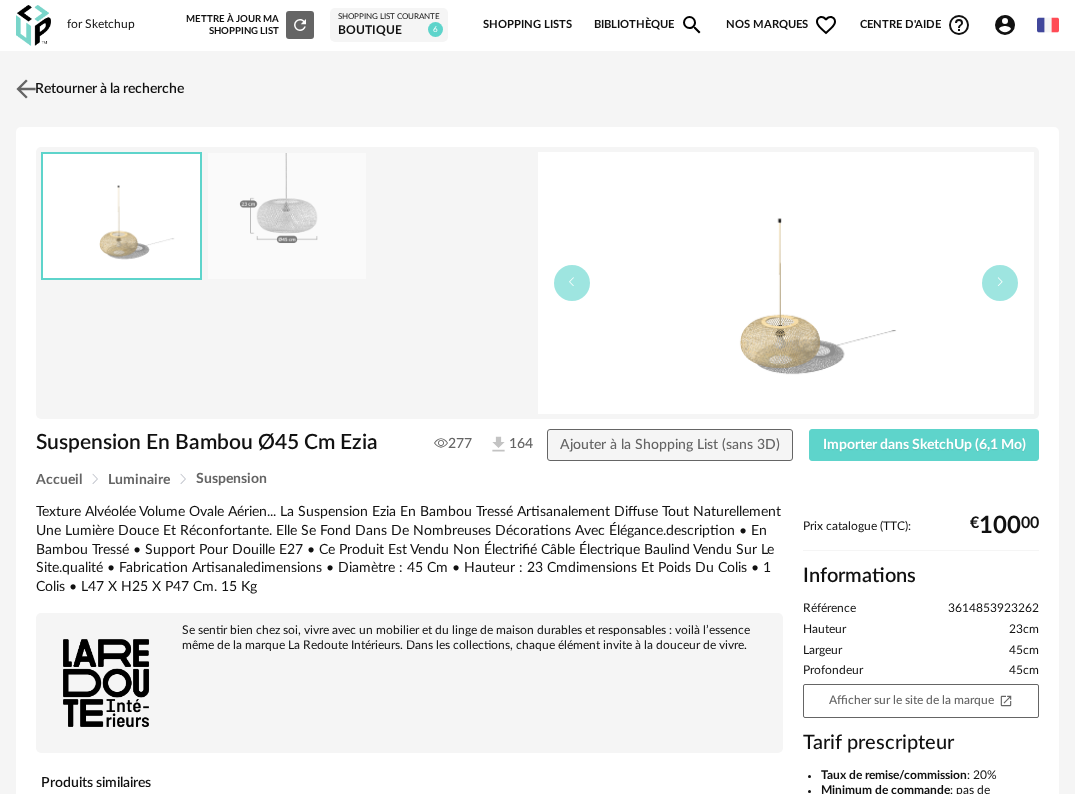 click at bounding box center [26, 88] 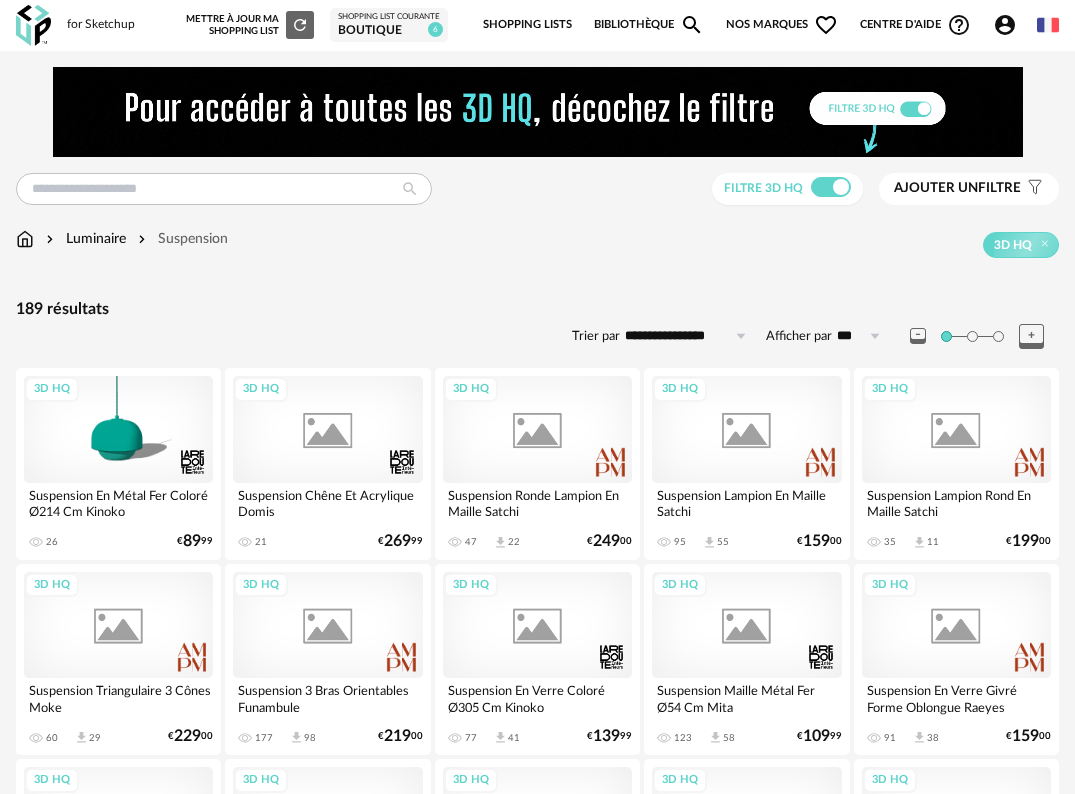 scroll, scrollTop: 800, scrollLeft: 0, axis: vertical 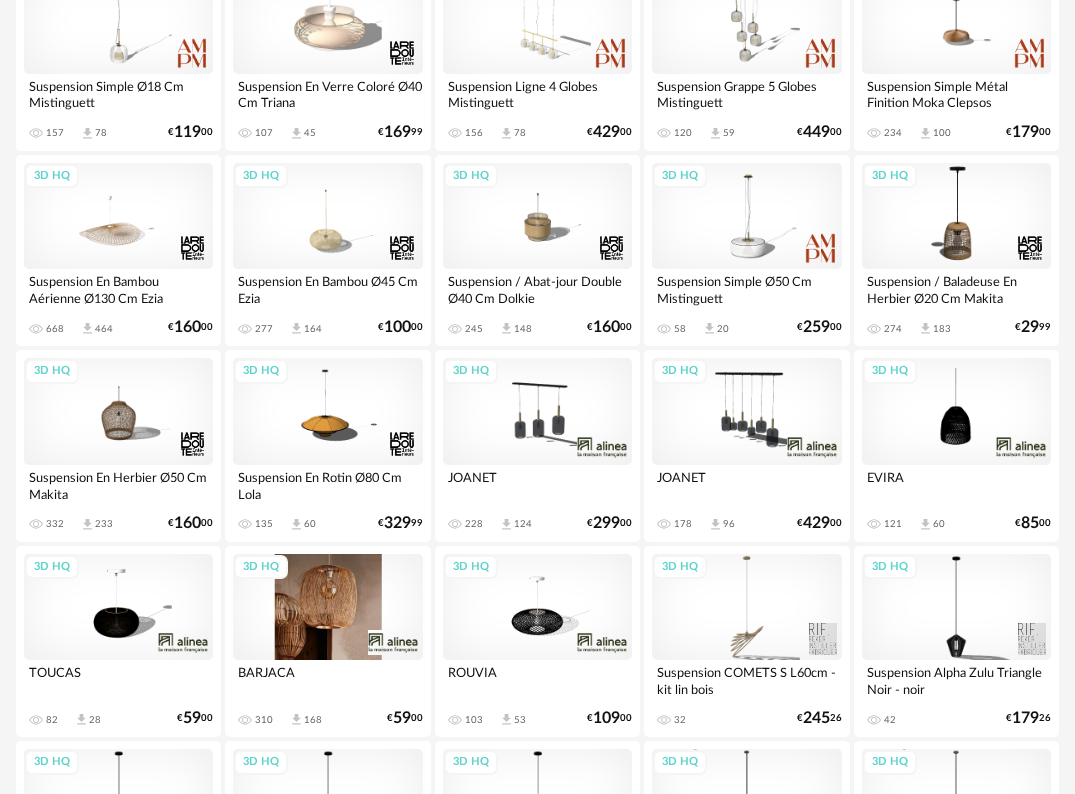 click on "3D HQ" at bounding box center [327, 607] 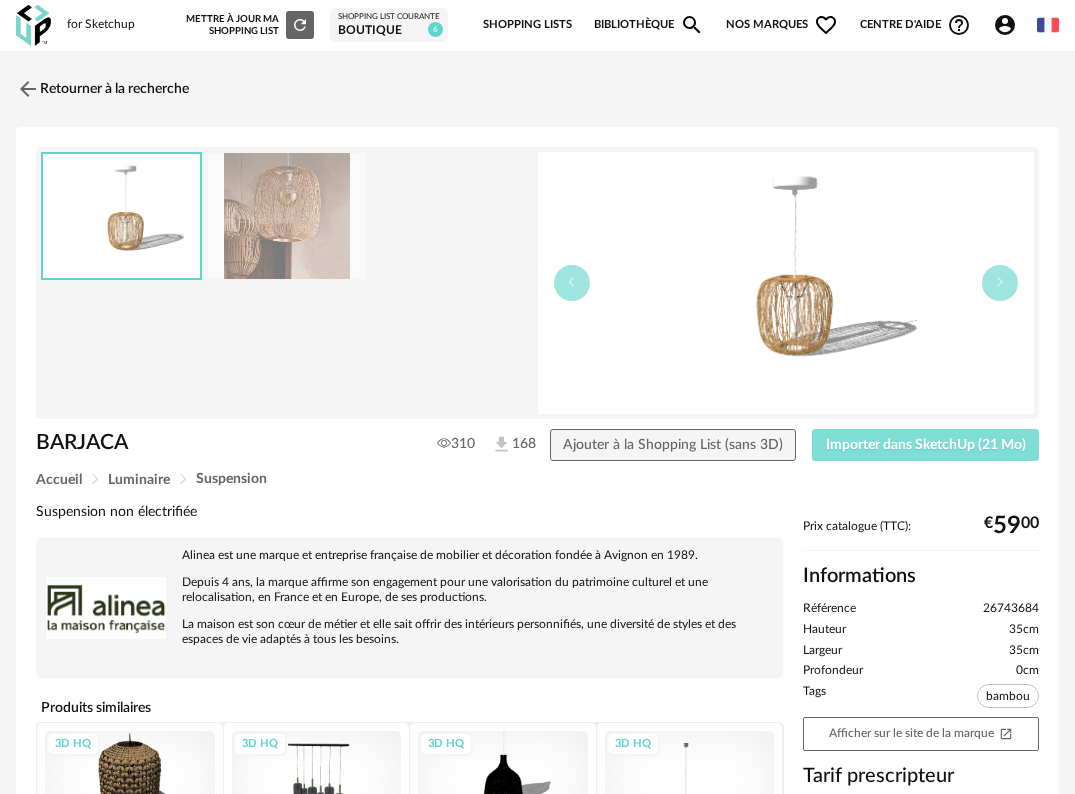 click on "Importer dans SketchUp (21 Mo)" at bounding box center (926, 445) 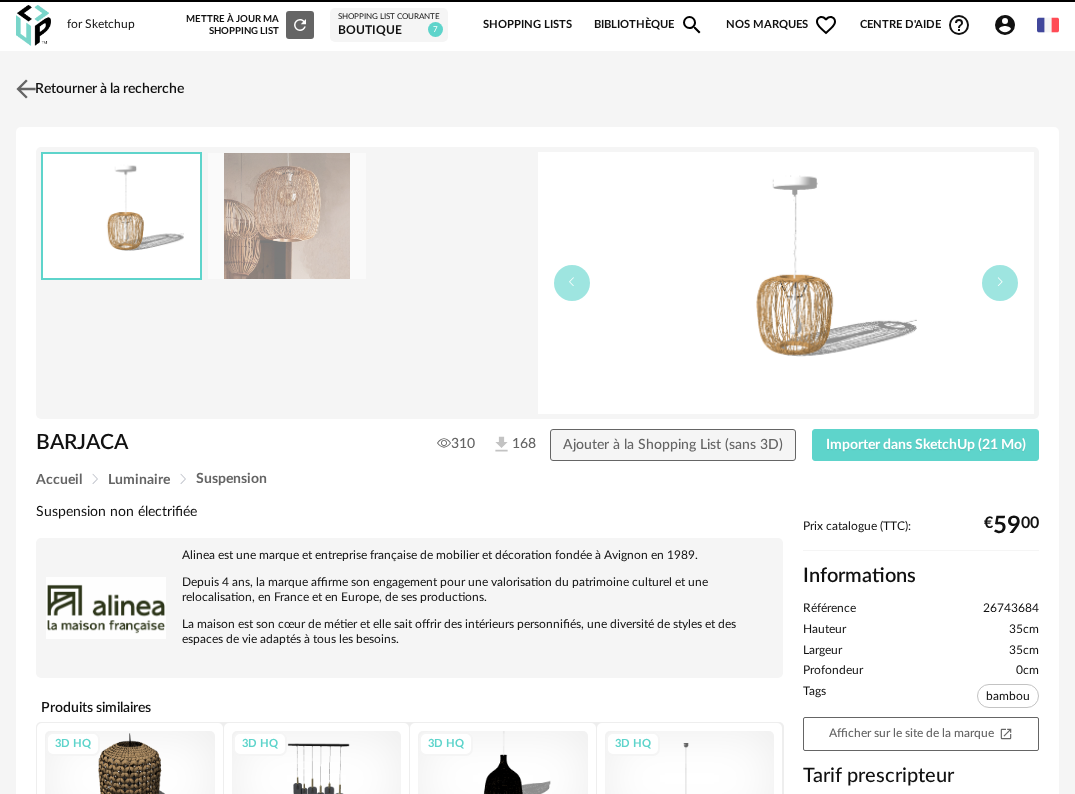 click at bounding box center (26, 88) 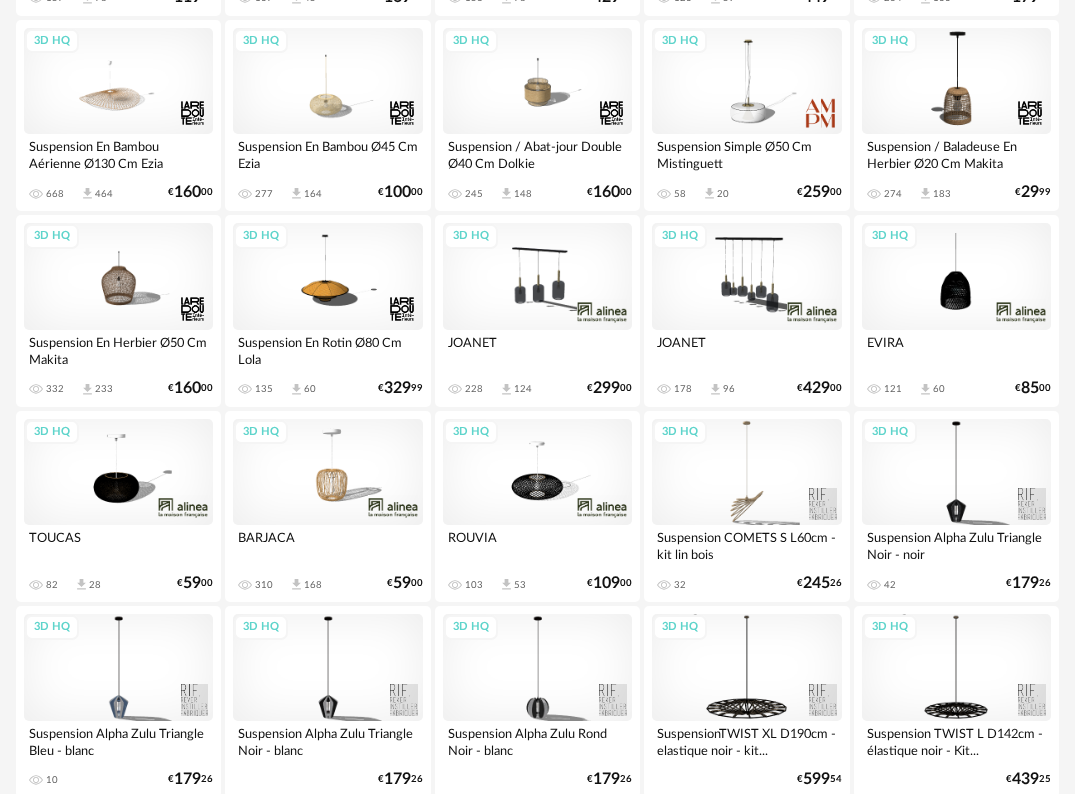 scroll, scrollTop: 800, scrollLeft: 0, axis: vertical 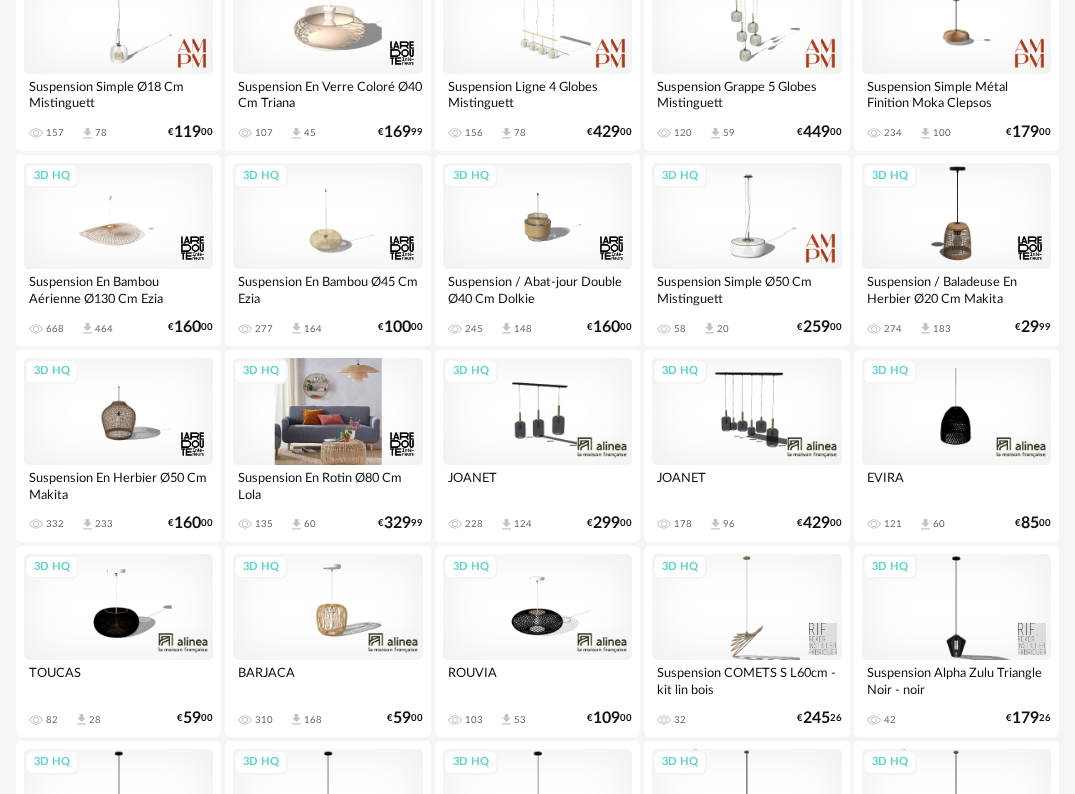 click on "3D HQ" at bounding box center [327, 411] 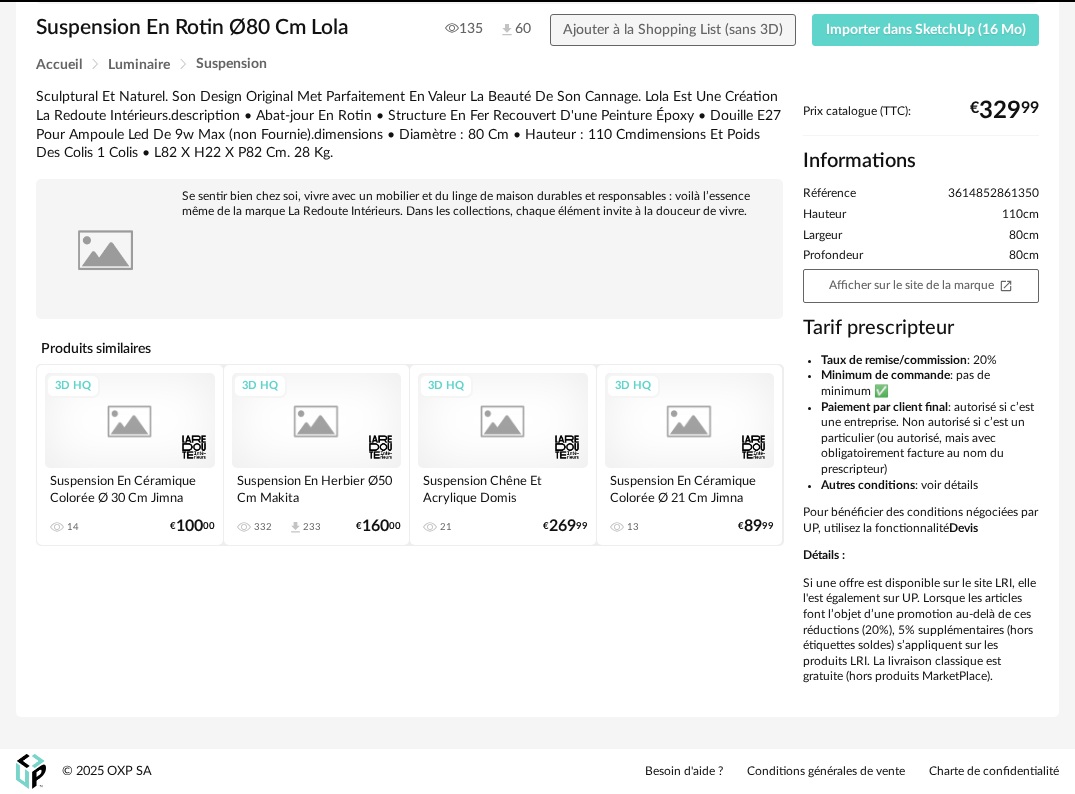 scroll, scrollTop: 0, scrollLeft: 0, axis: both 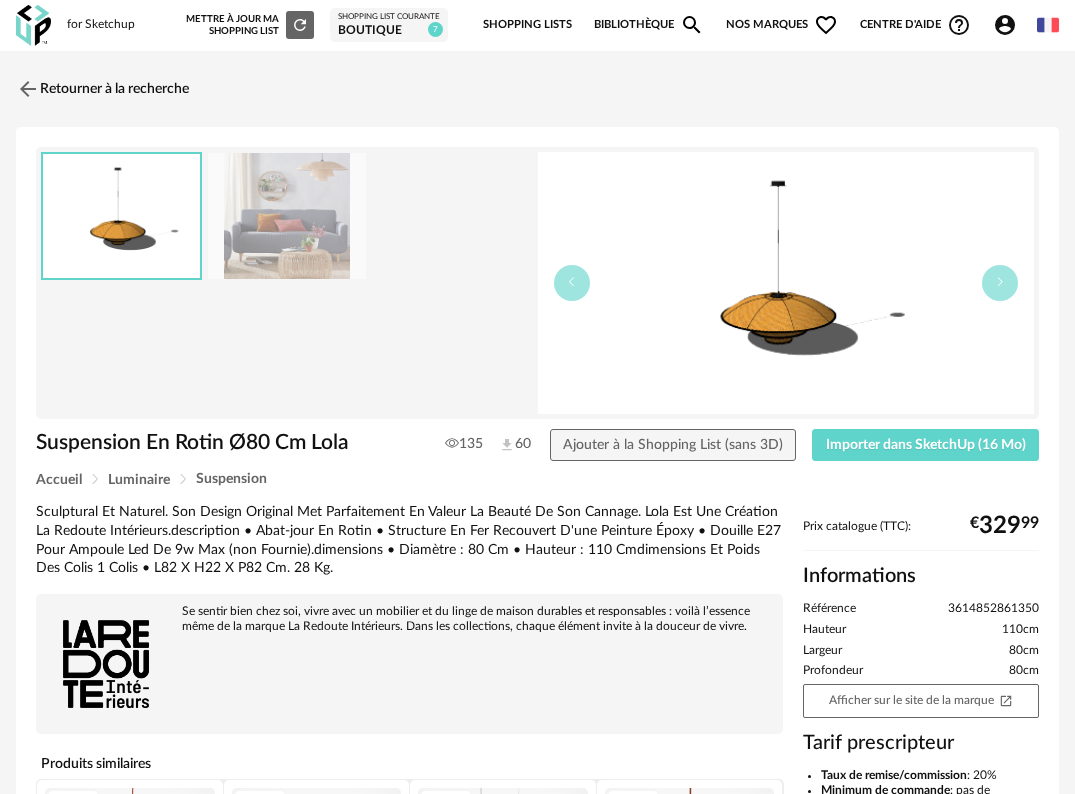 click at bounding box center [287, 216] 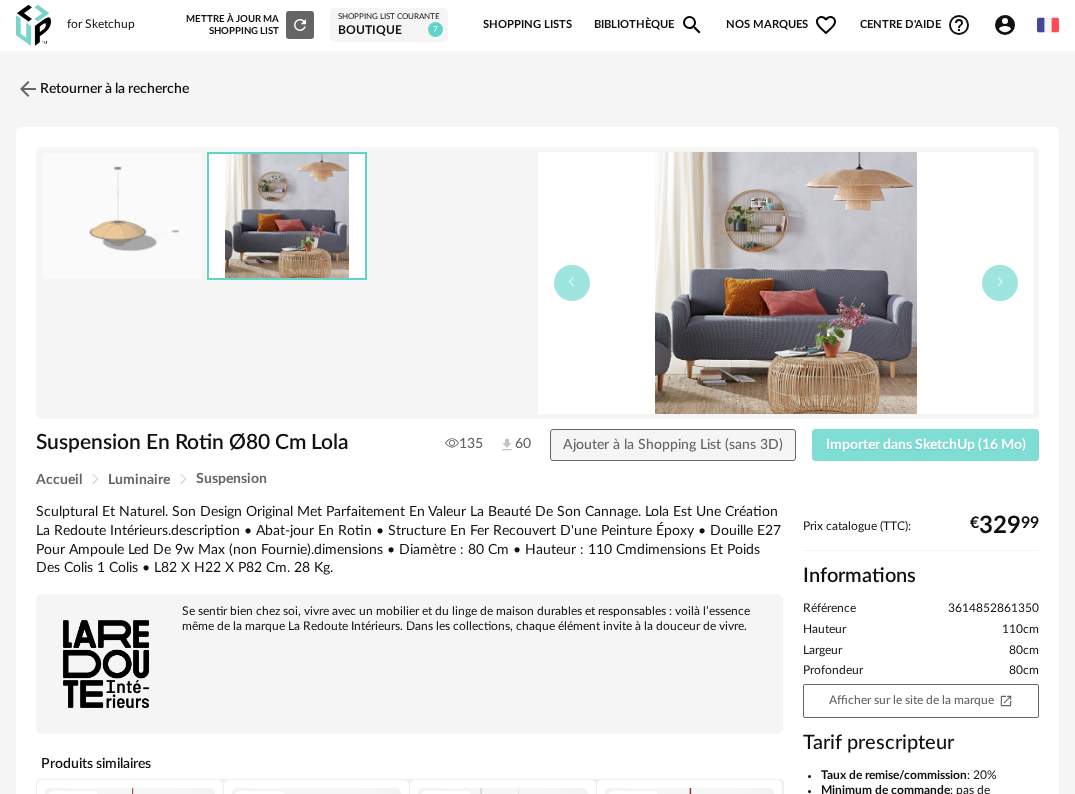 click on "Importer dans SketchUp (16 Mo)" at bounding box center [926, 445] 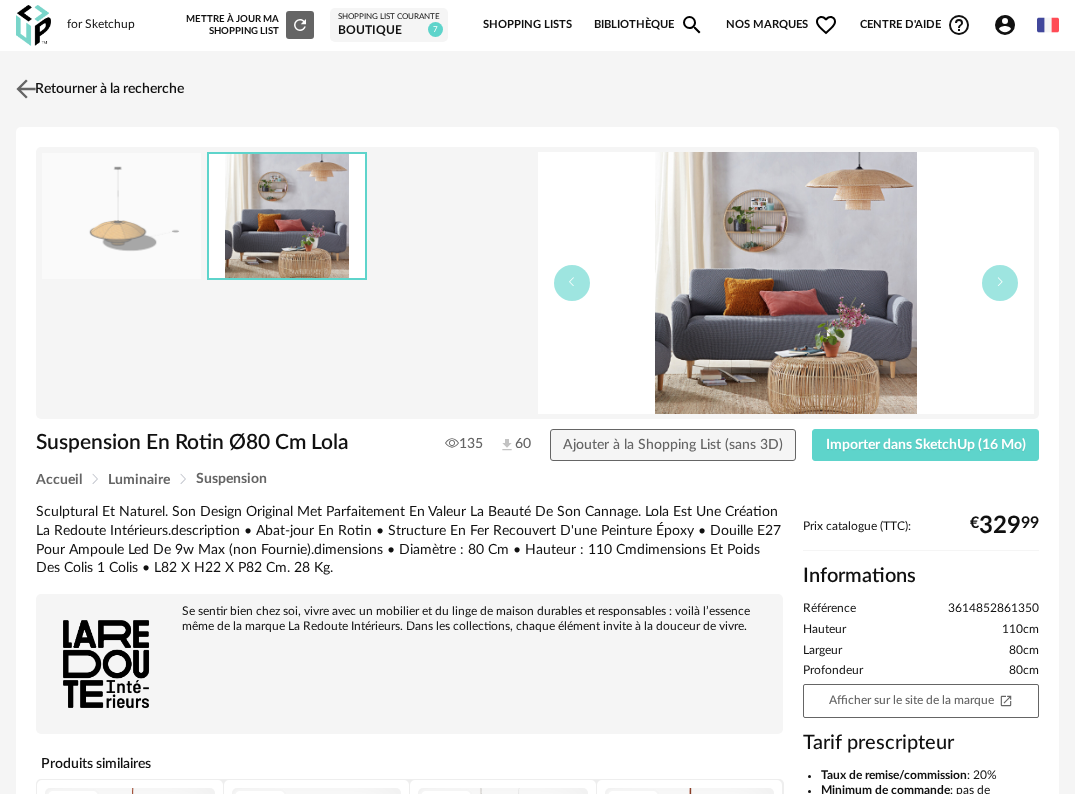 click at bounding box center [26, 88] 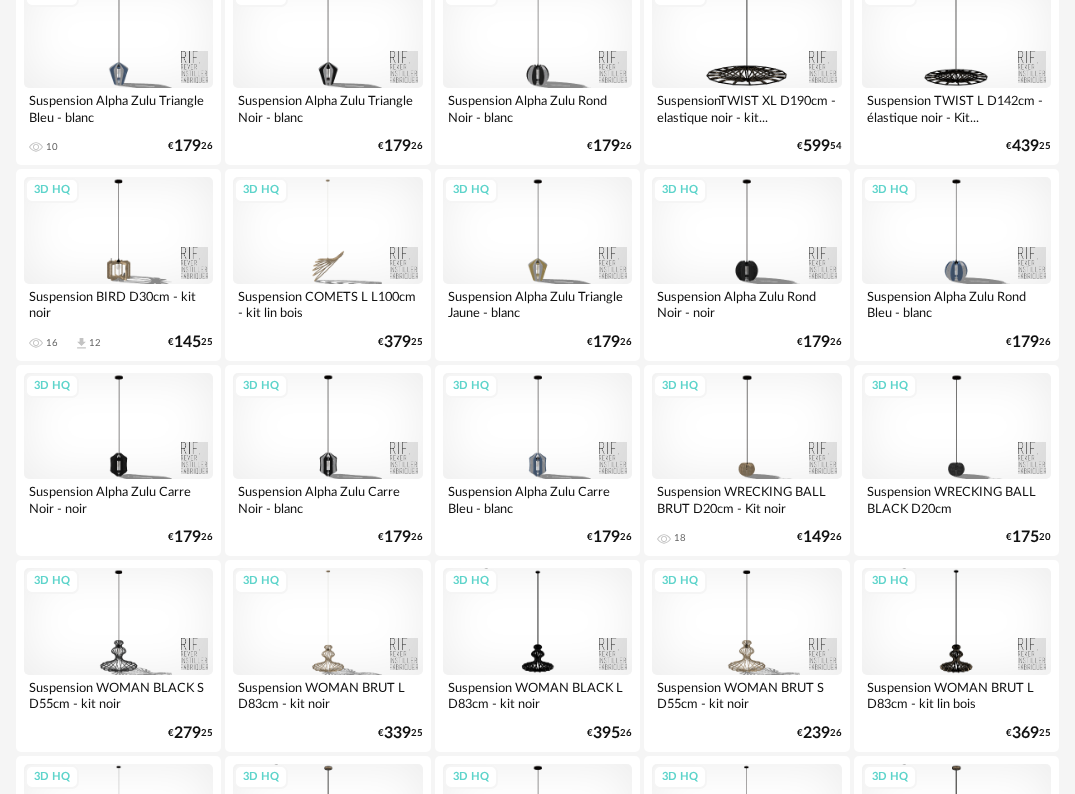 scroll, scrollTop: 1569, scrollLeft: 0, axis: vertical 